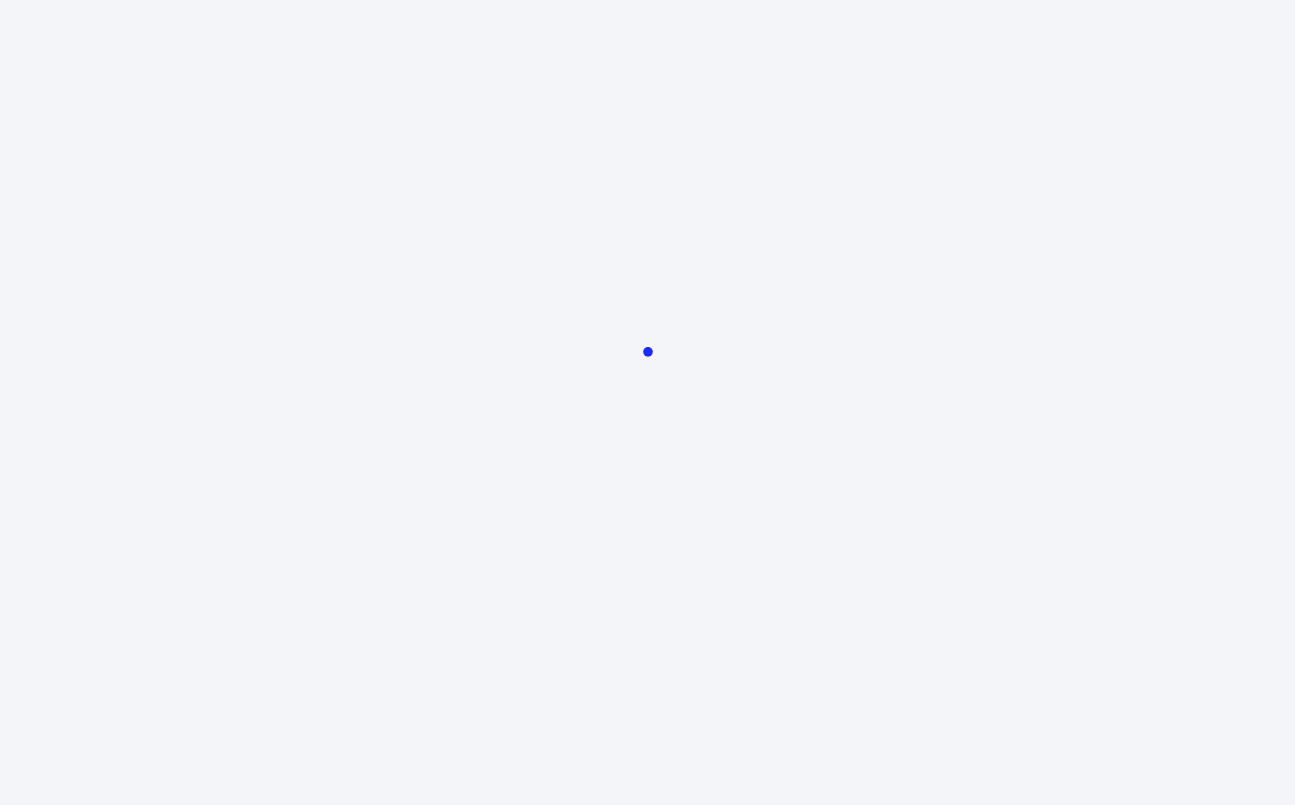 scroll, scrollTop: 0, scrollLeft: 0, axis: both 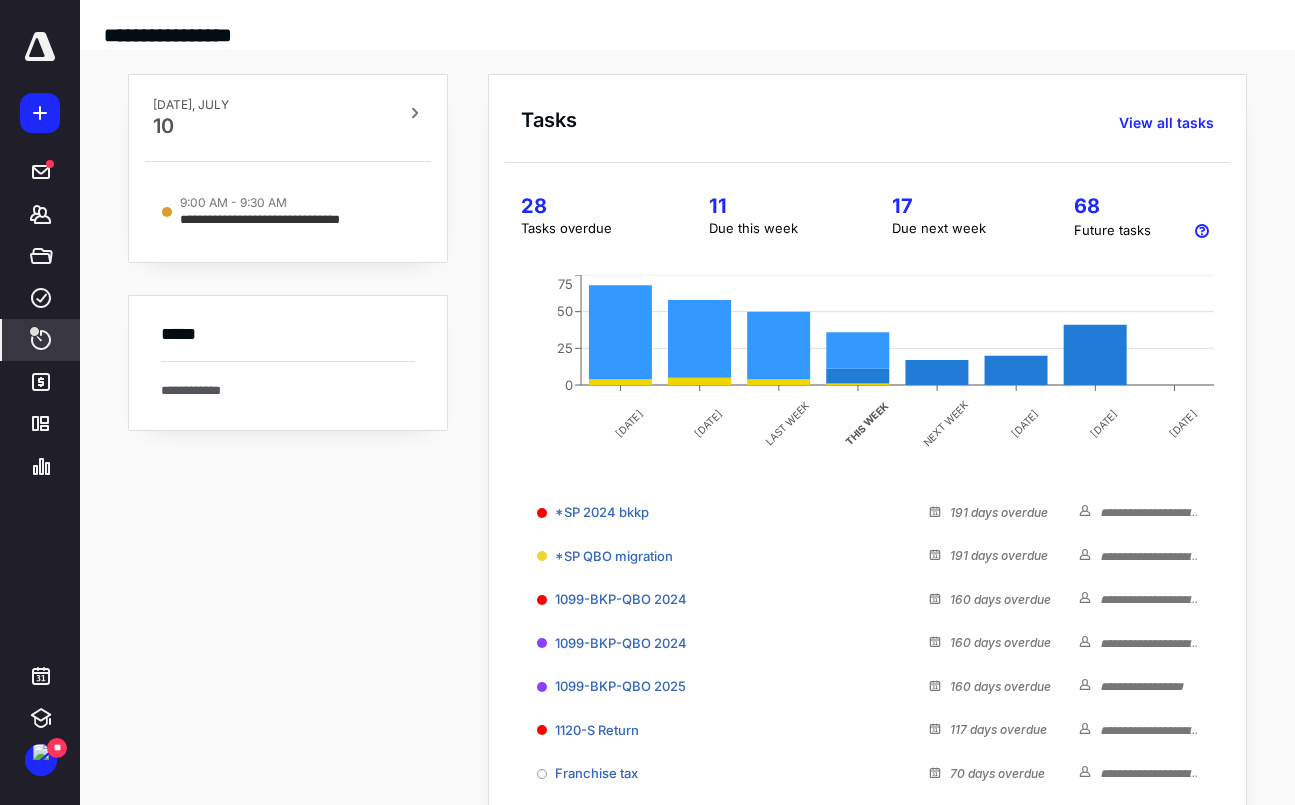 click 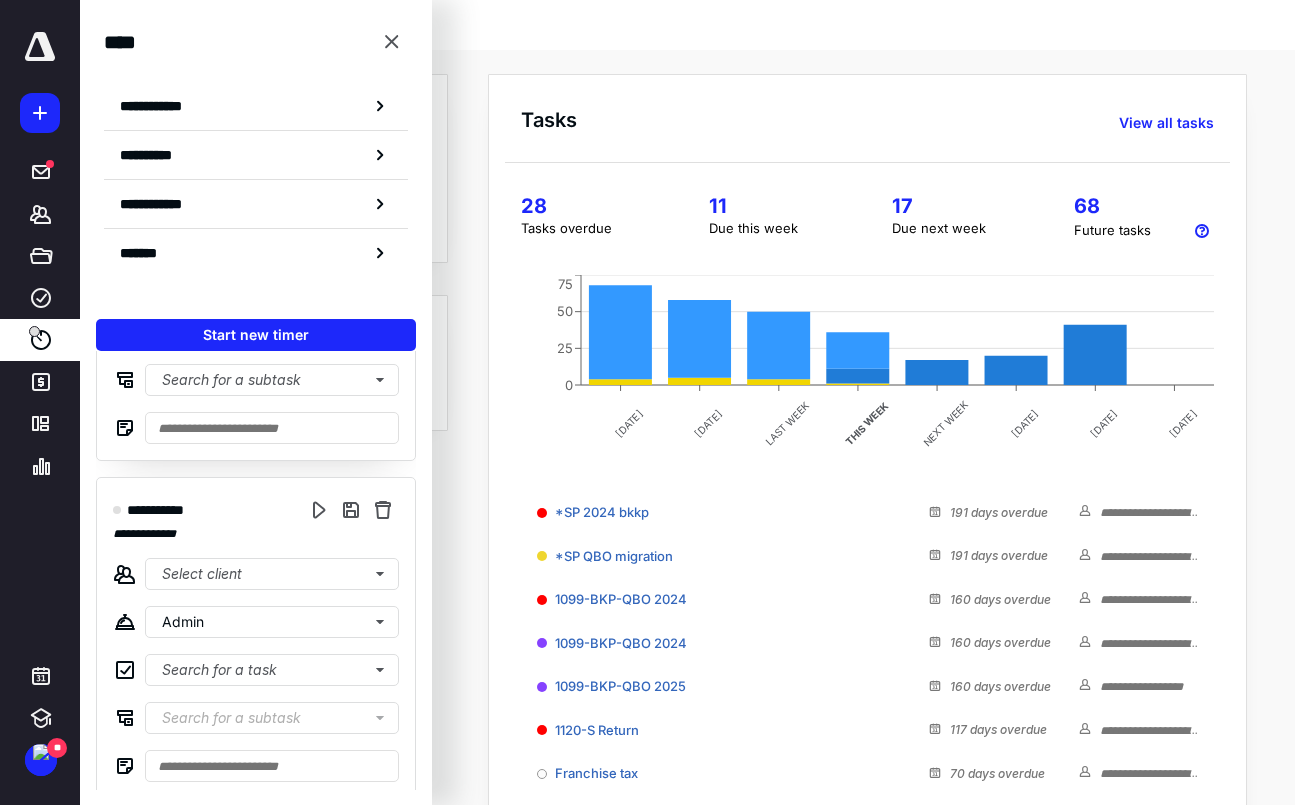 scroll, scrollTop: 927, scrollLeft: 0, axis: vertical 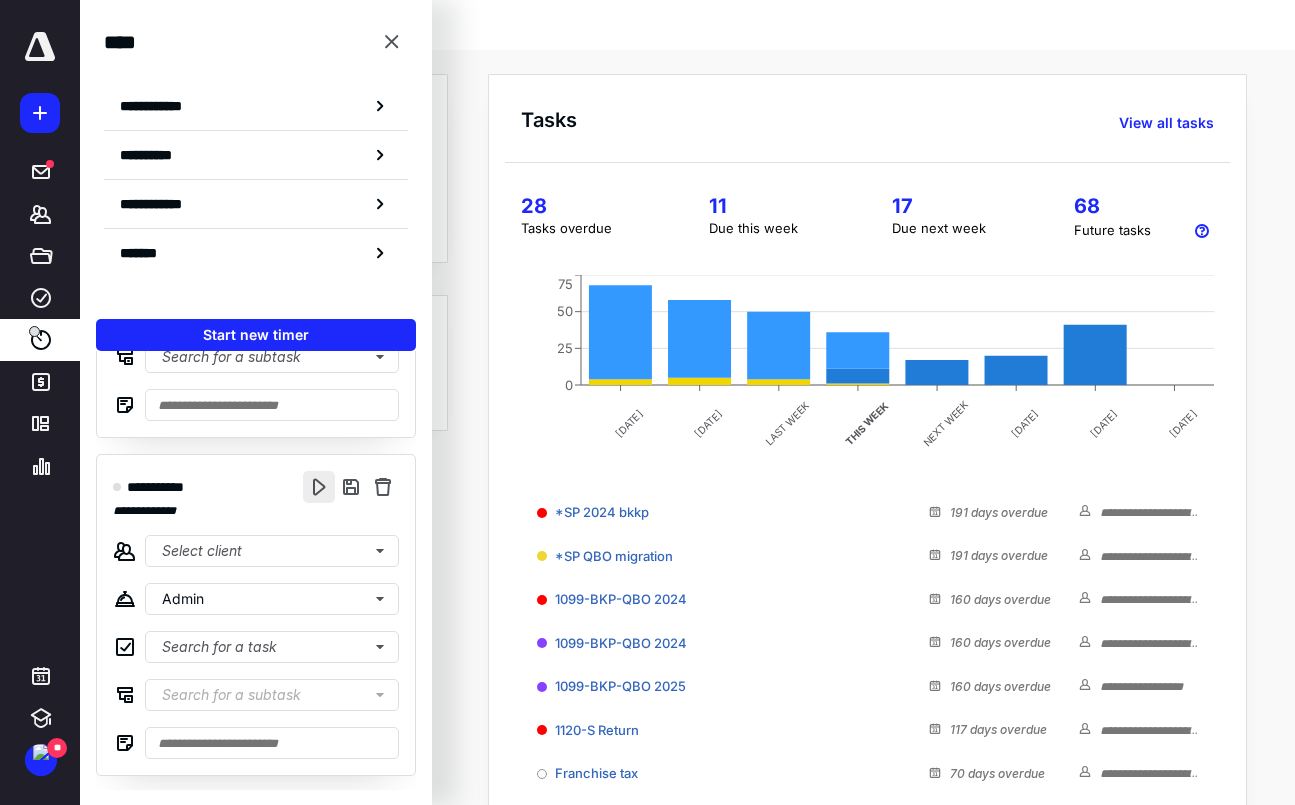 click at bounding box center [319, 487] 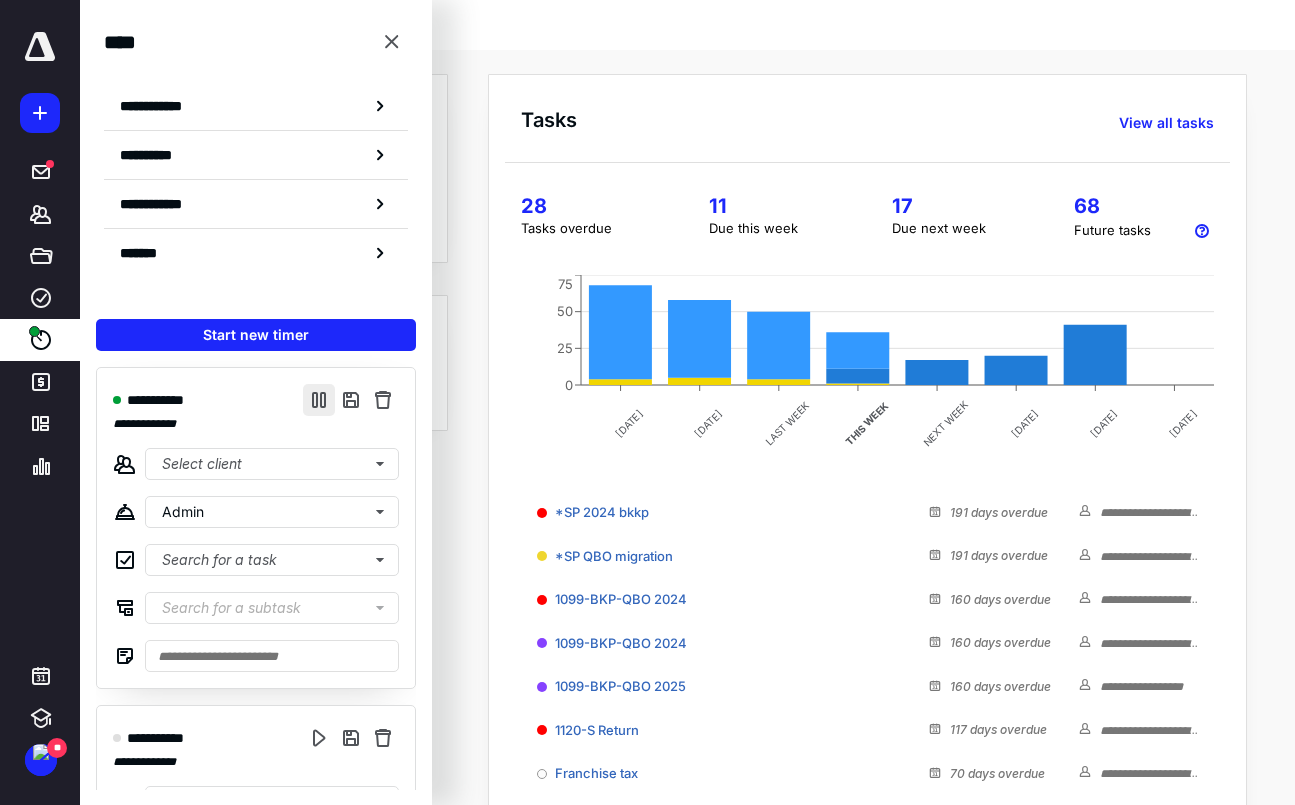 scroll, scrollTop: 55, scrollLeft: 0, axis: vertical 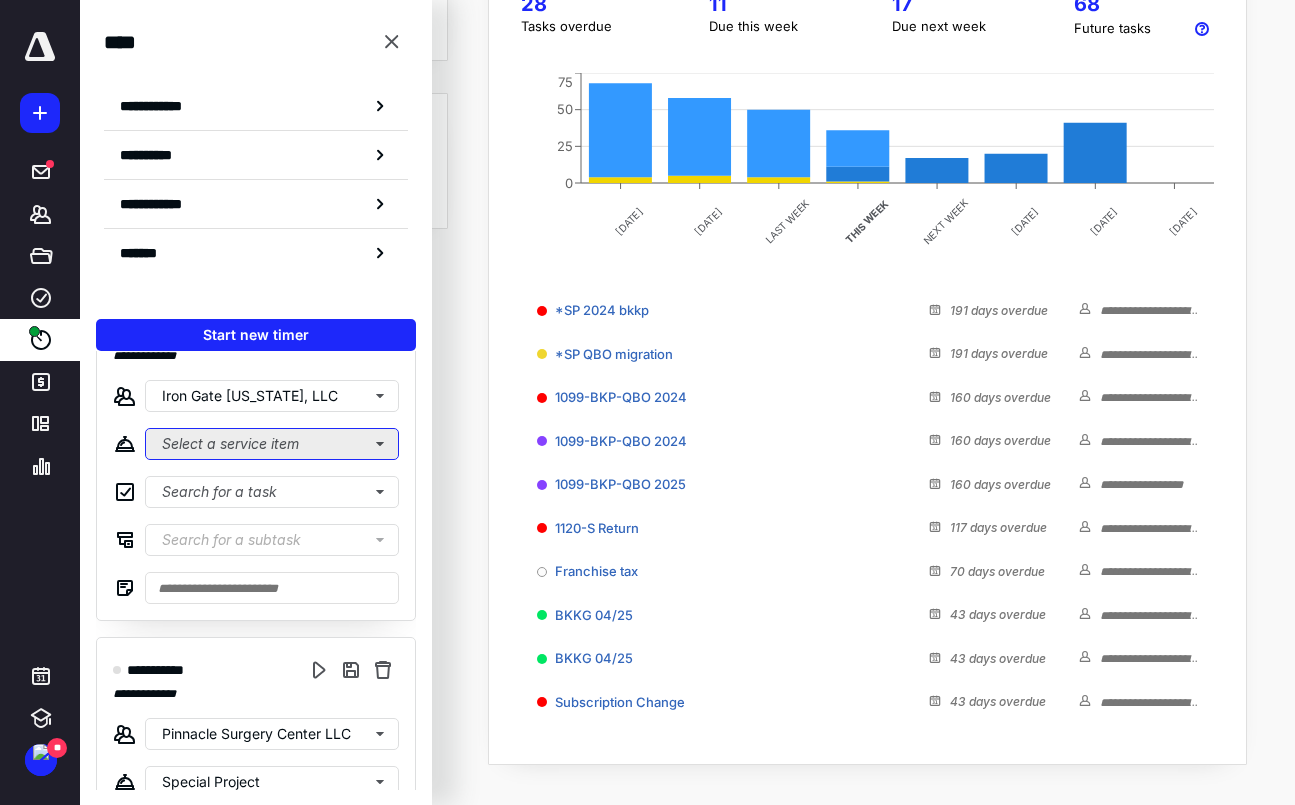 click on "Select a service item" at bounding box center (272, 444) 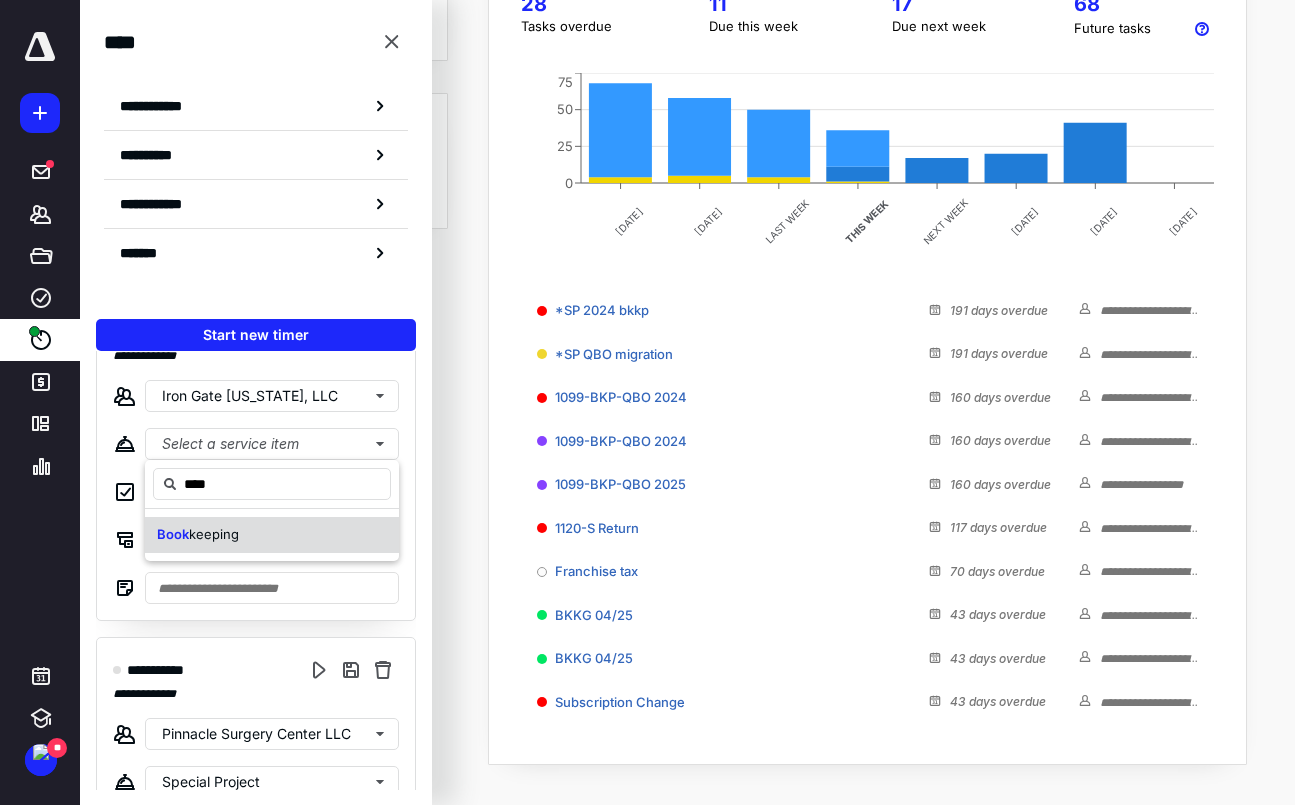 click on "Book keeping" at bounding box center (272, 535) 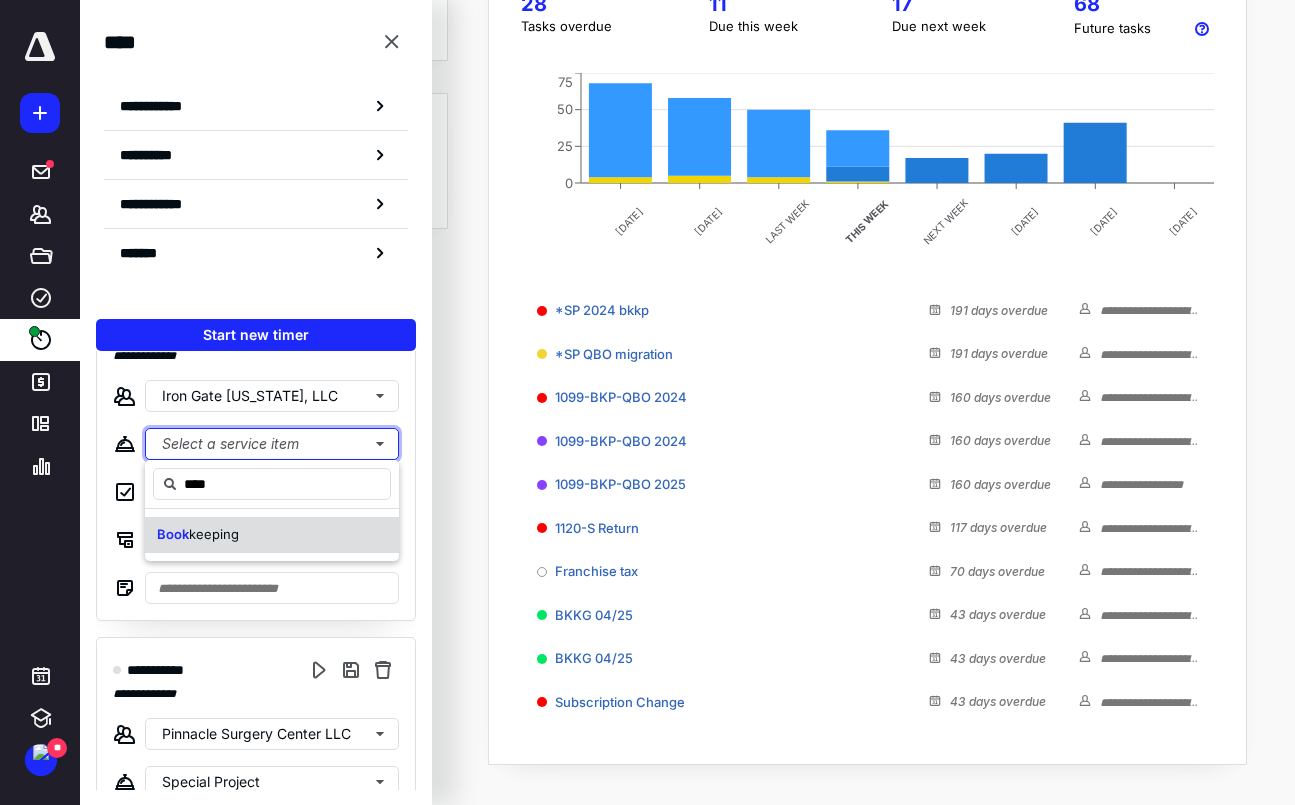 type 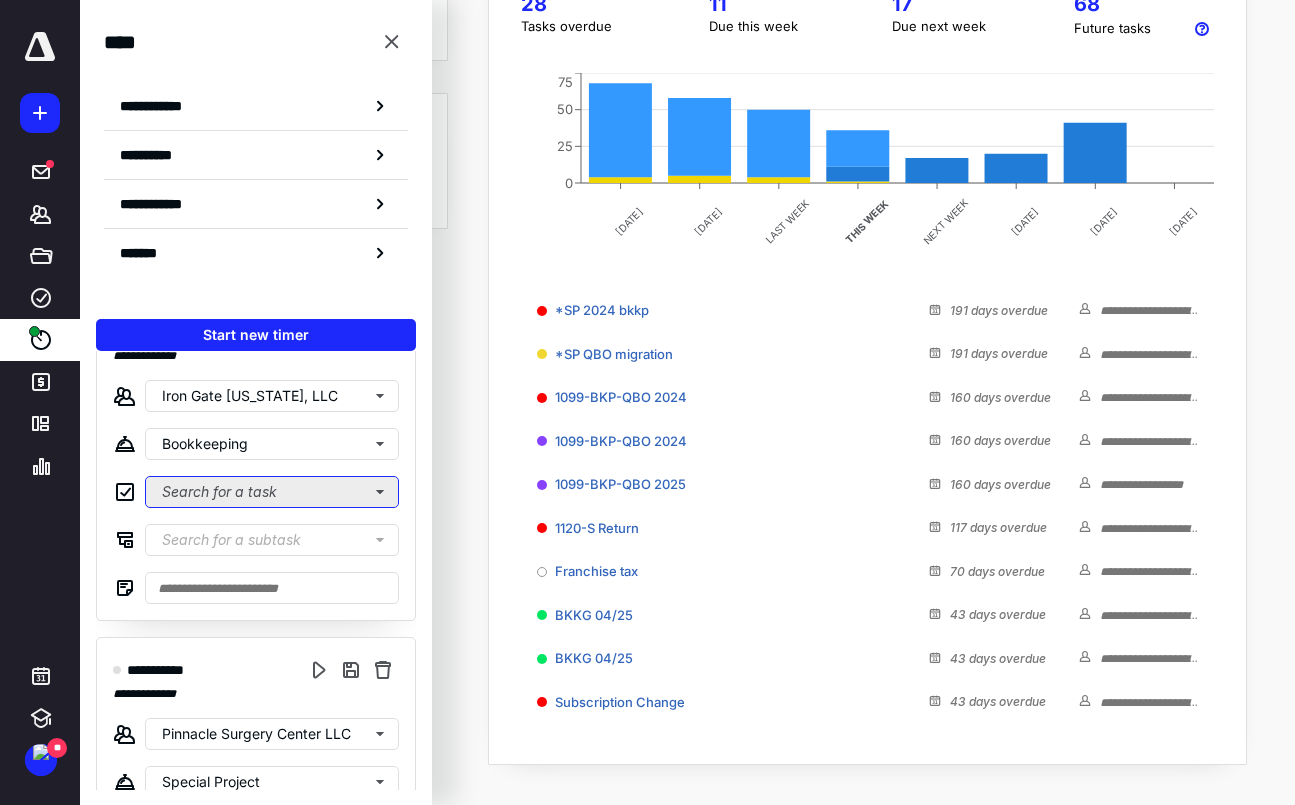 click on "Search for a task" at bounding box center (272, 492) 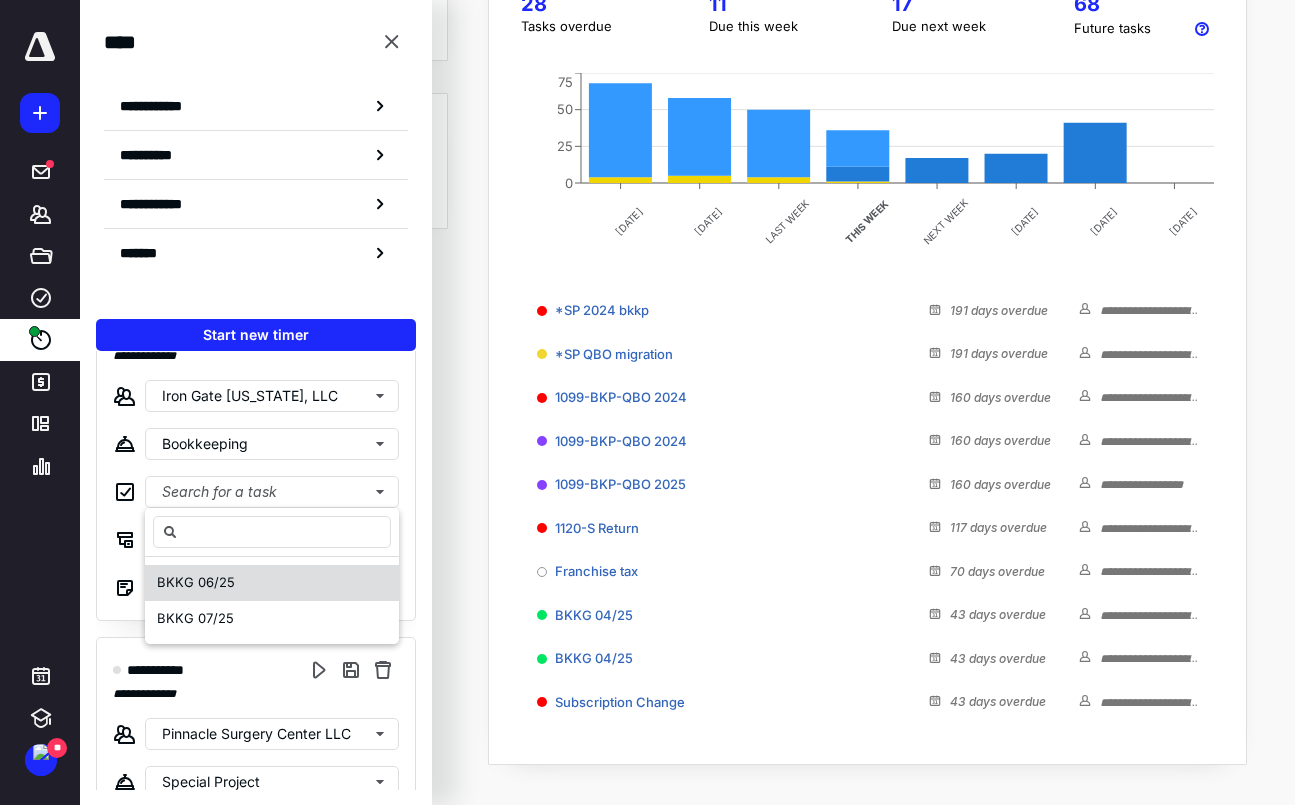 click on "BKKG 06/25" at bounding box center (272, 583) 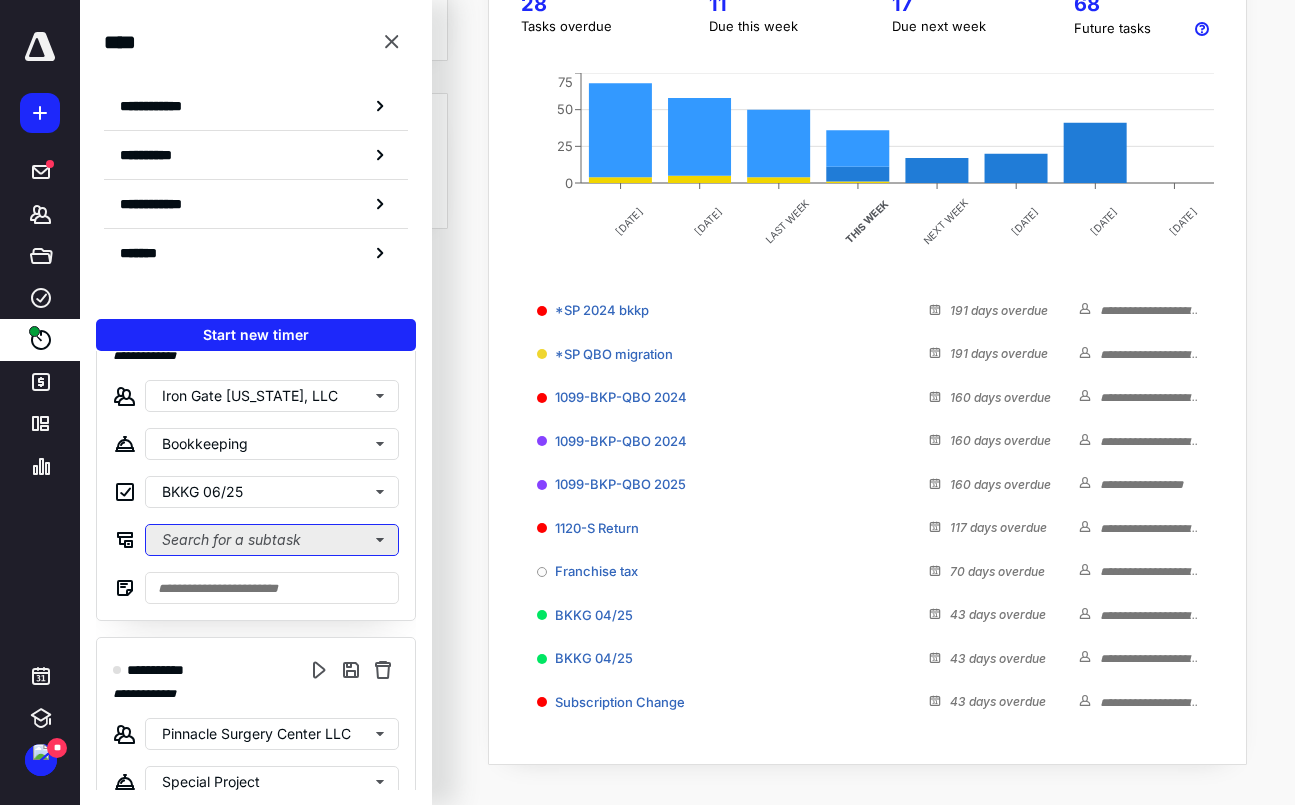 click on "Search for a subtask" at bounding box center [272, 540] 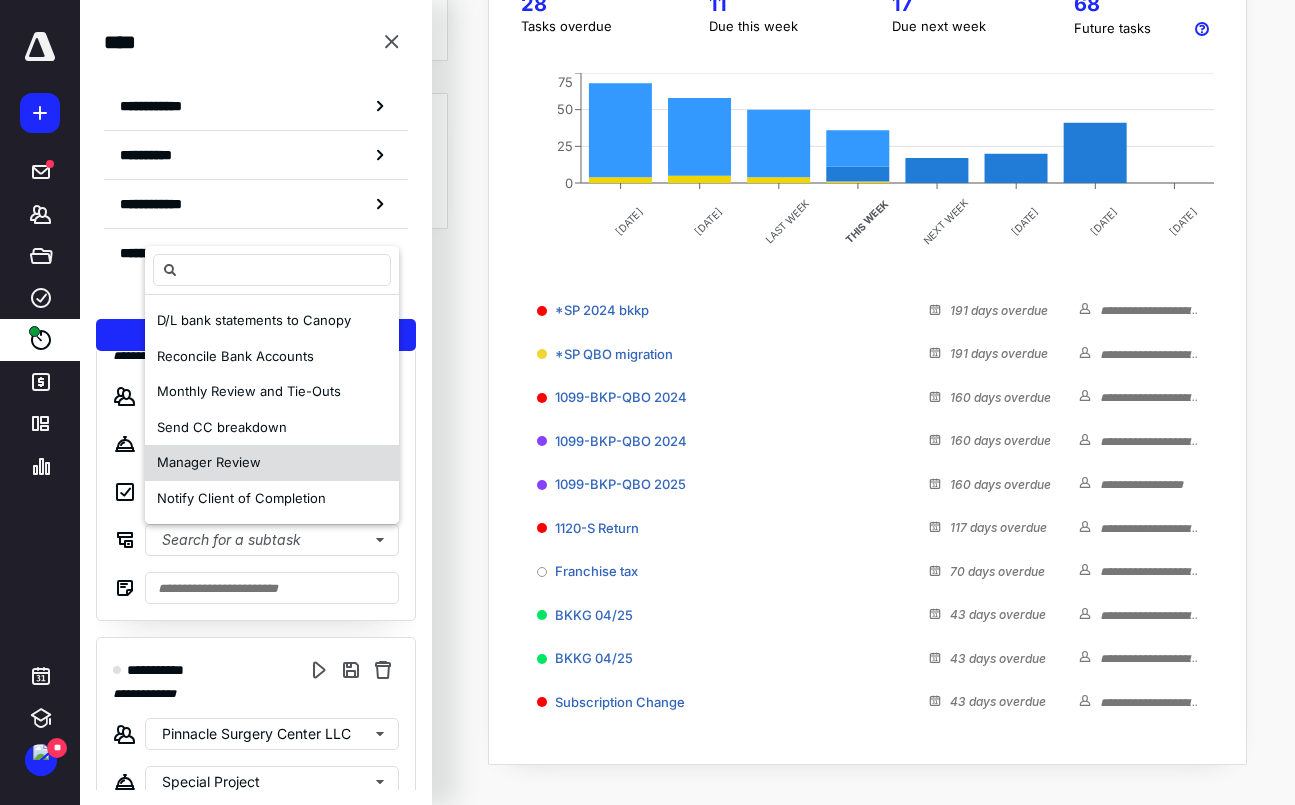 click on "Manager Review" at bounding box center (272, 463) 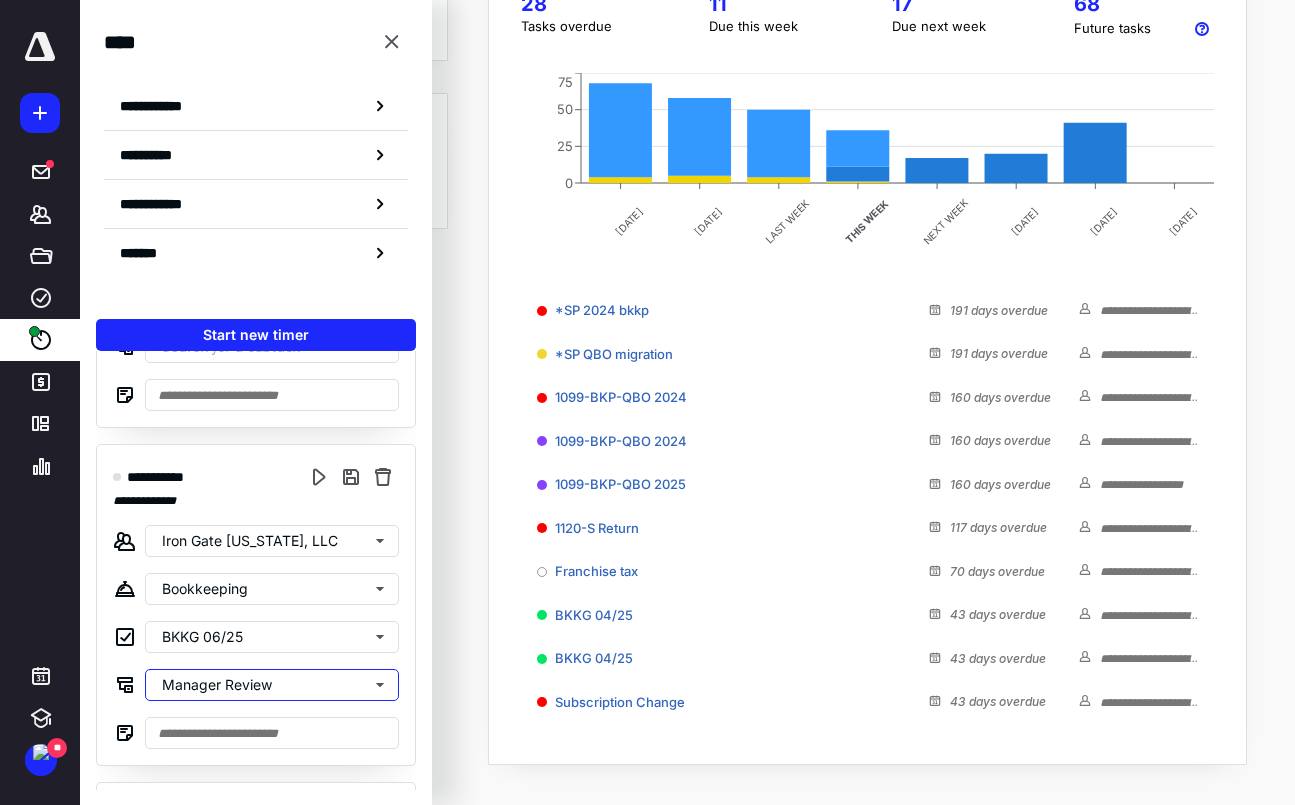 scroll, scrollTop: 282, scrollLeft: 0, axis: vertical 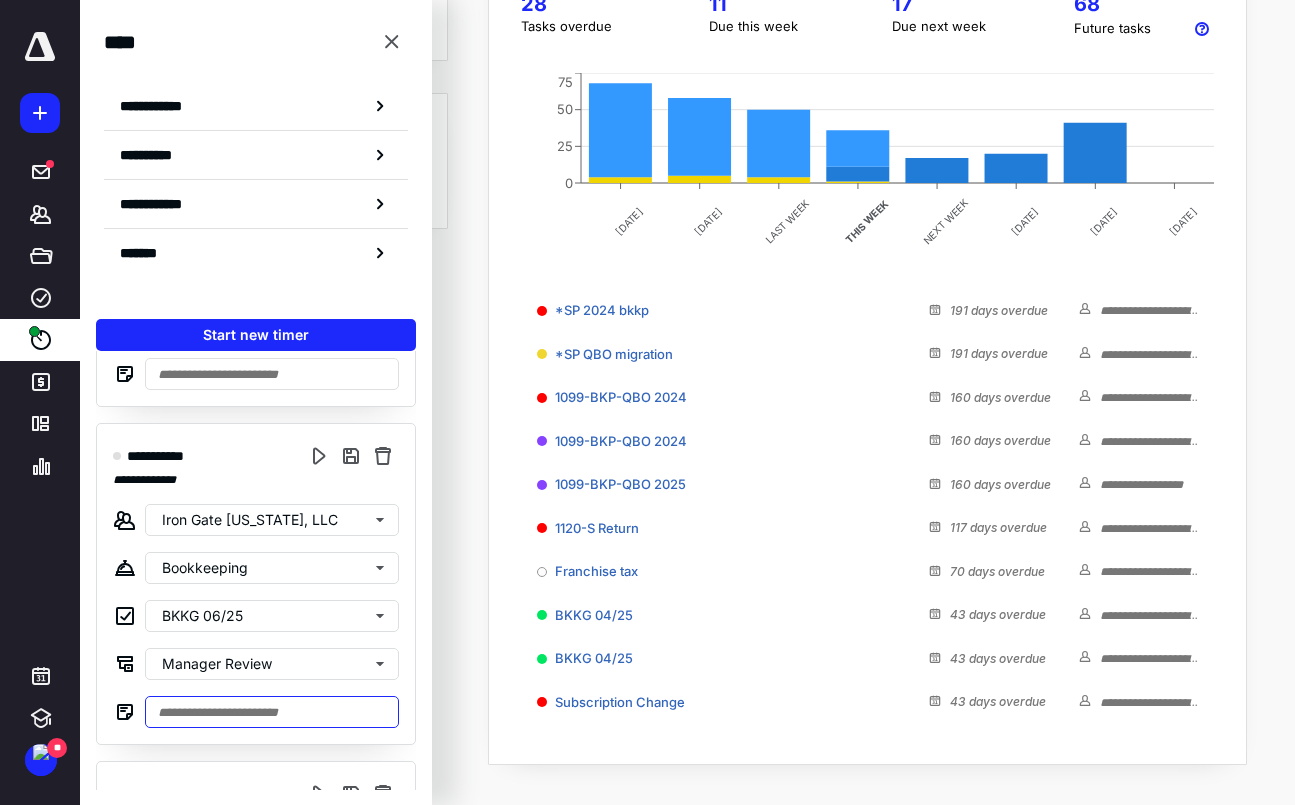 click at bounding box center [272, 712] 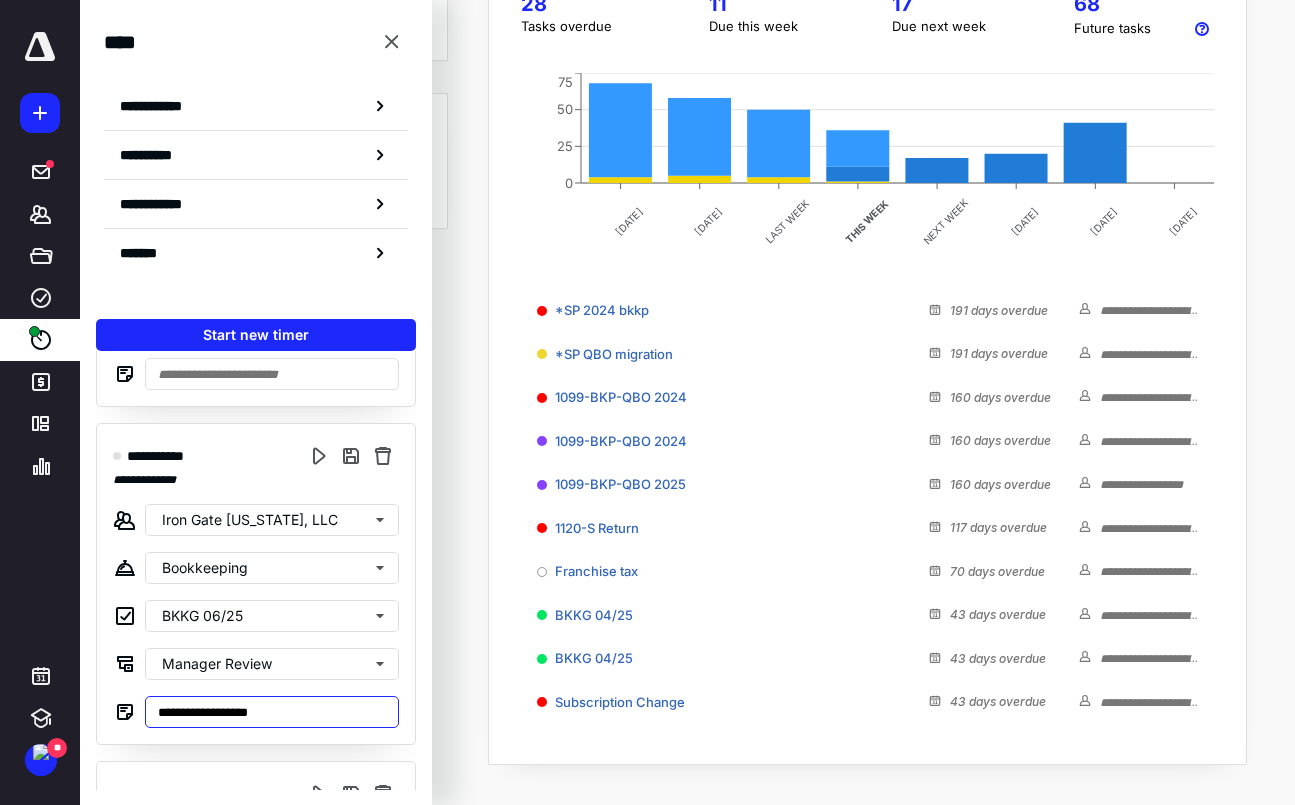 scroll, scrollTop: 253, scrollLeft: 0, axis: vertical 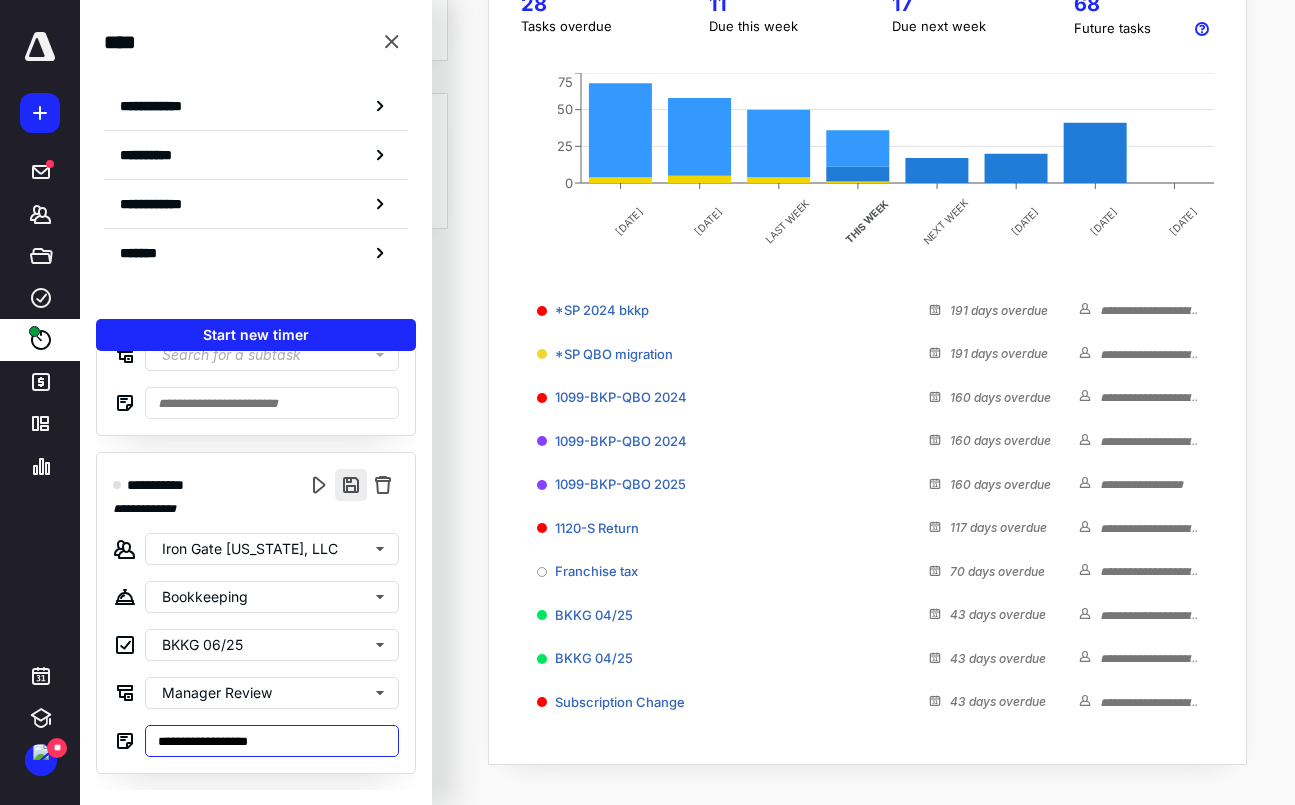 type on "**********" 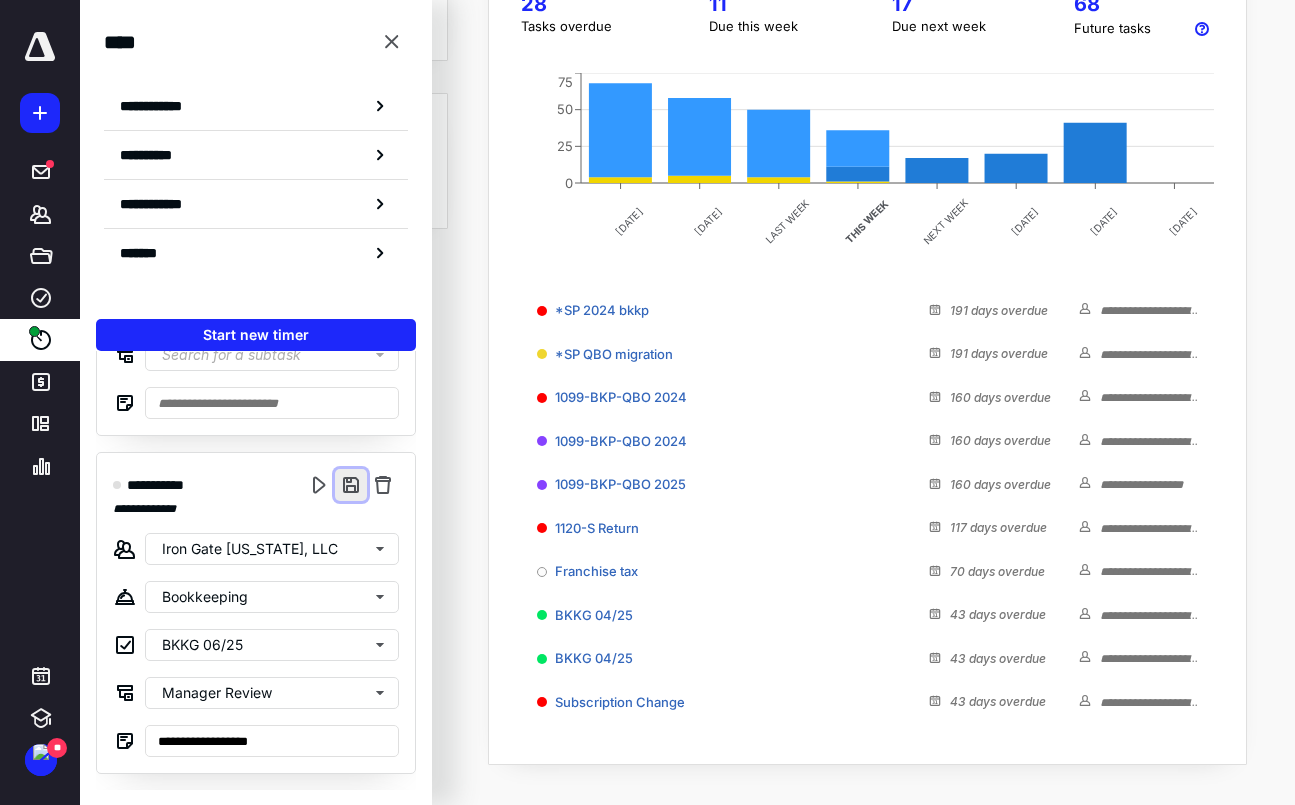 click at bounding box center (351, 485) 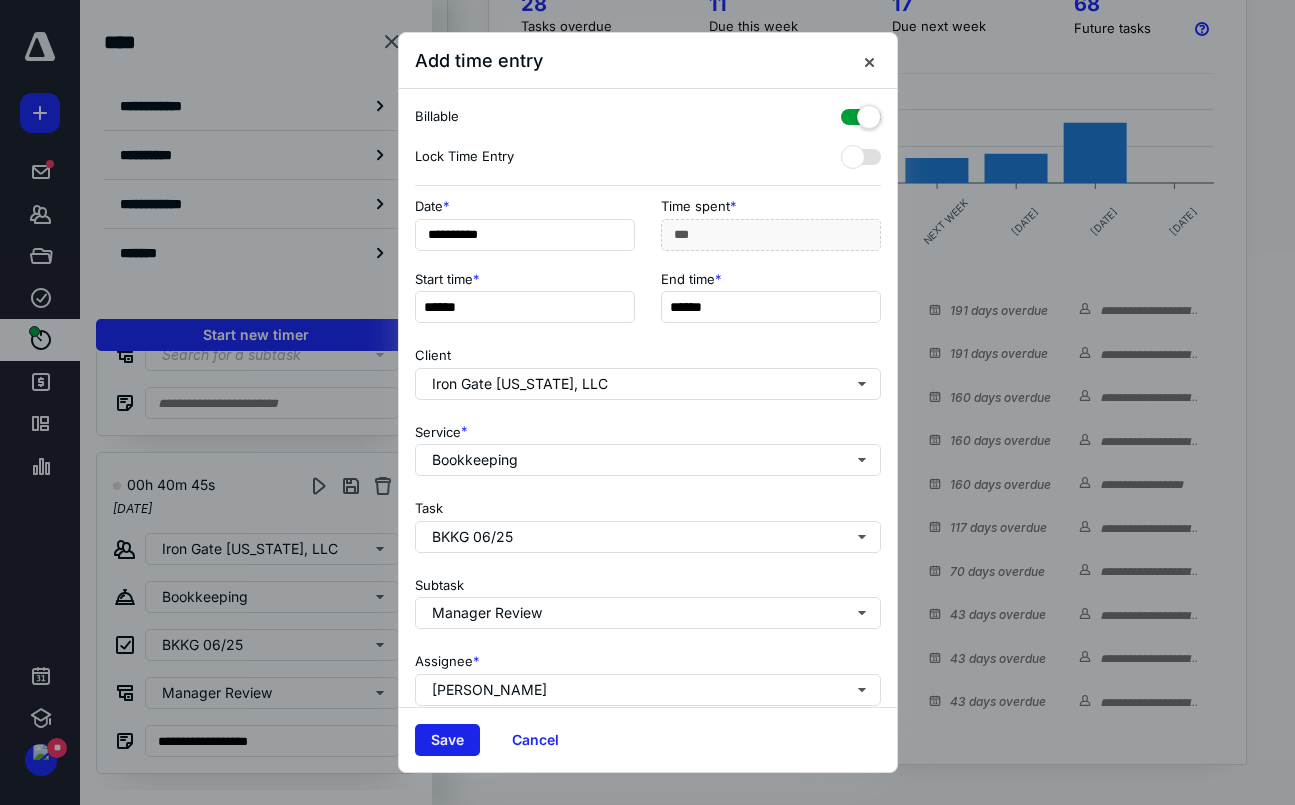 click on "Save" at bounding box center (447, 740) 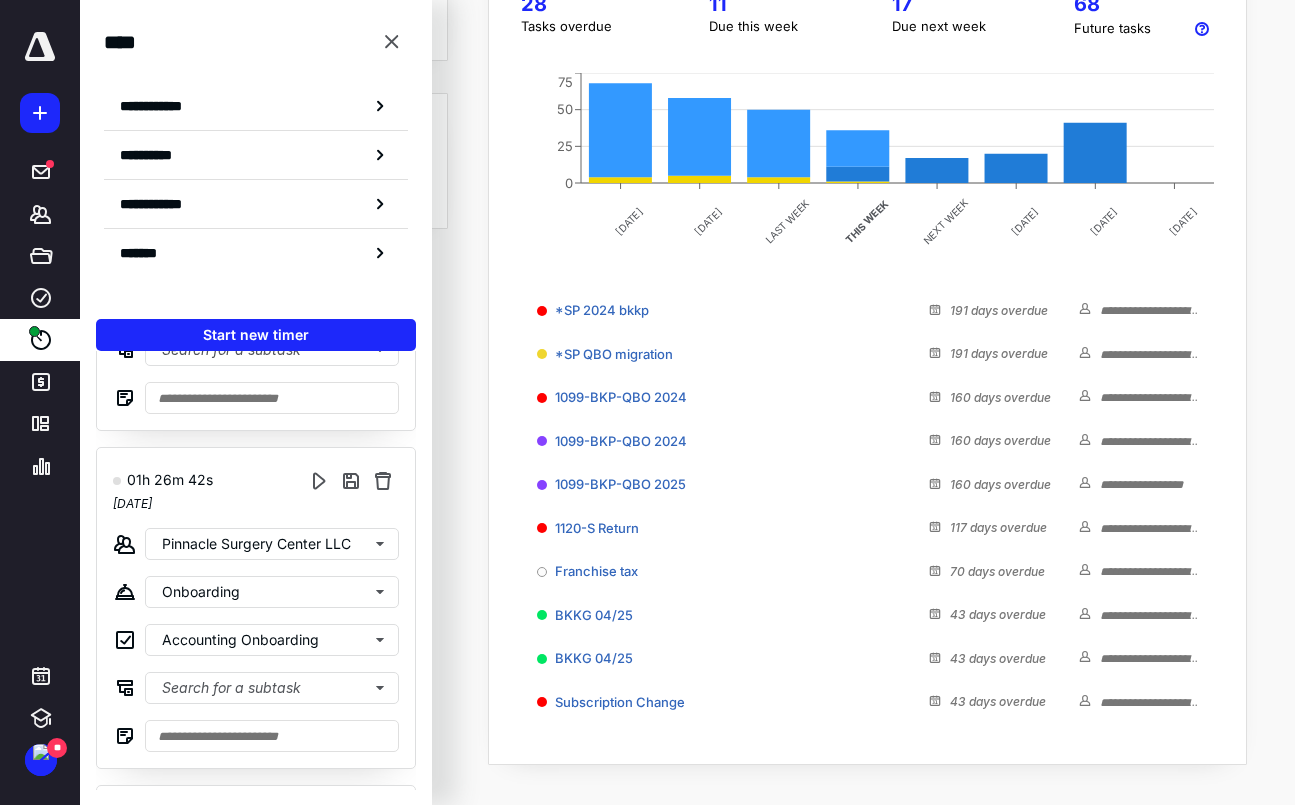 scroll, scrollTop: 597, scrollLeft: 0, axis: vertical 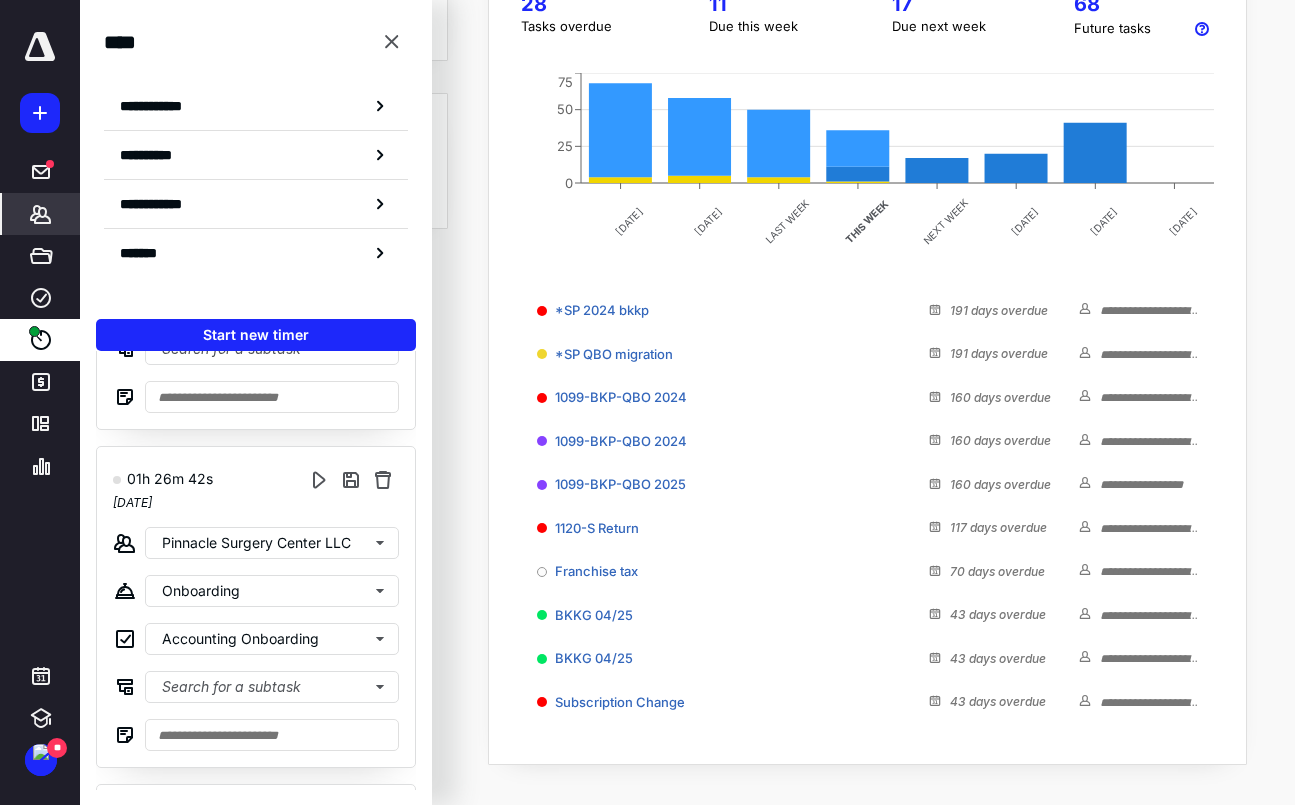 click on "*******" at bounding box center (41, 214) 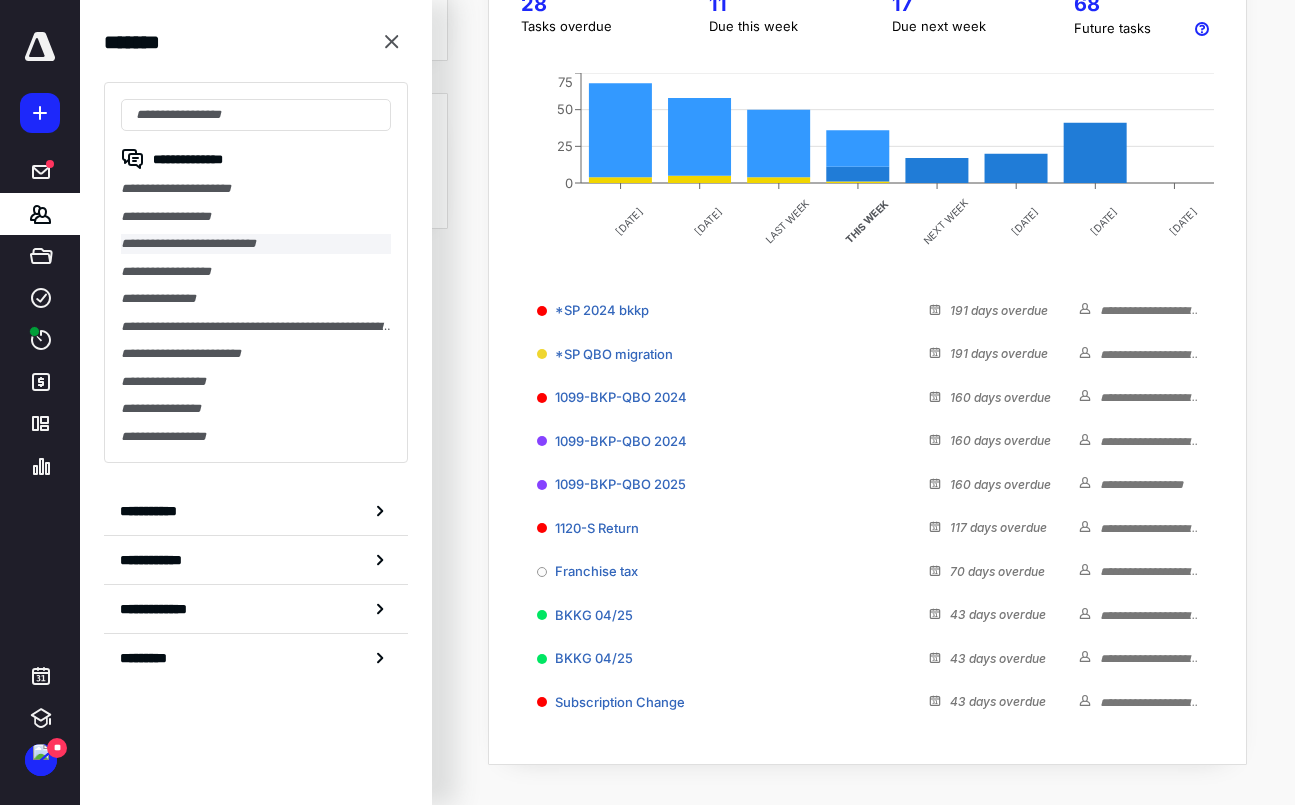 click on "**********" at bounding box center (256, 244) 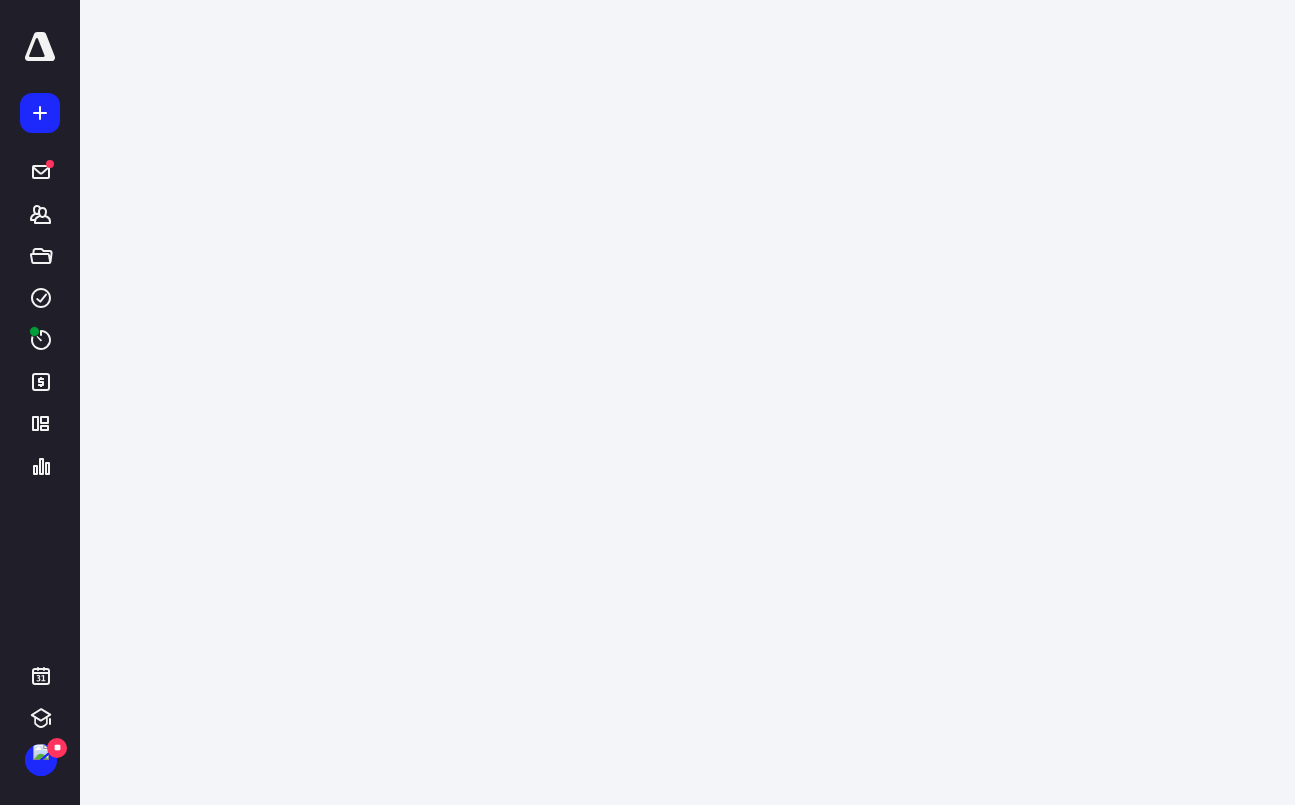 scroll, scrollTop: 0, scrollLeft: 0, axis: both 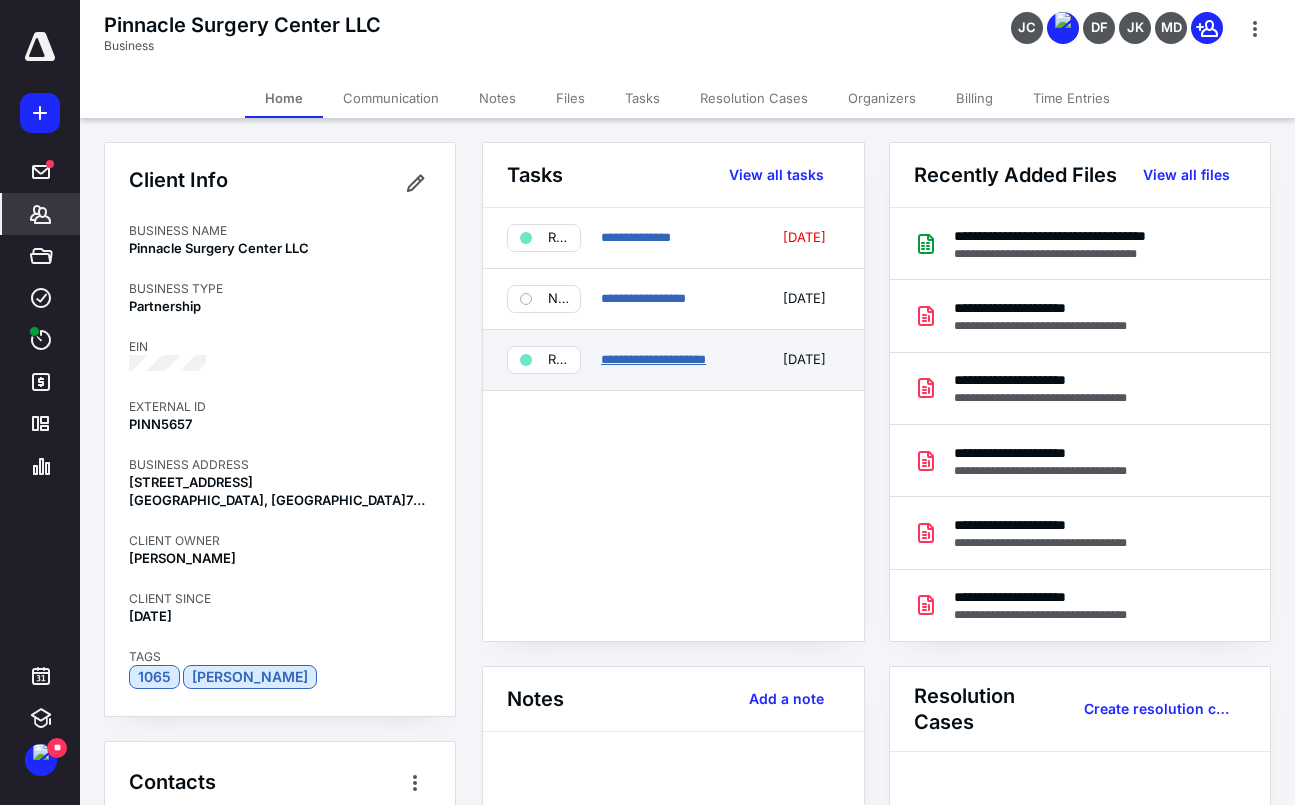 click on "**********" at bounding box center [653, 359] 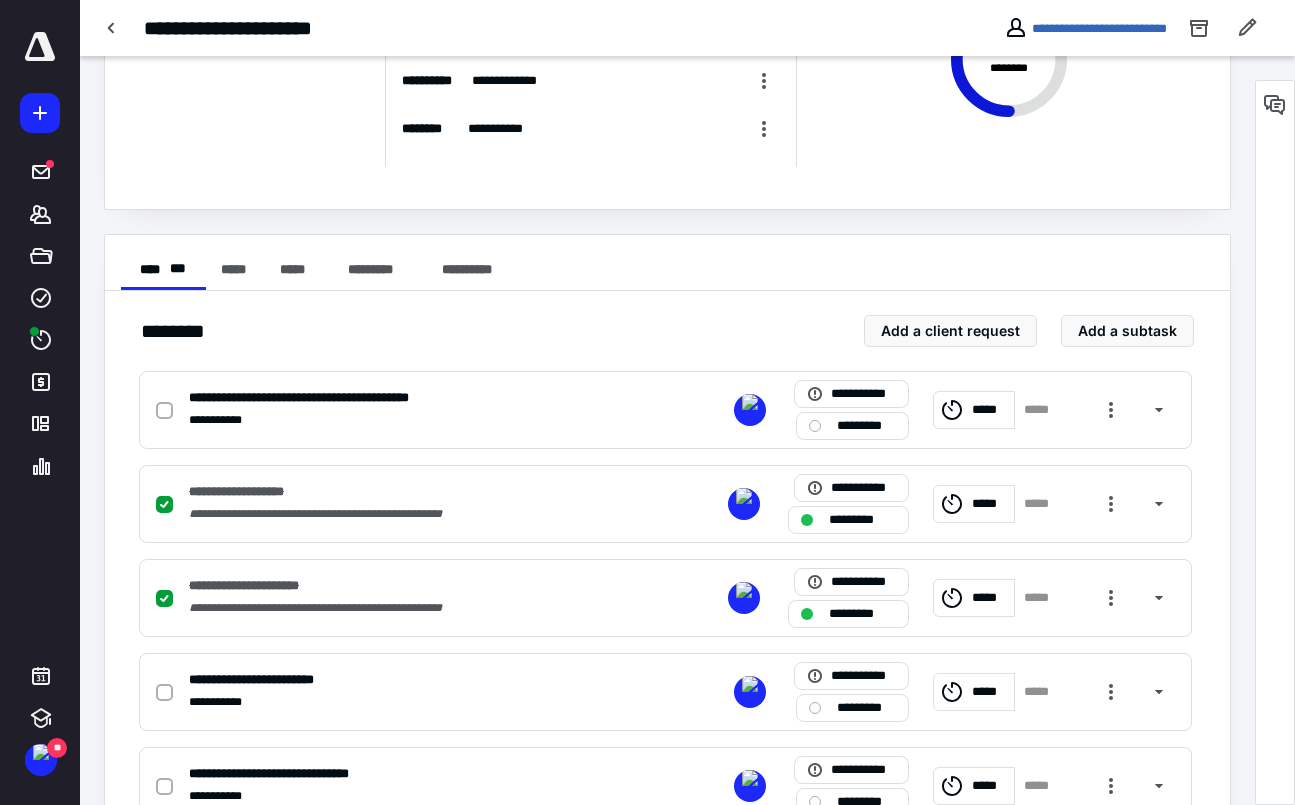 scroll, scrollTop: 204, scrollLeft: 0, axis: vertical 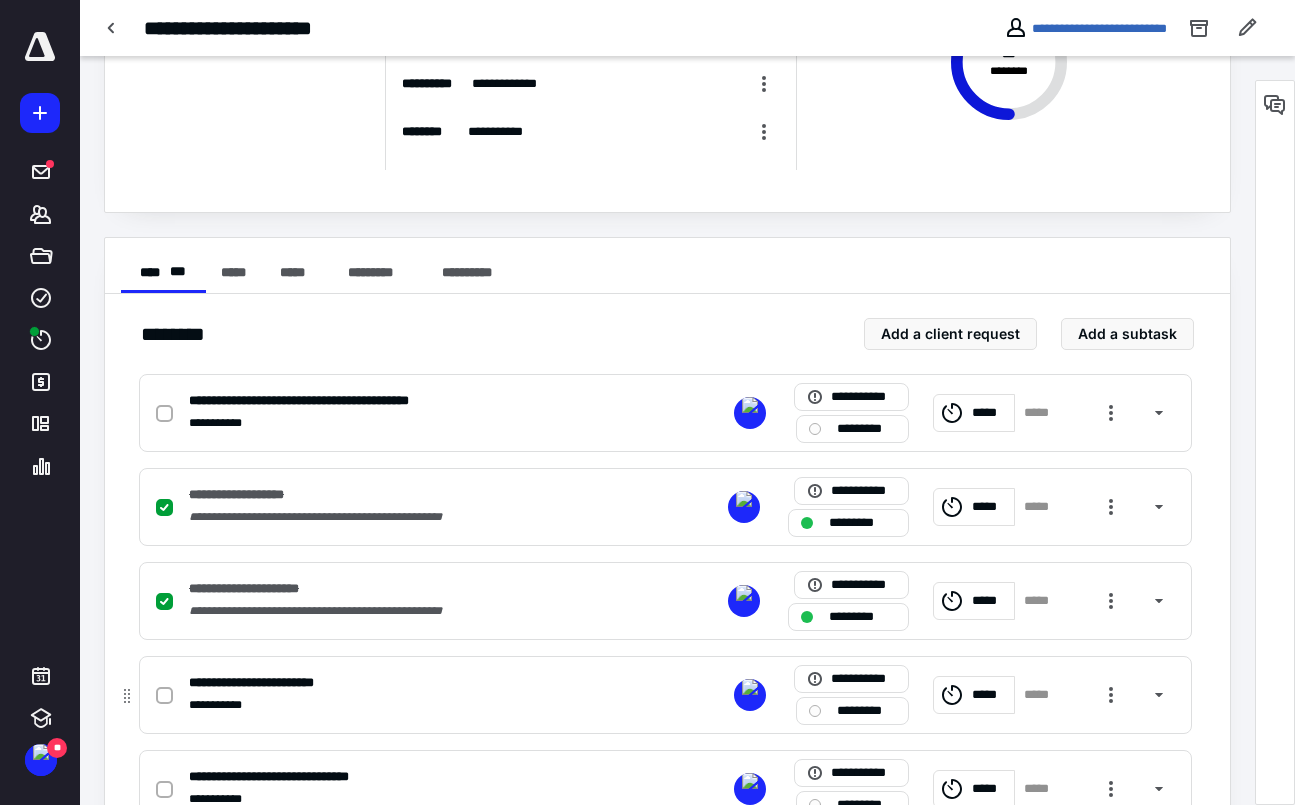 click at bounding box center [168, 695] 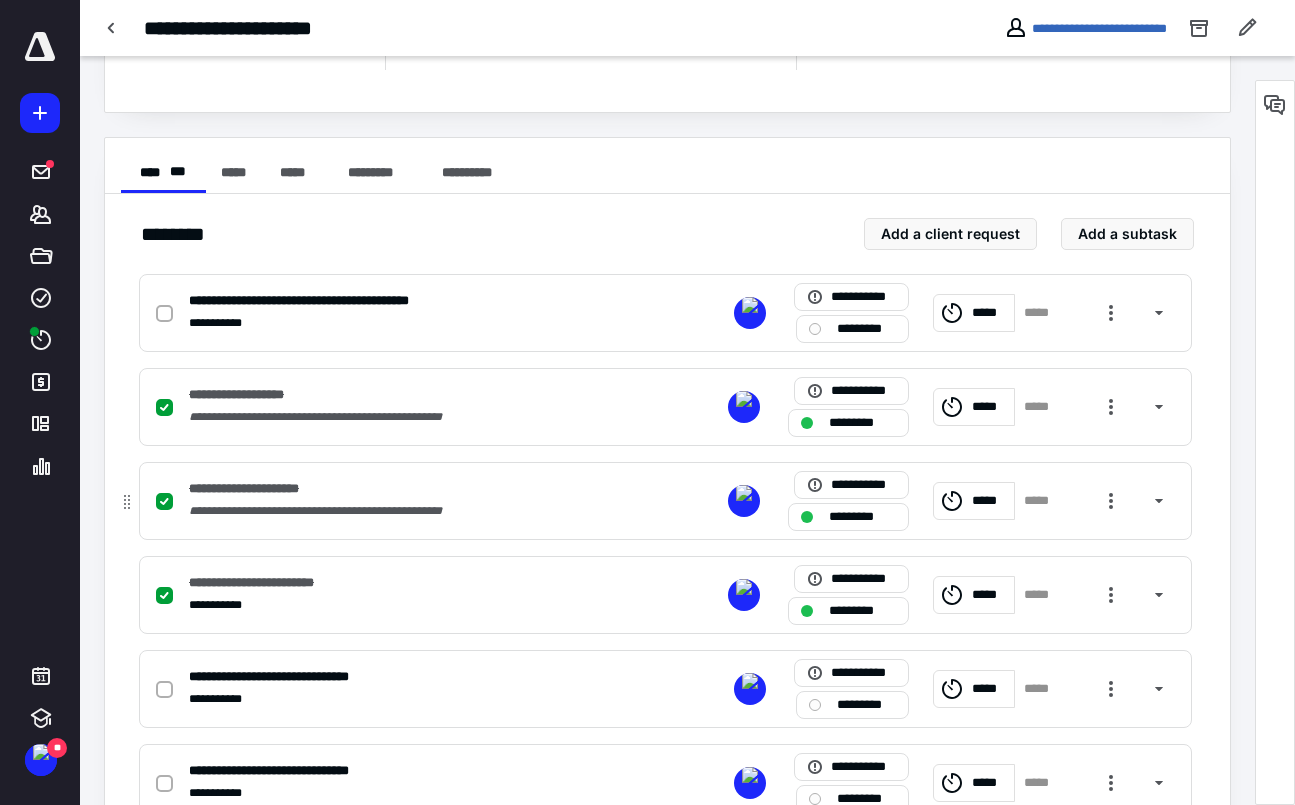scroll, scrollTop: 370, scrollLeft: 0, axis: vertical 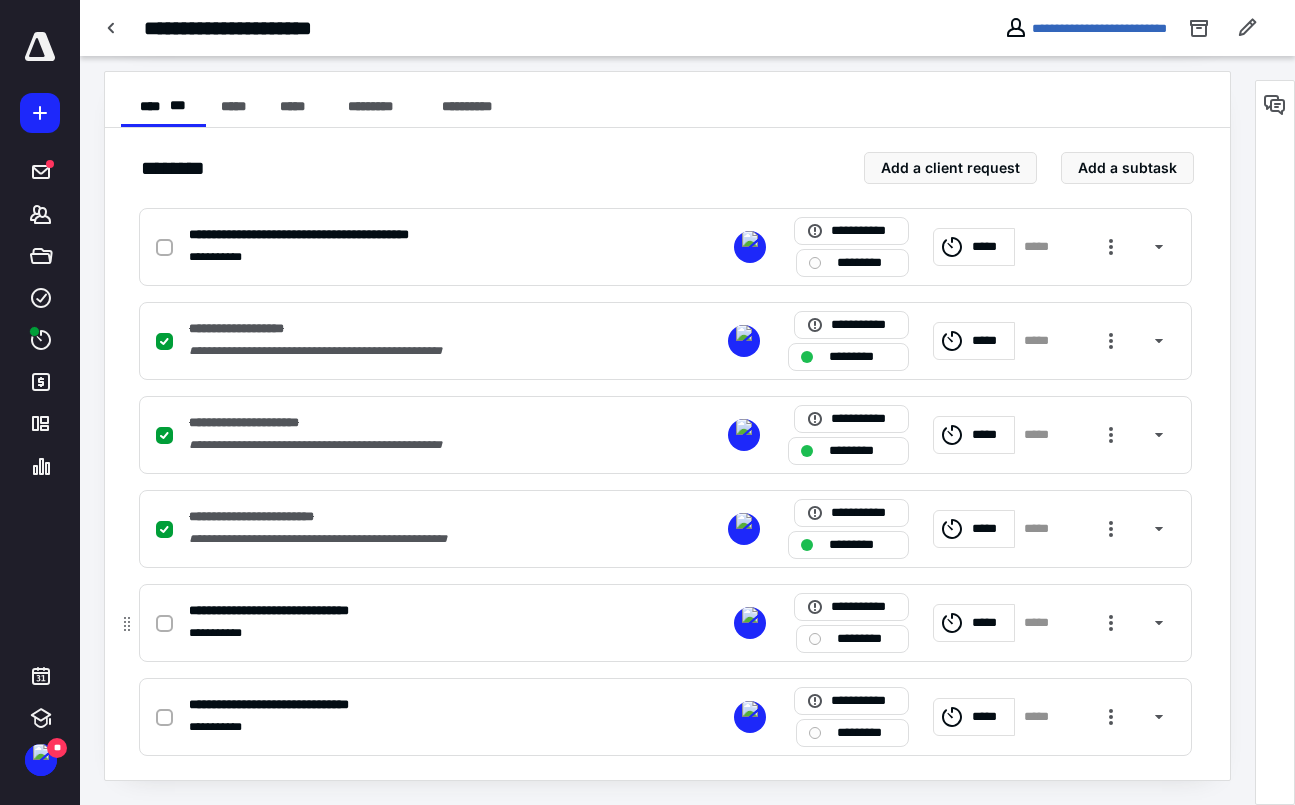click 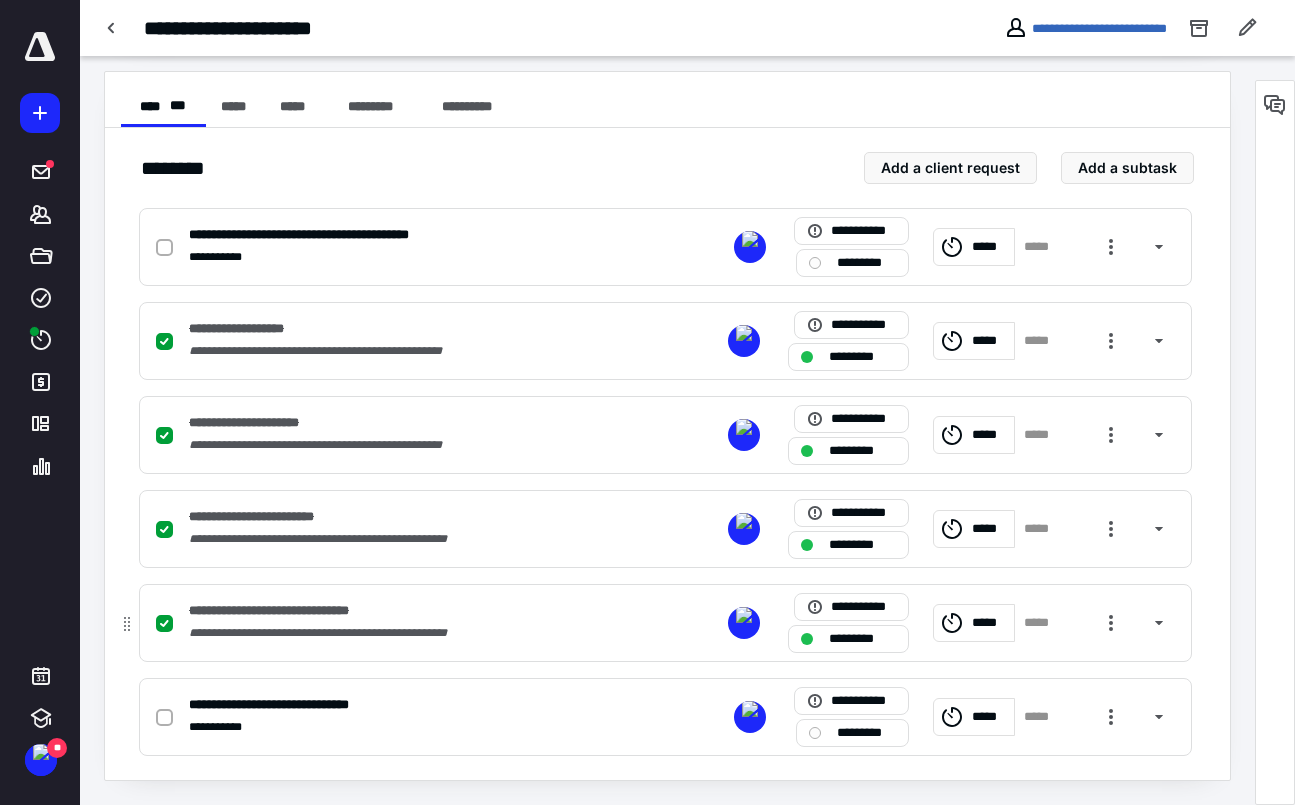 click 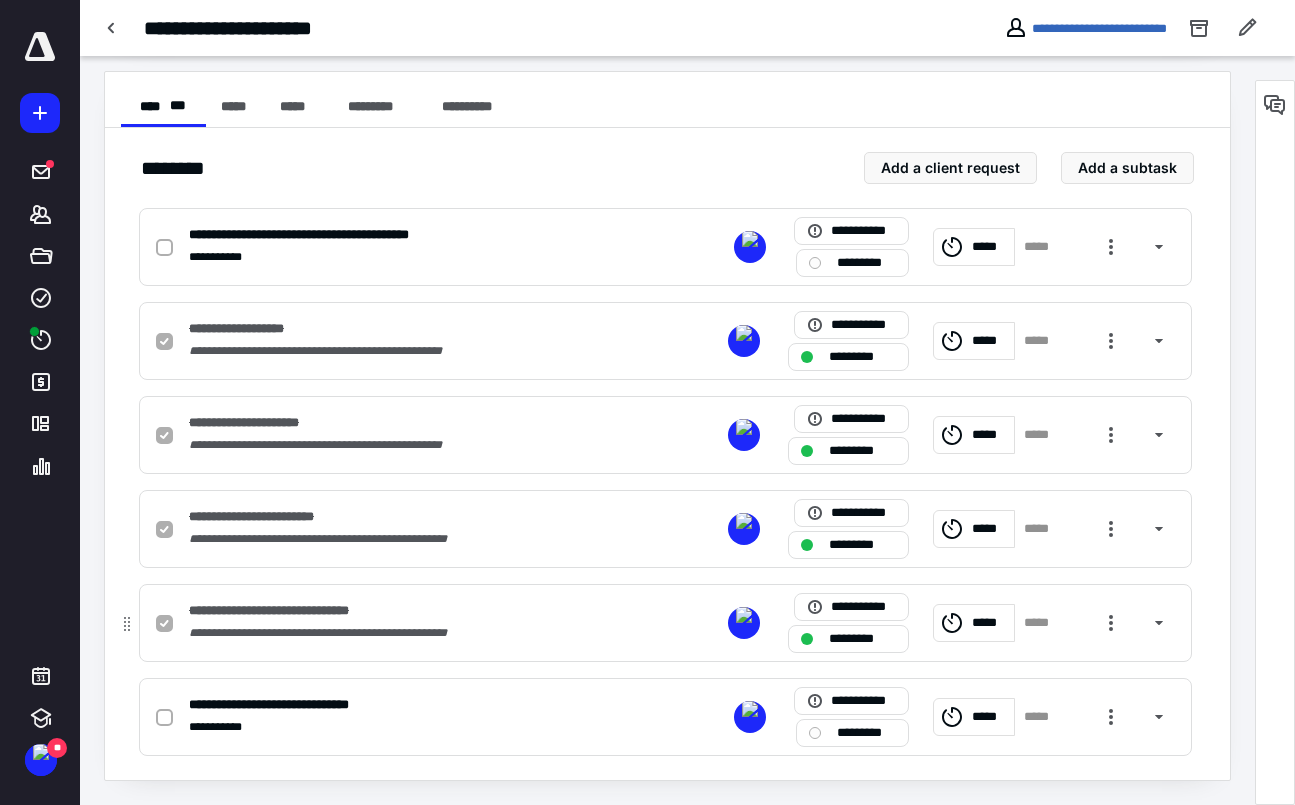 checkbox on "false" 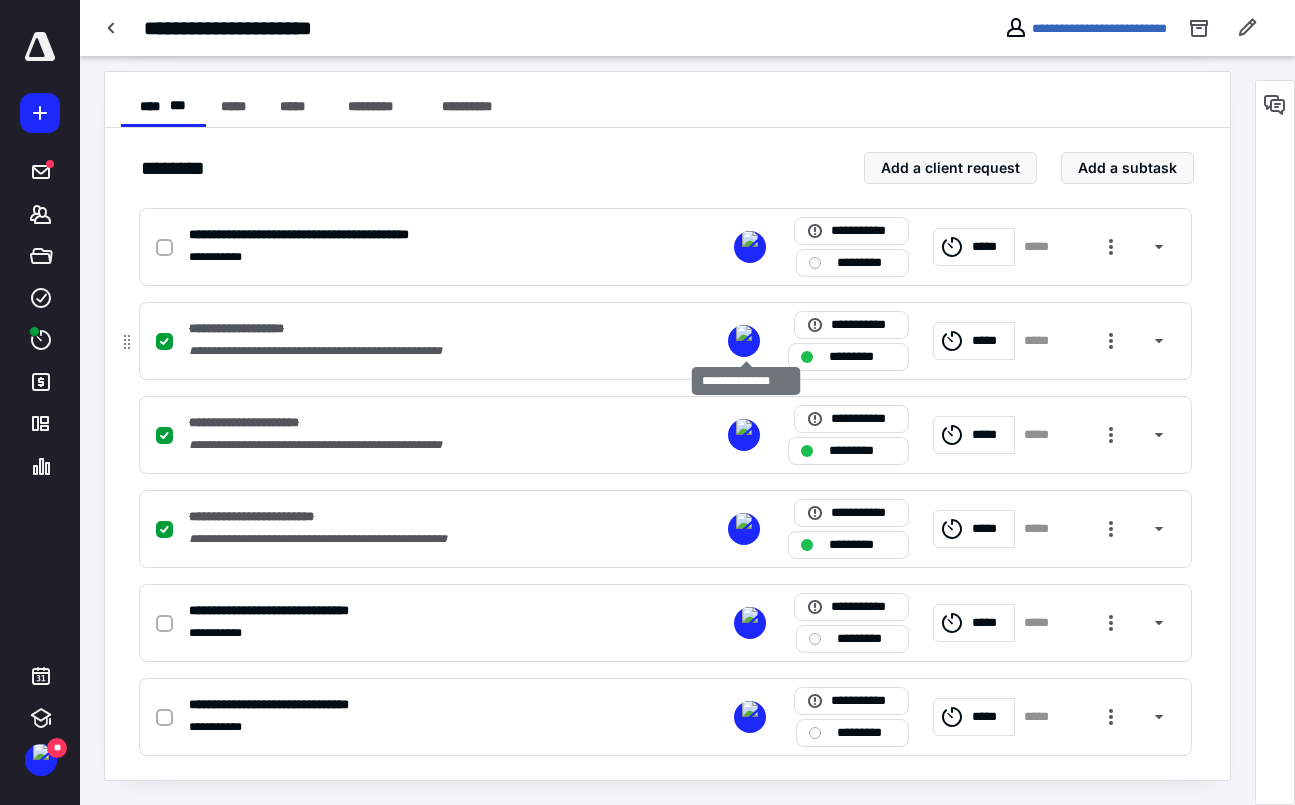 scroll, scrollTop: 0, scrollLeft: 0, axis: both 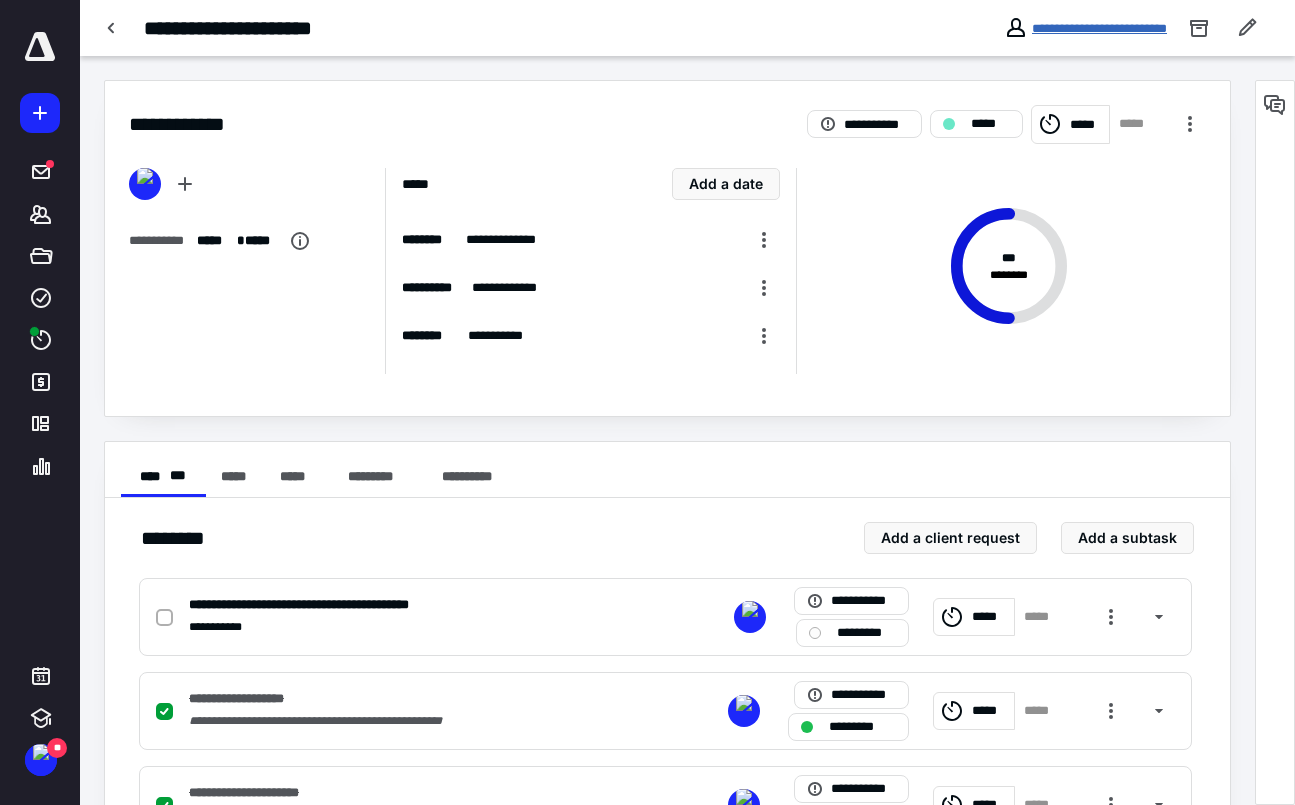 click on "**********" at bounding box center [1099, 28] 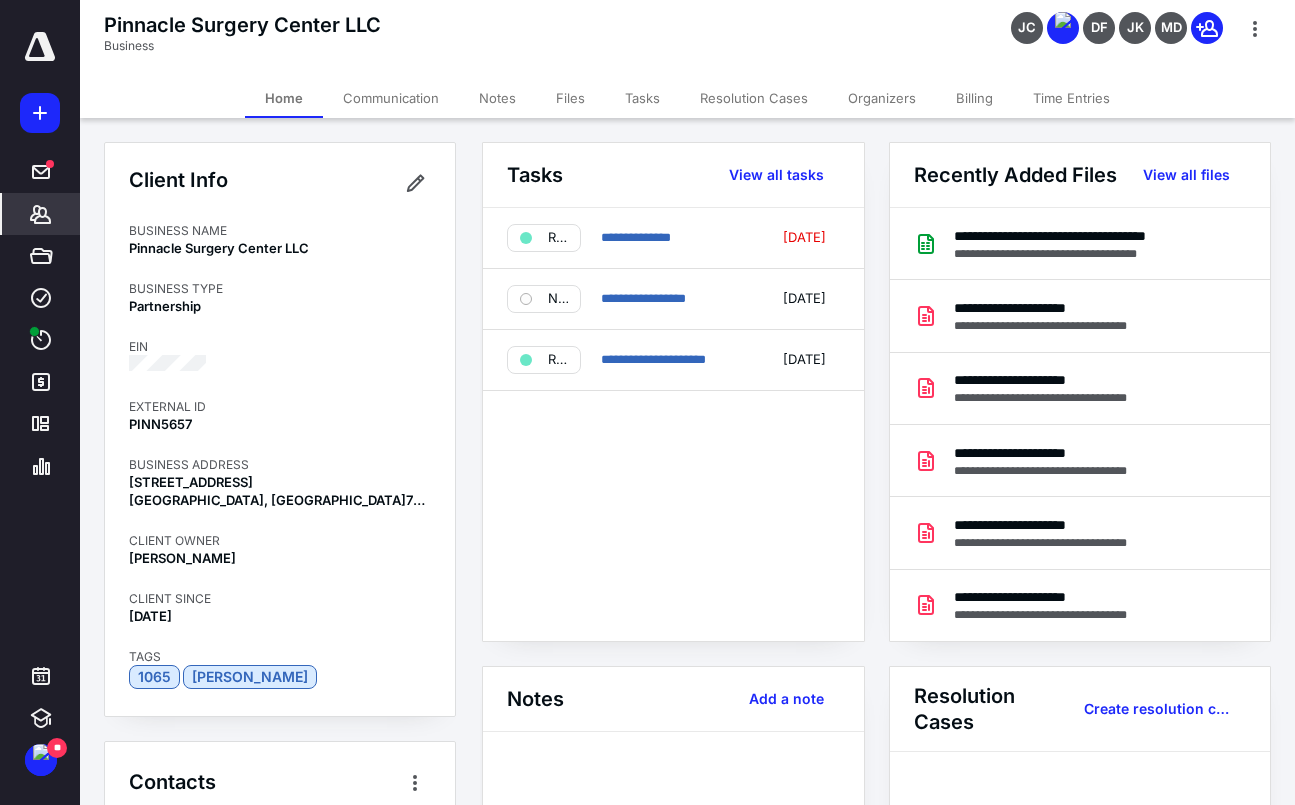 click on "Tasks" at bounding box center (642, 98) 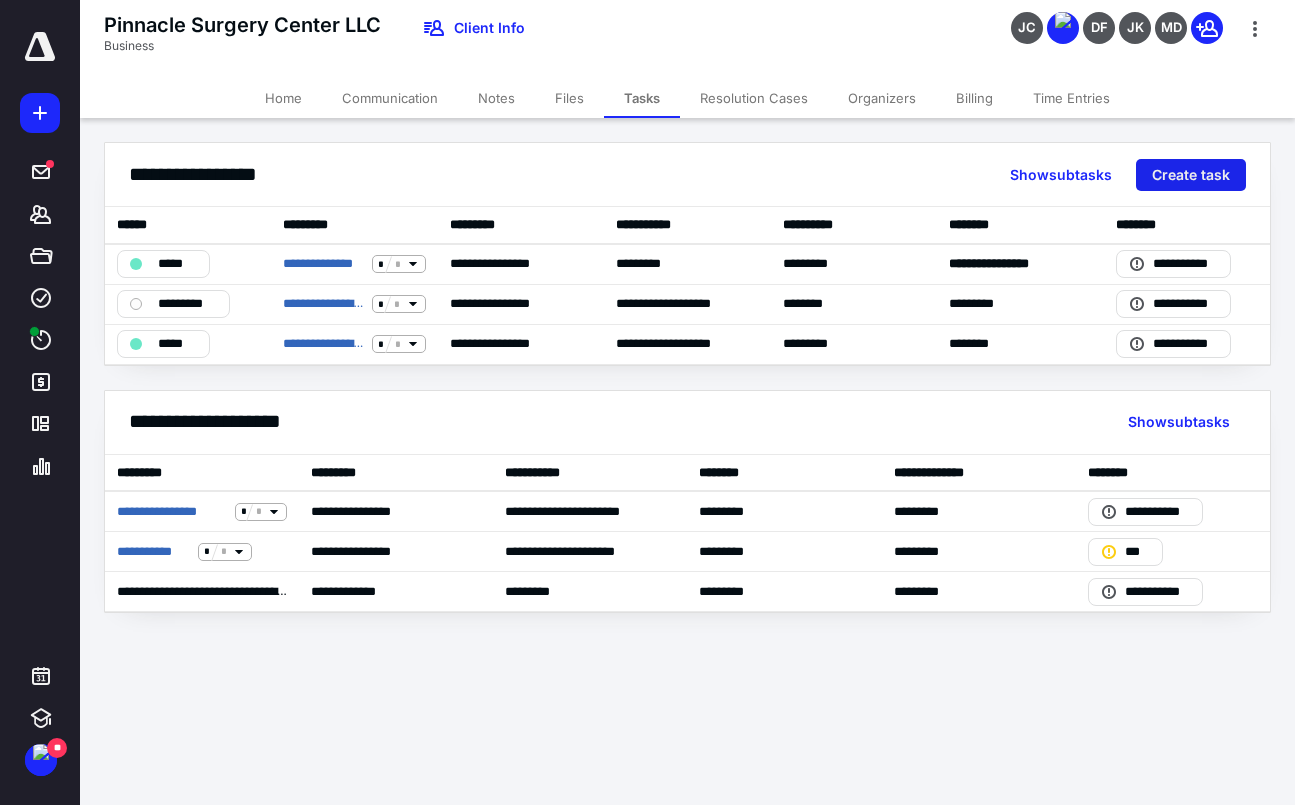 click on "Create task" at bounding box center [1191, 175] 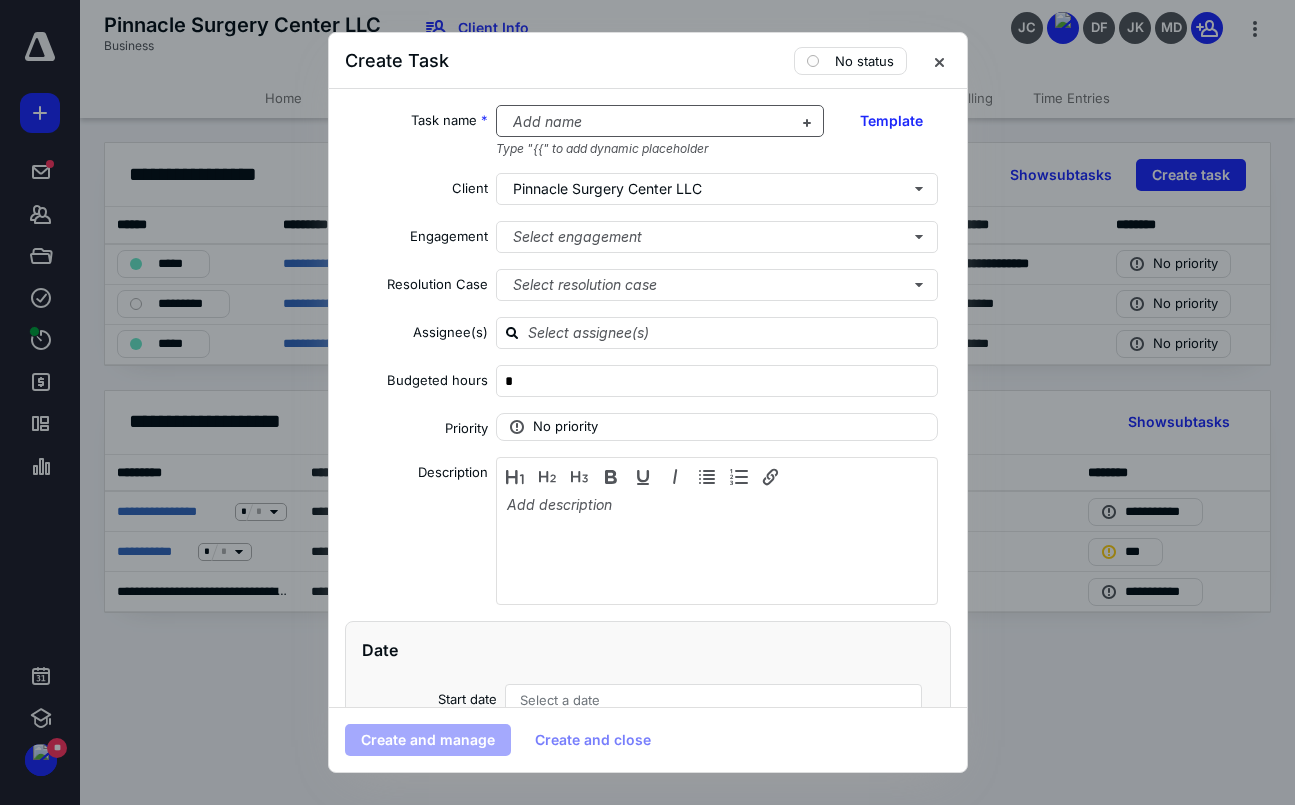 click at bounding box center (648, 122) 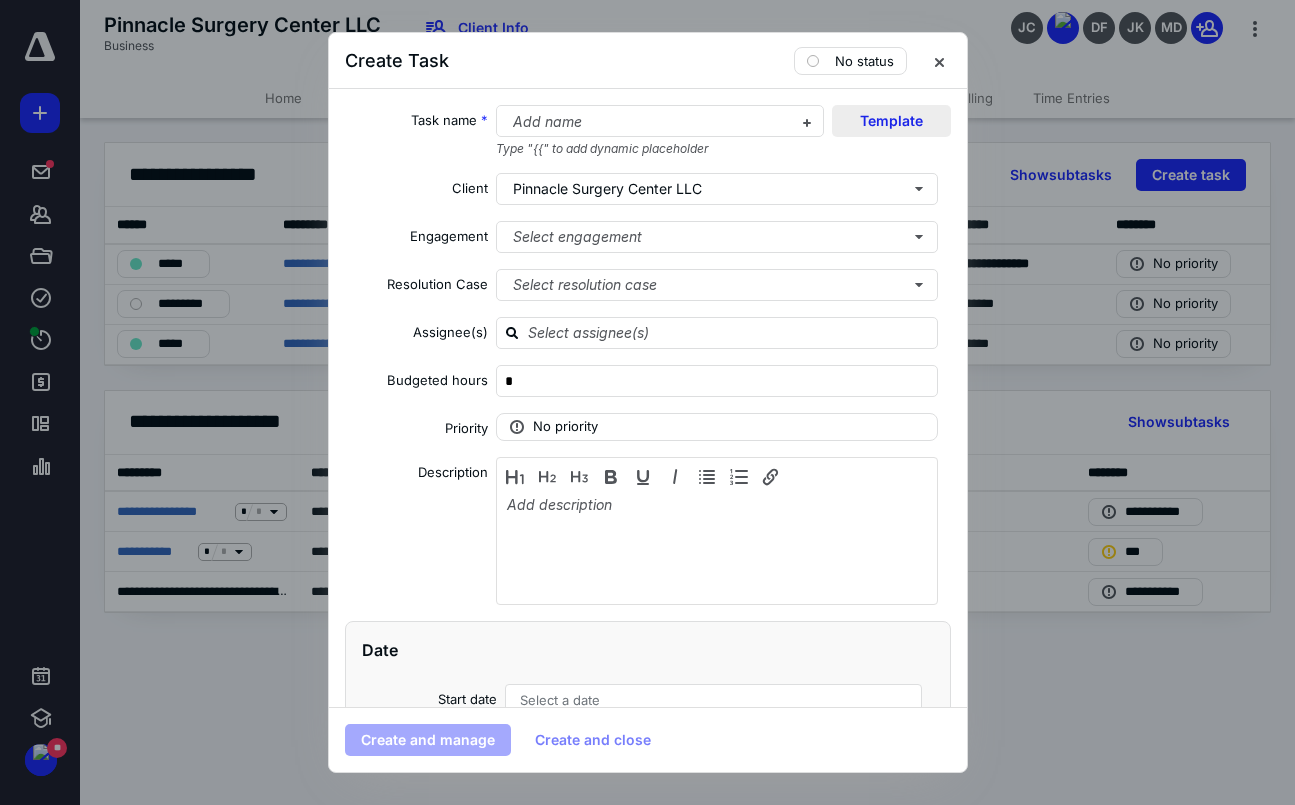 click on "Template" at bounding box center (891, 121) 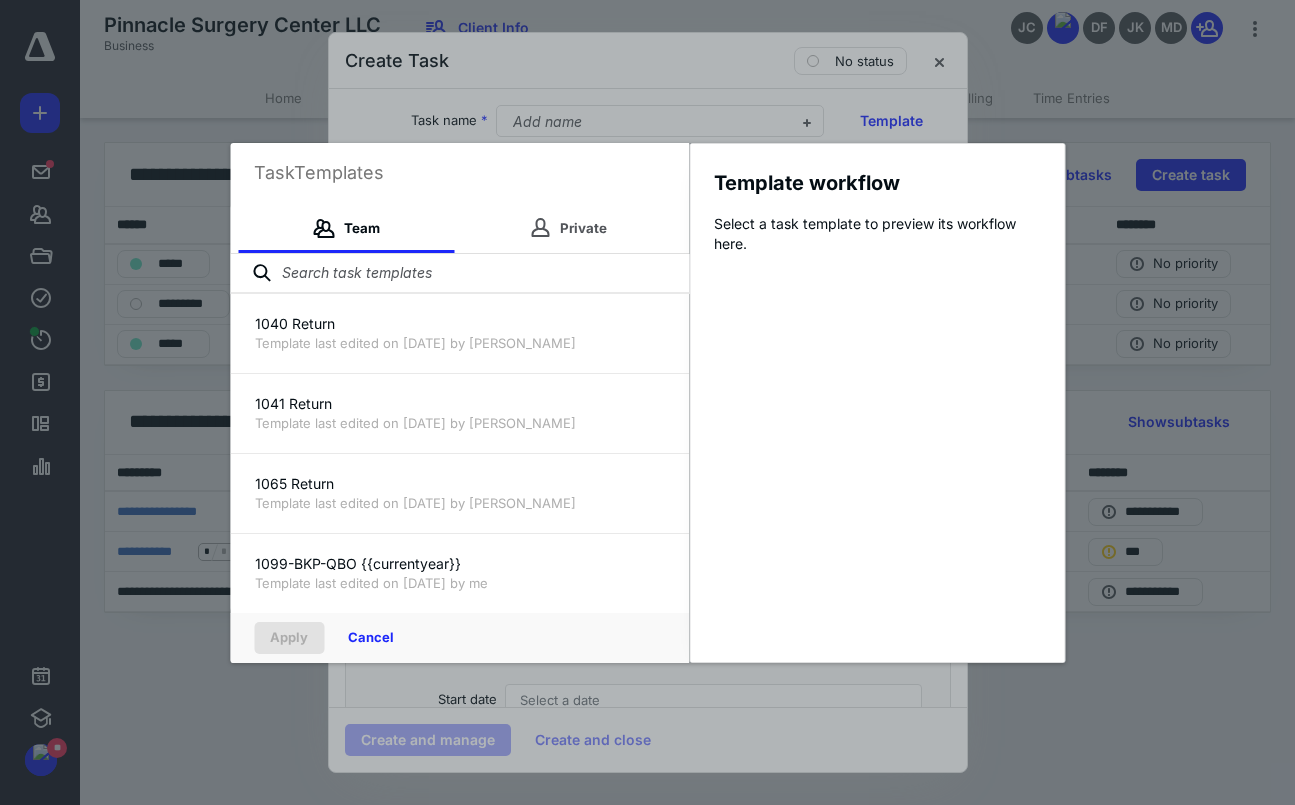 click at bounding box center [459, 274] 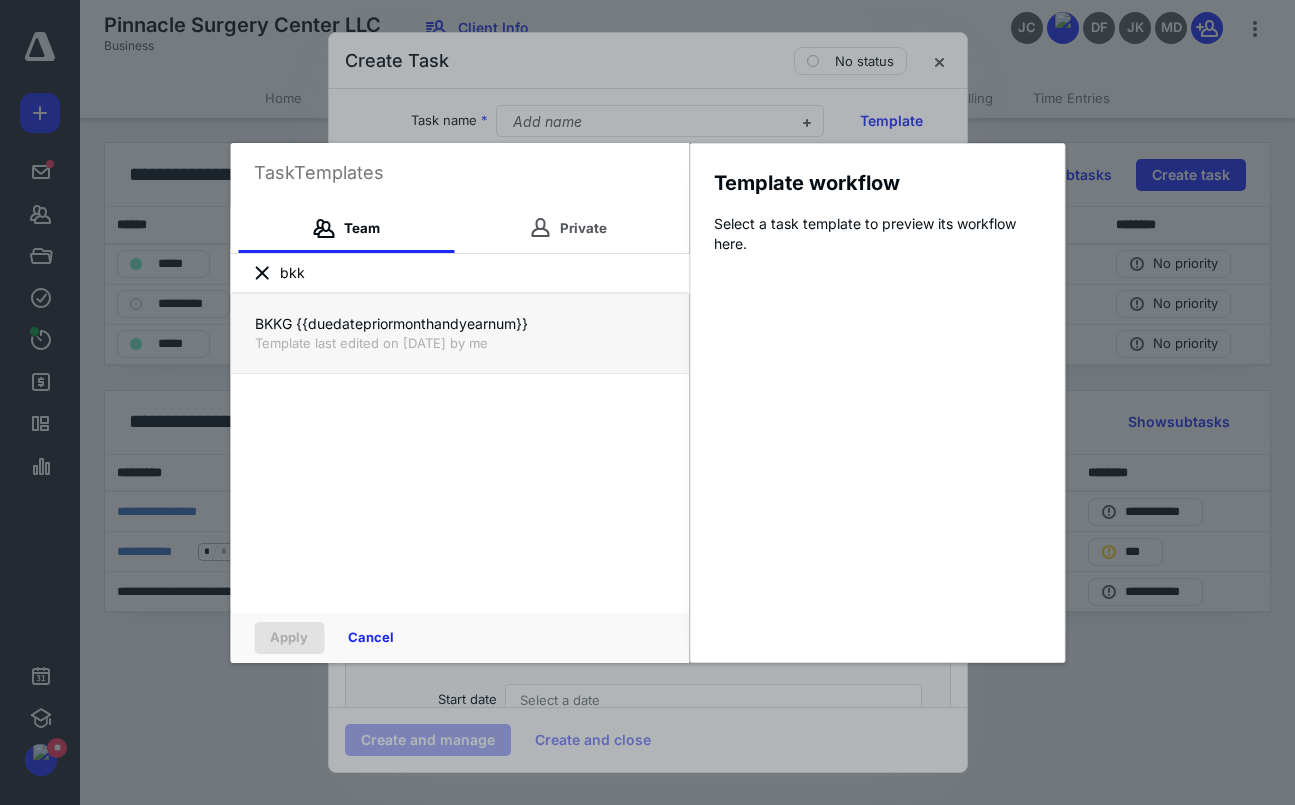 type on "bkk" 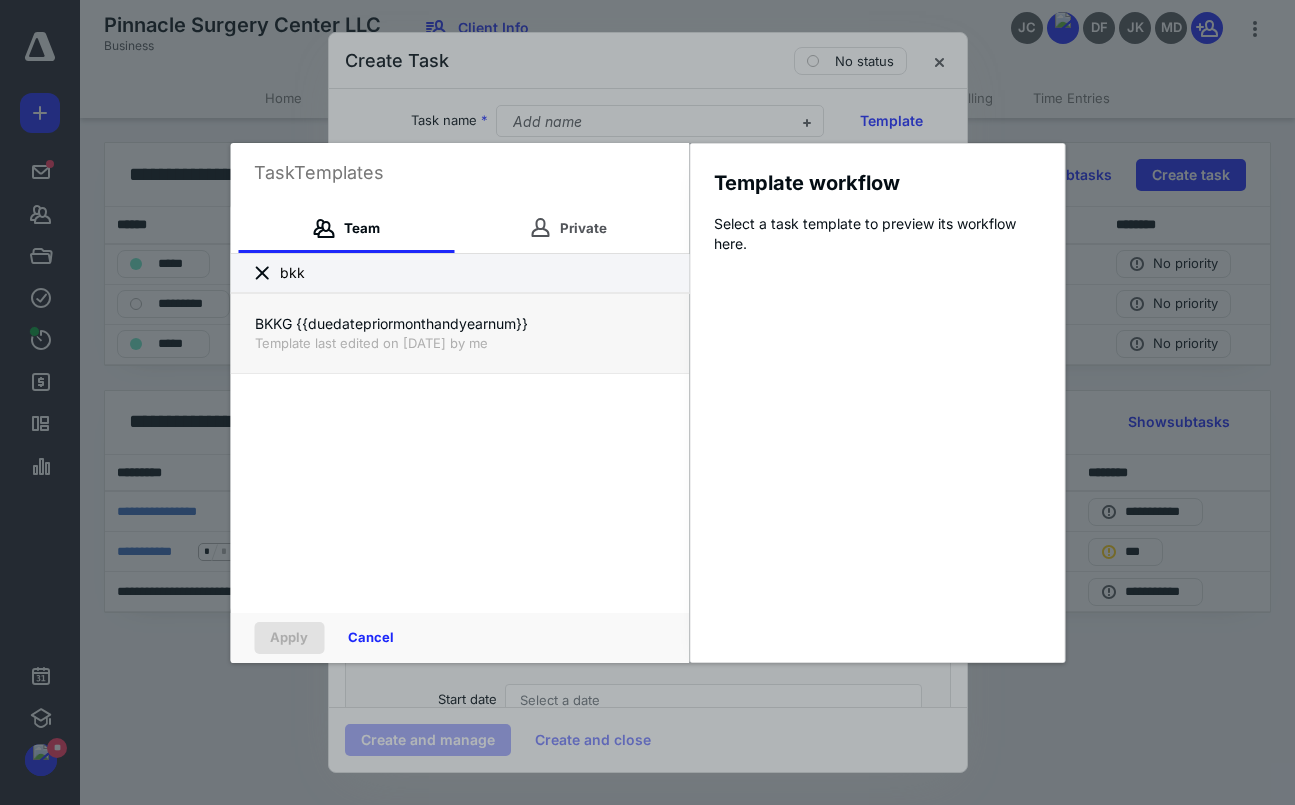 click on "Template last edited on [DATE] by me" at bounding box center (459, 343) 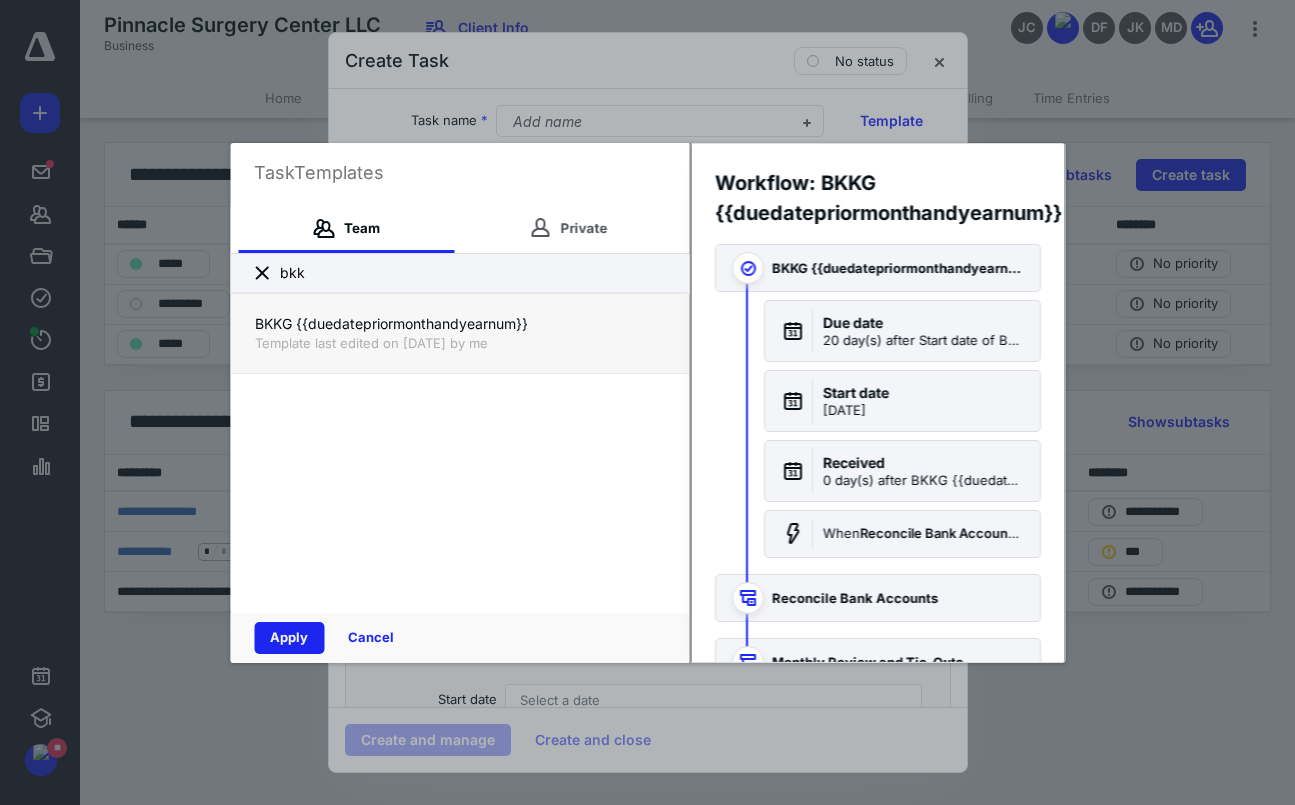 click on "Apply" at bounding box center (289, 638) 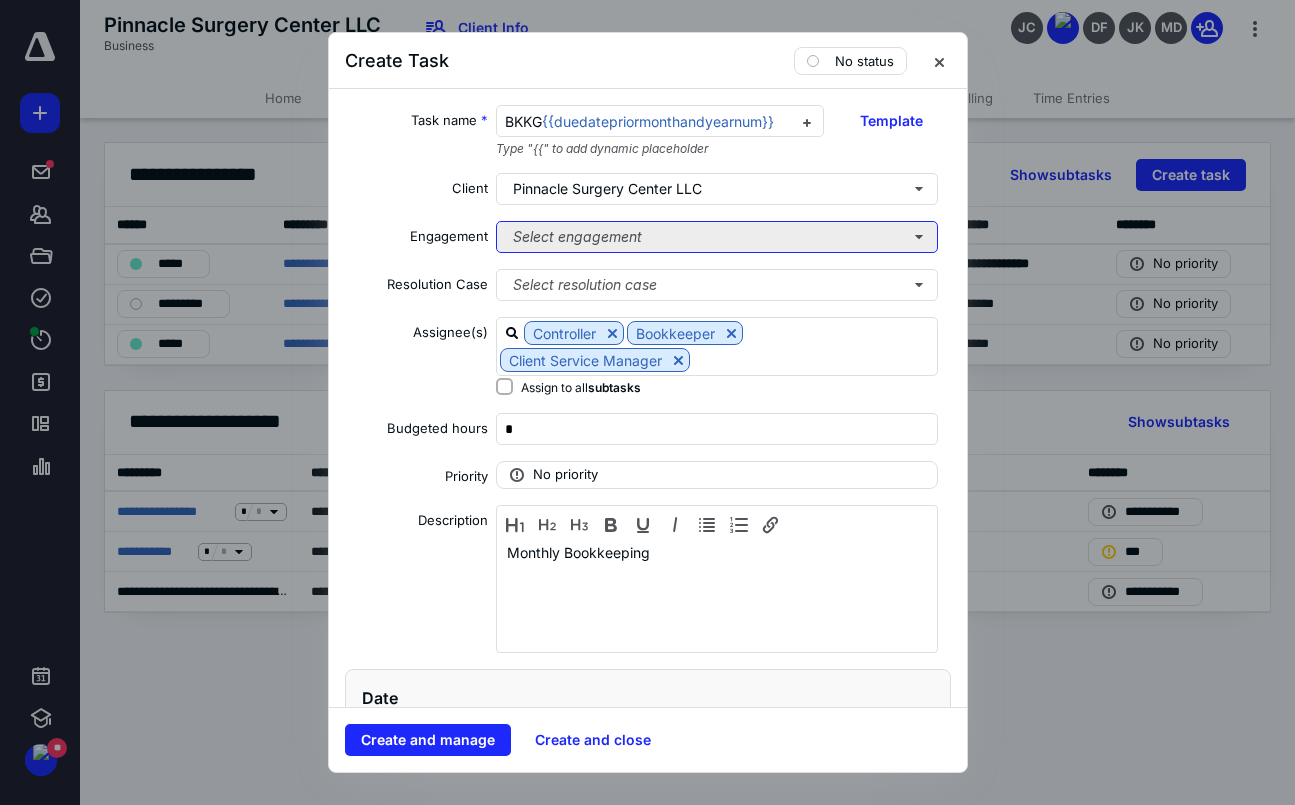 click on "Select engagement" at bounding box center [717, 237] 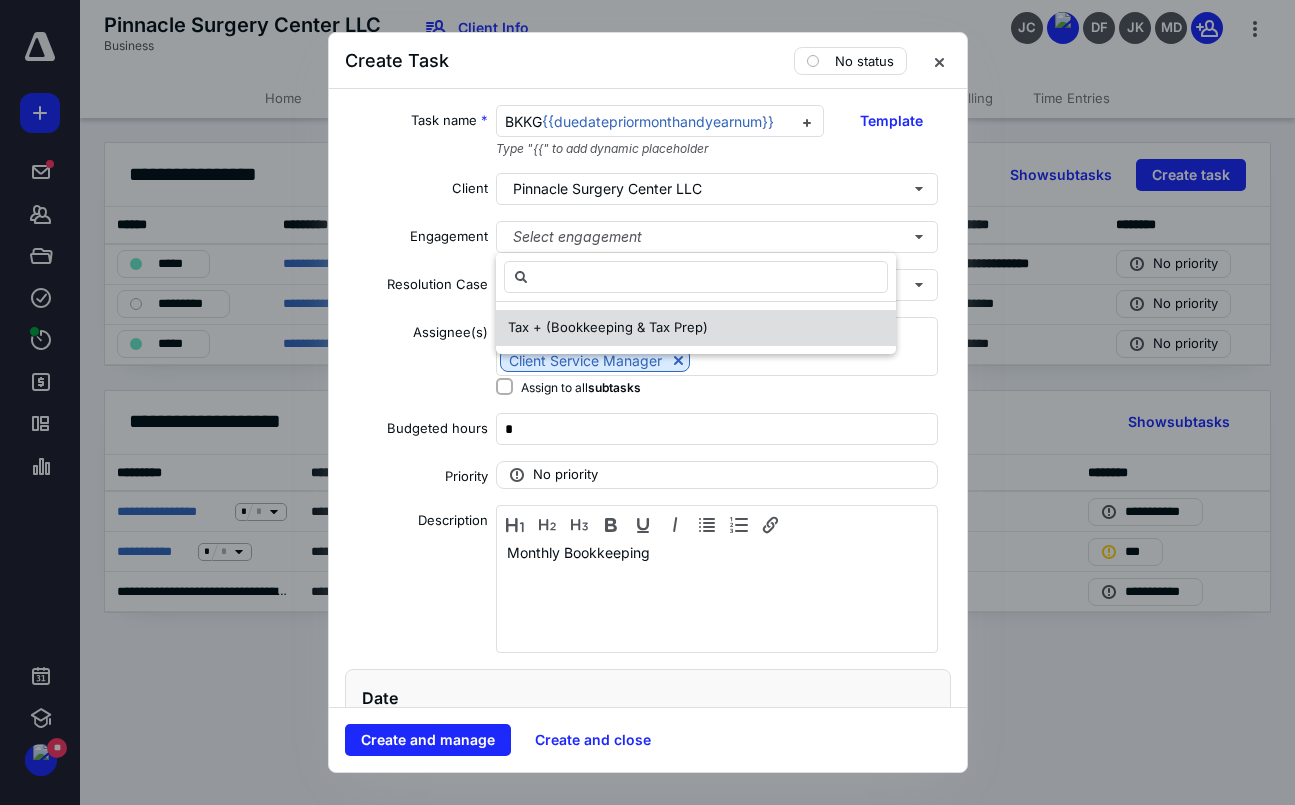 click on "Tax + (Bookkeeping & Tax Prep)" at bounding box center [608, 327] 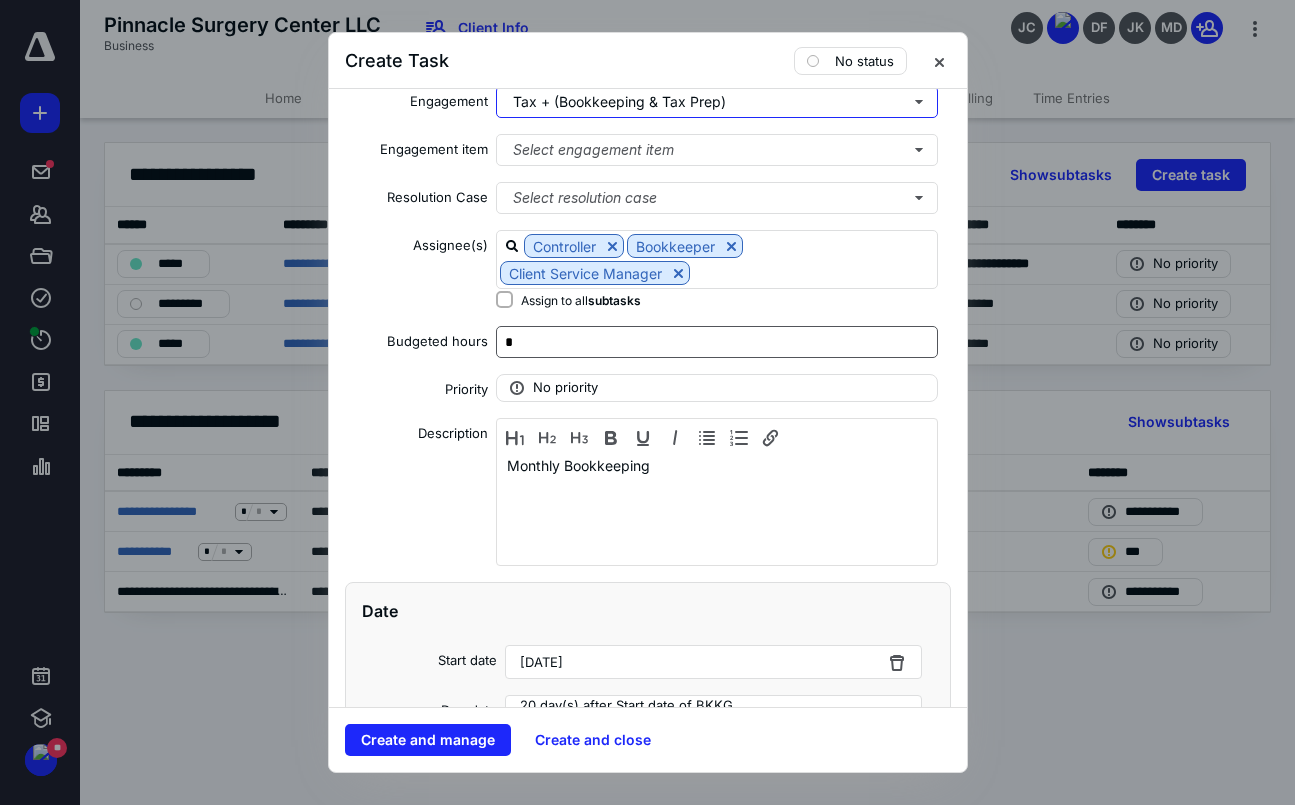 scroll, scrollTop: 117, scrollLeft: 0, axis: vertical 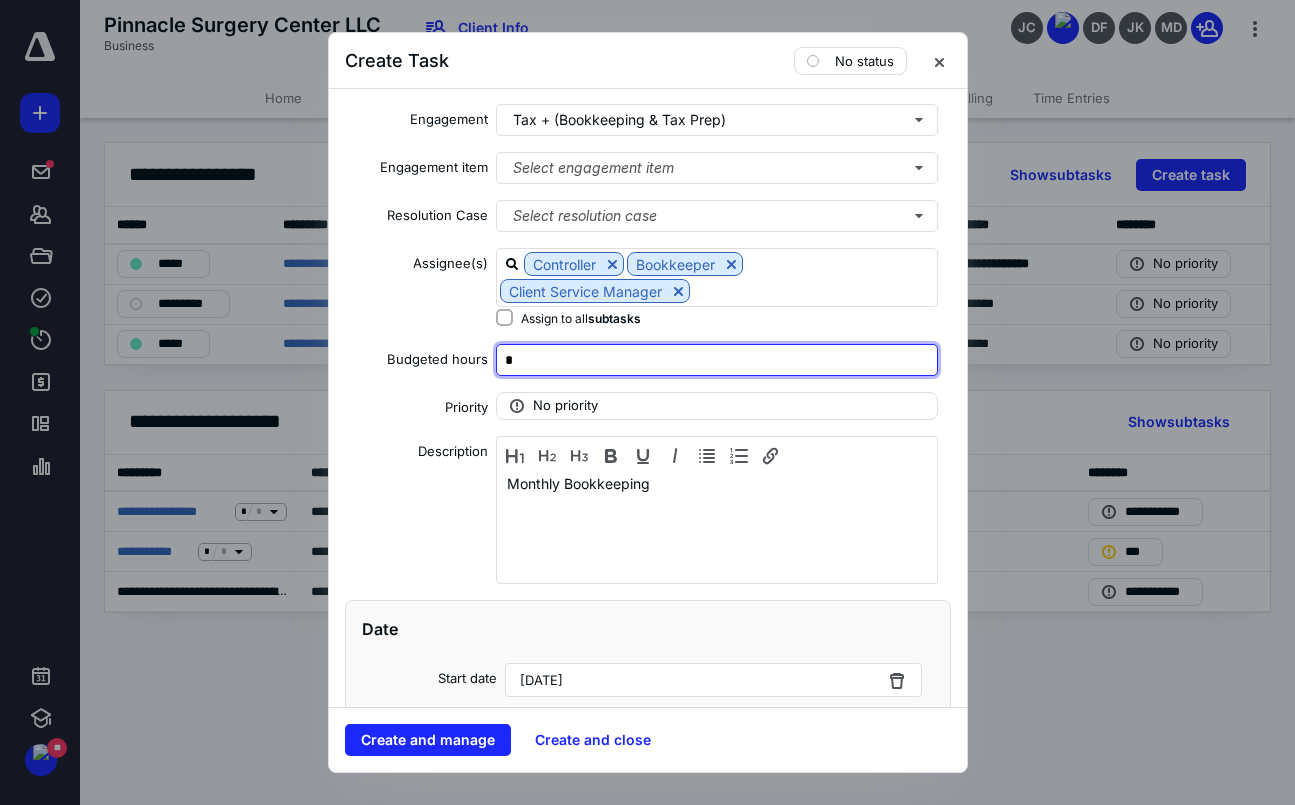 click on "*" at bounding box center [717, 360] 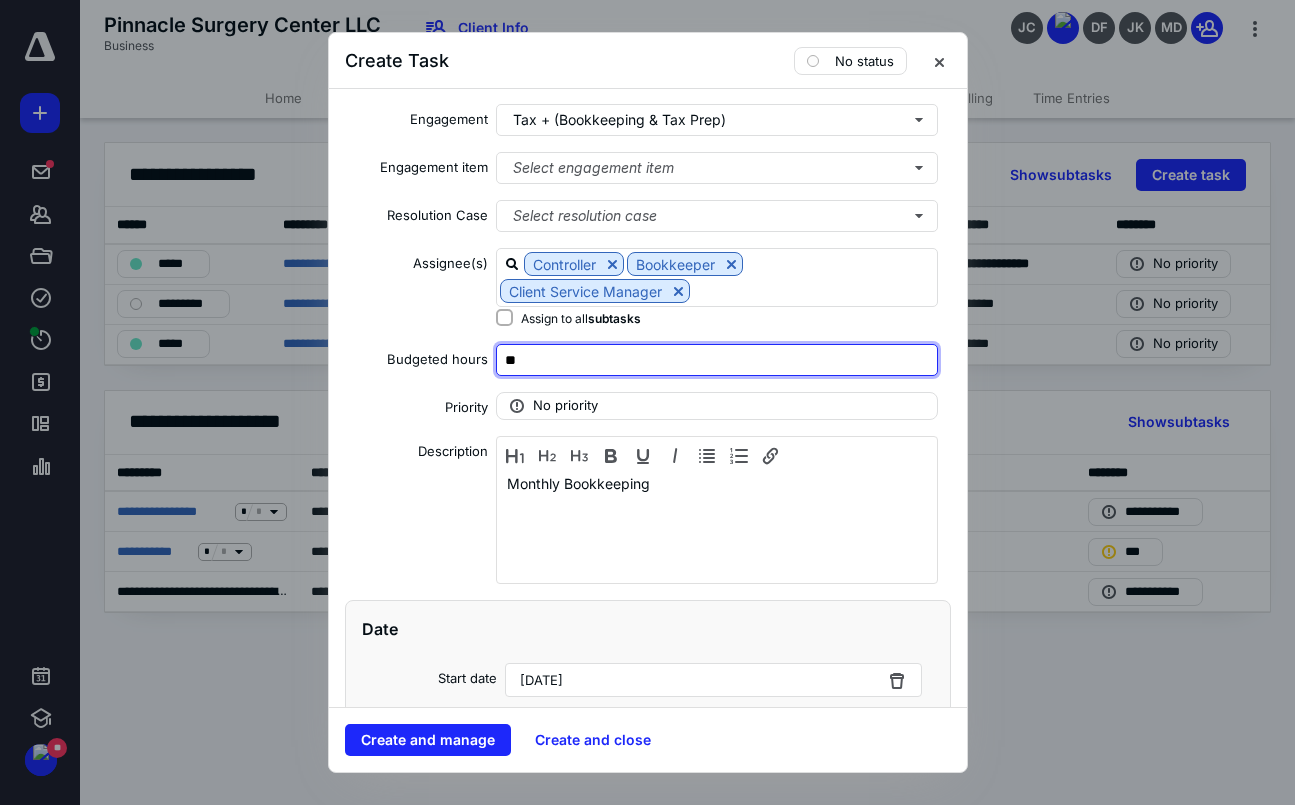 type on "*" 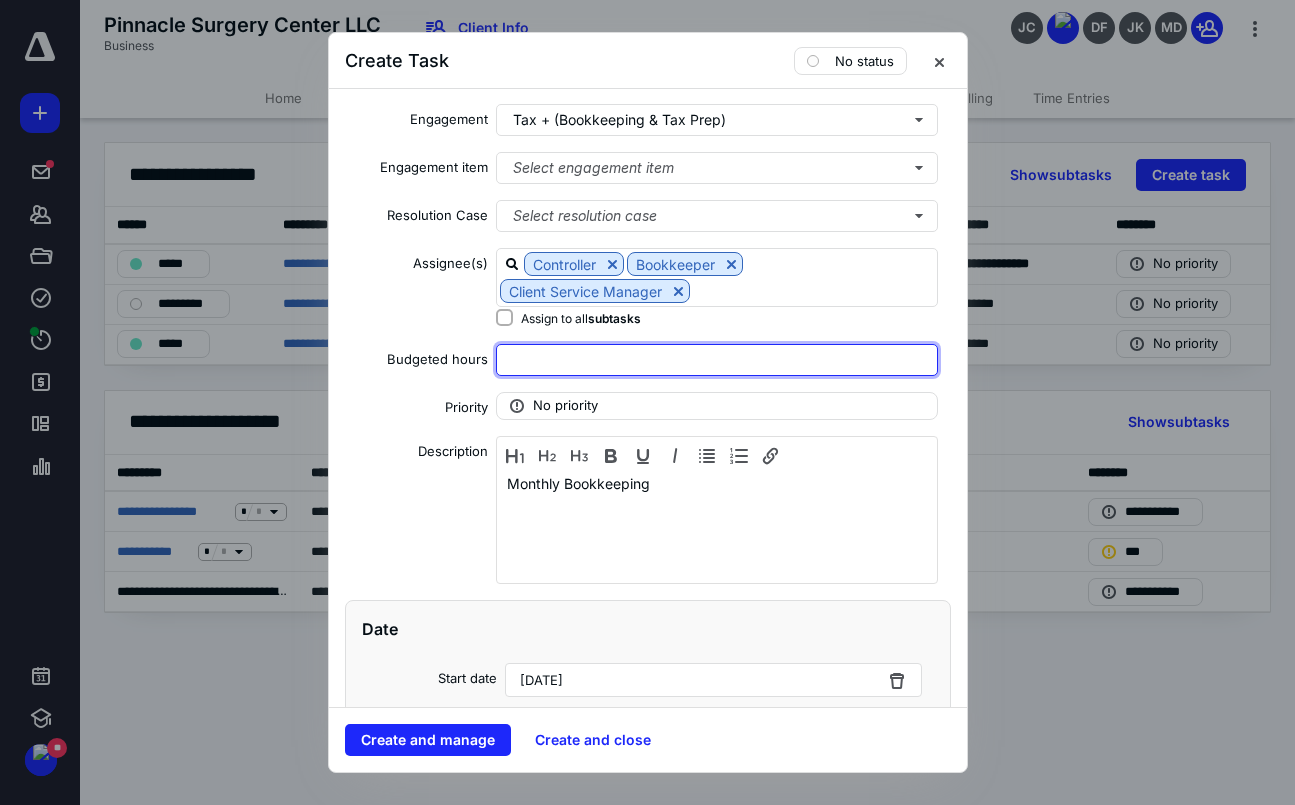 type on "*" 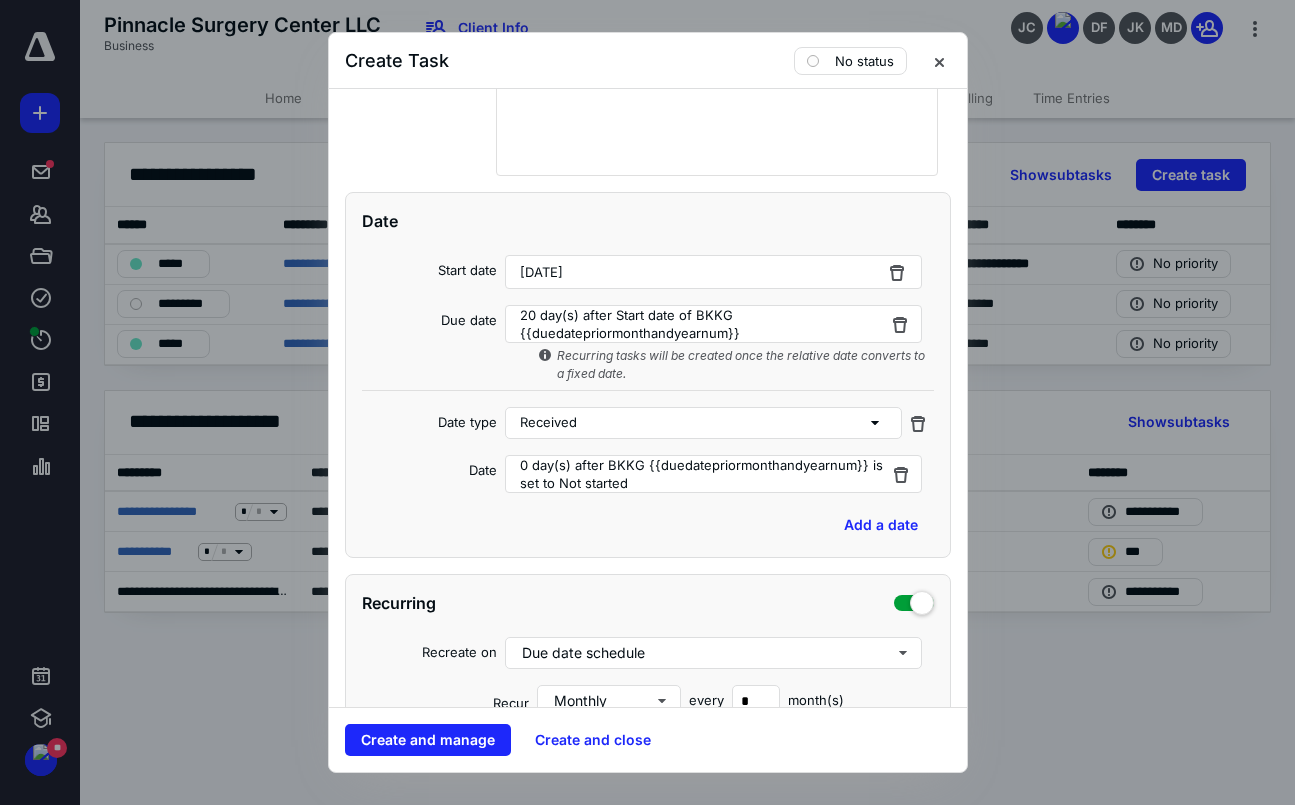 scroll, scrollTop: 344, scrollLeft: 0, axis: vertical 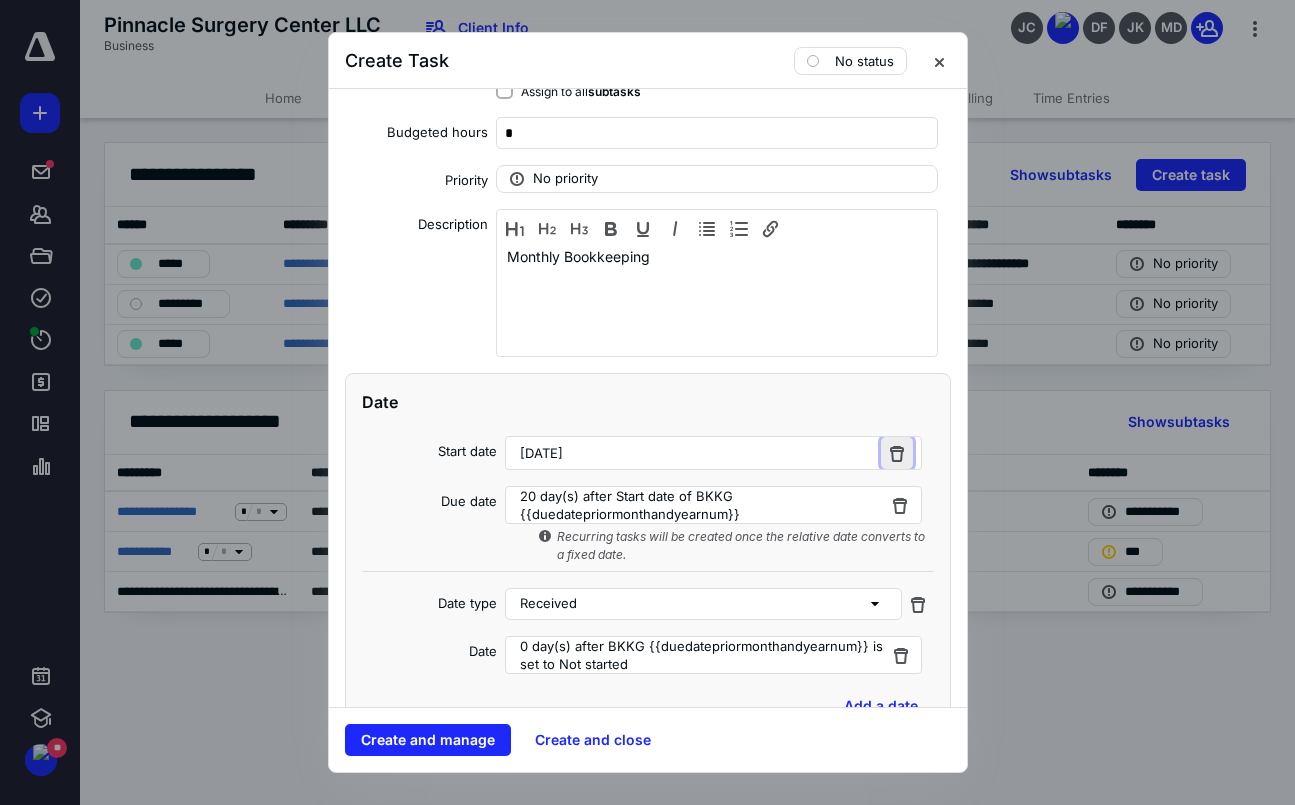 click at bounding box center (897, 453) 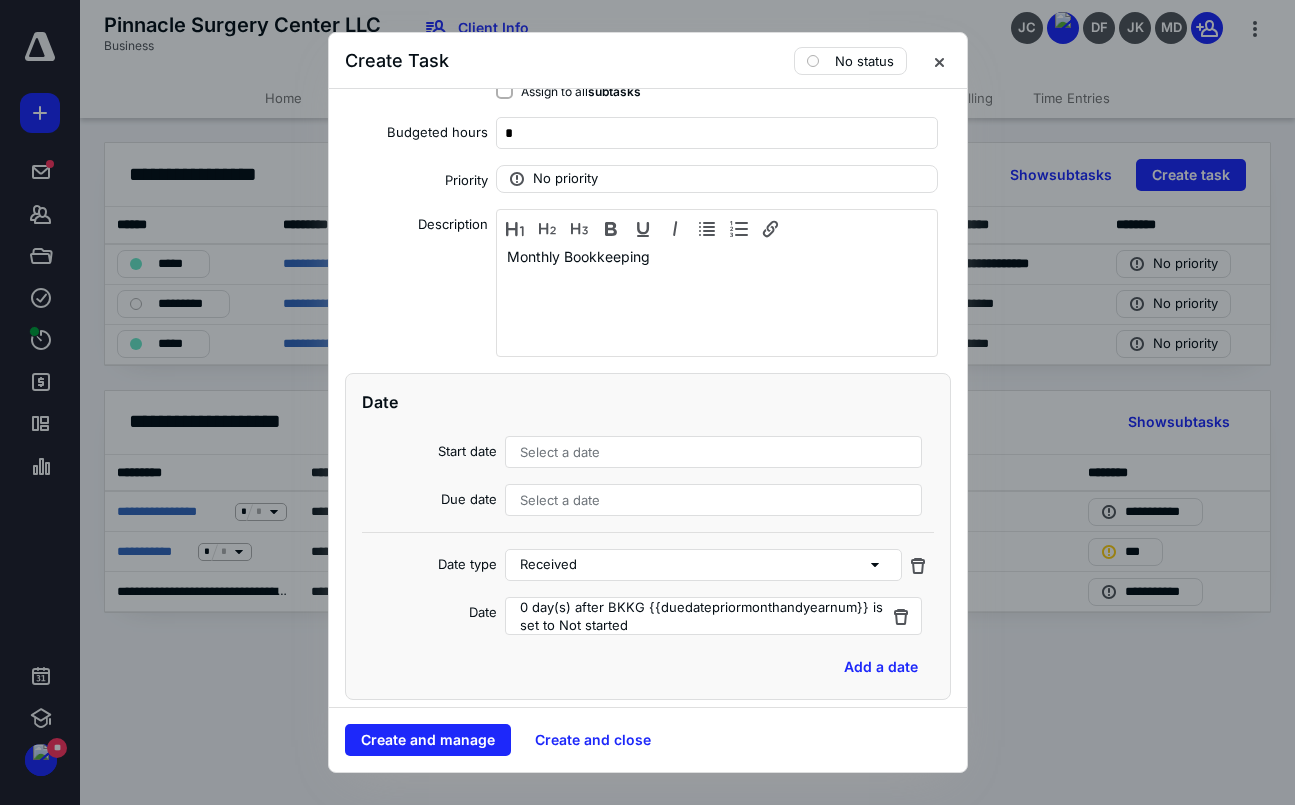 click on "Select a date" at bounding box center [714, 452] 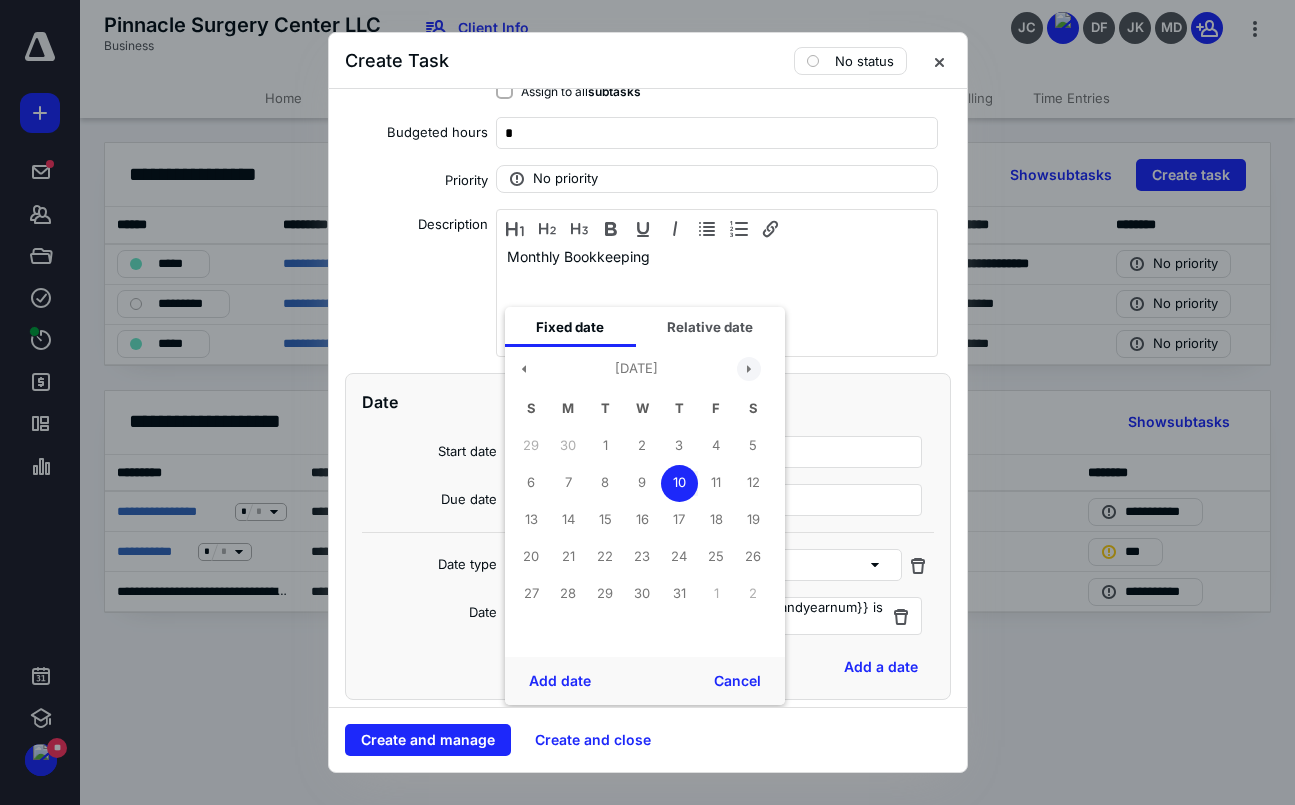 click at bounding box center [749, 369] 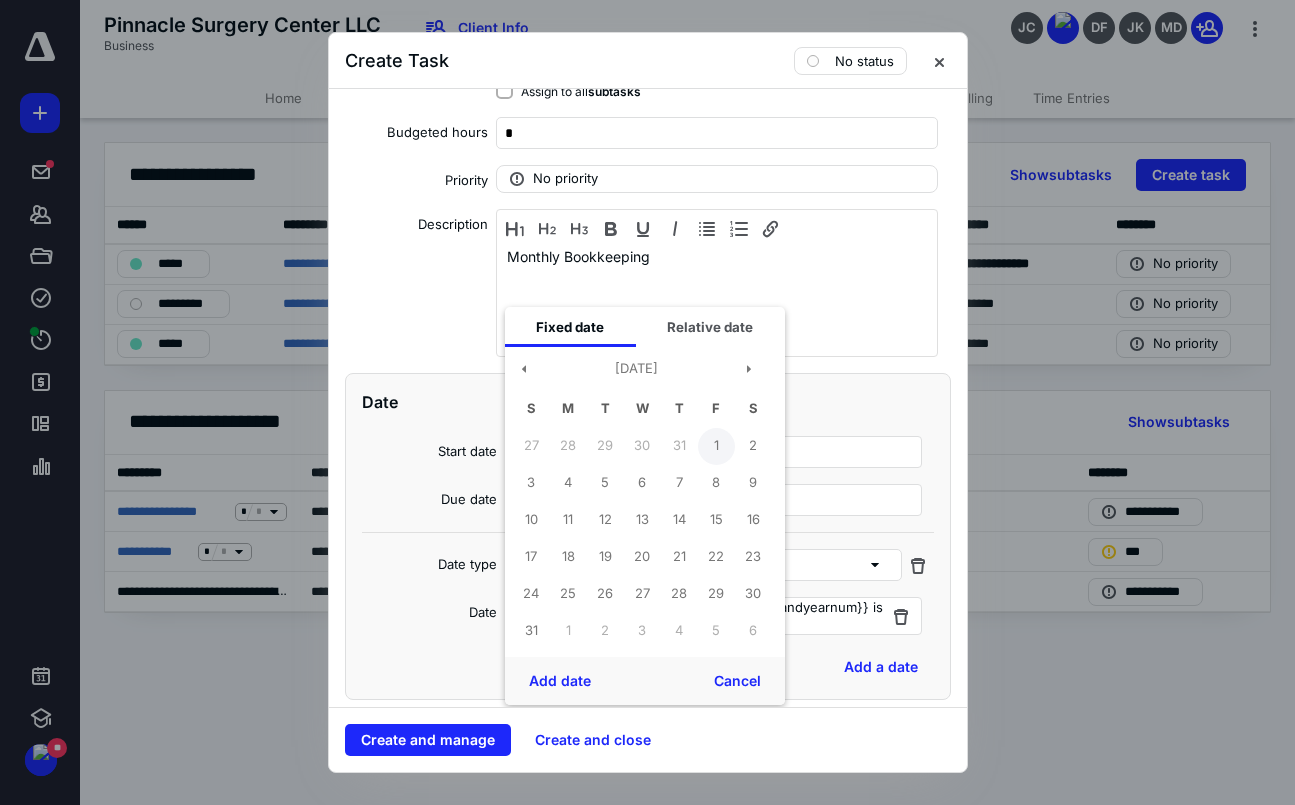 click on "1" at bounding box center (716, 446) 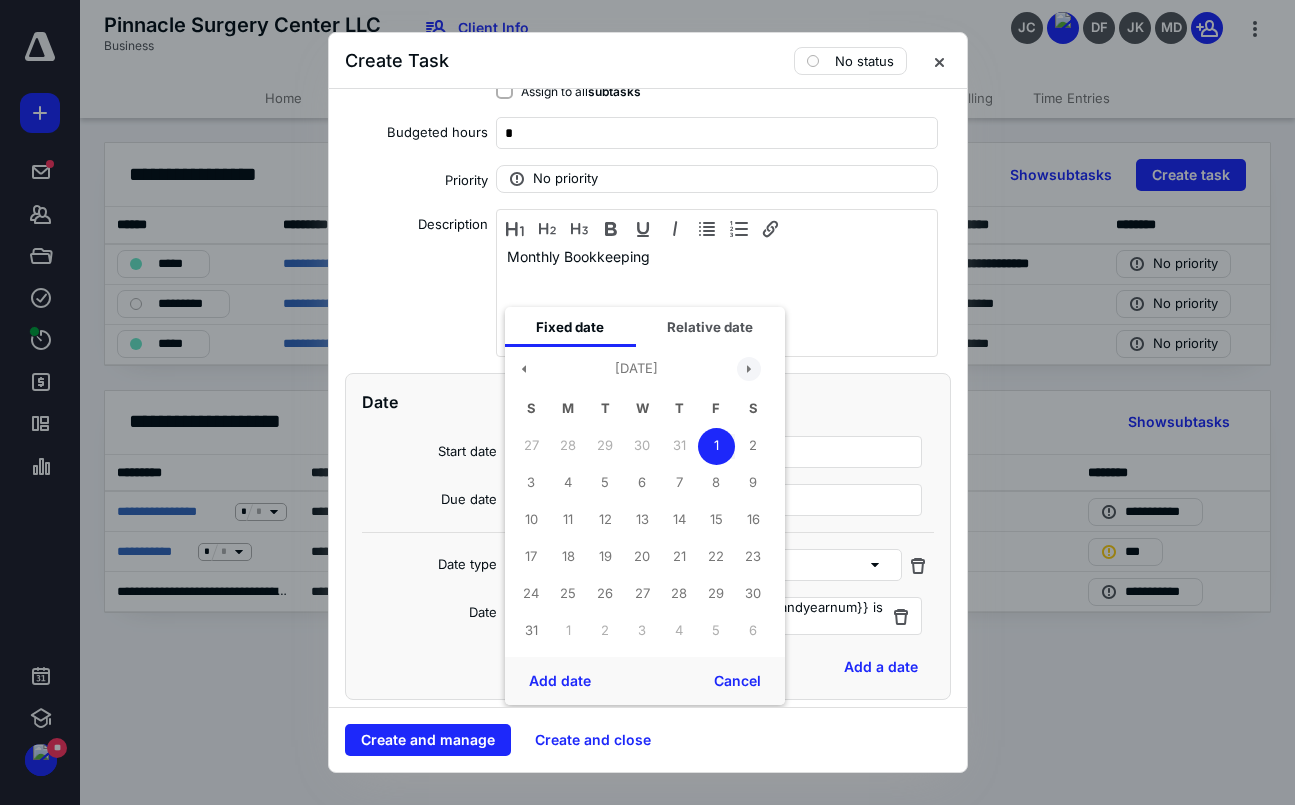 click at bounding box center (749, 369) 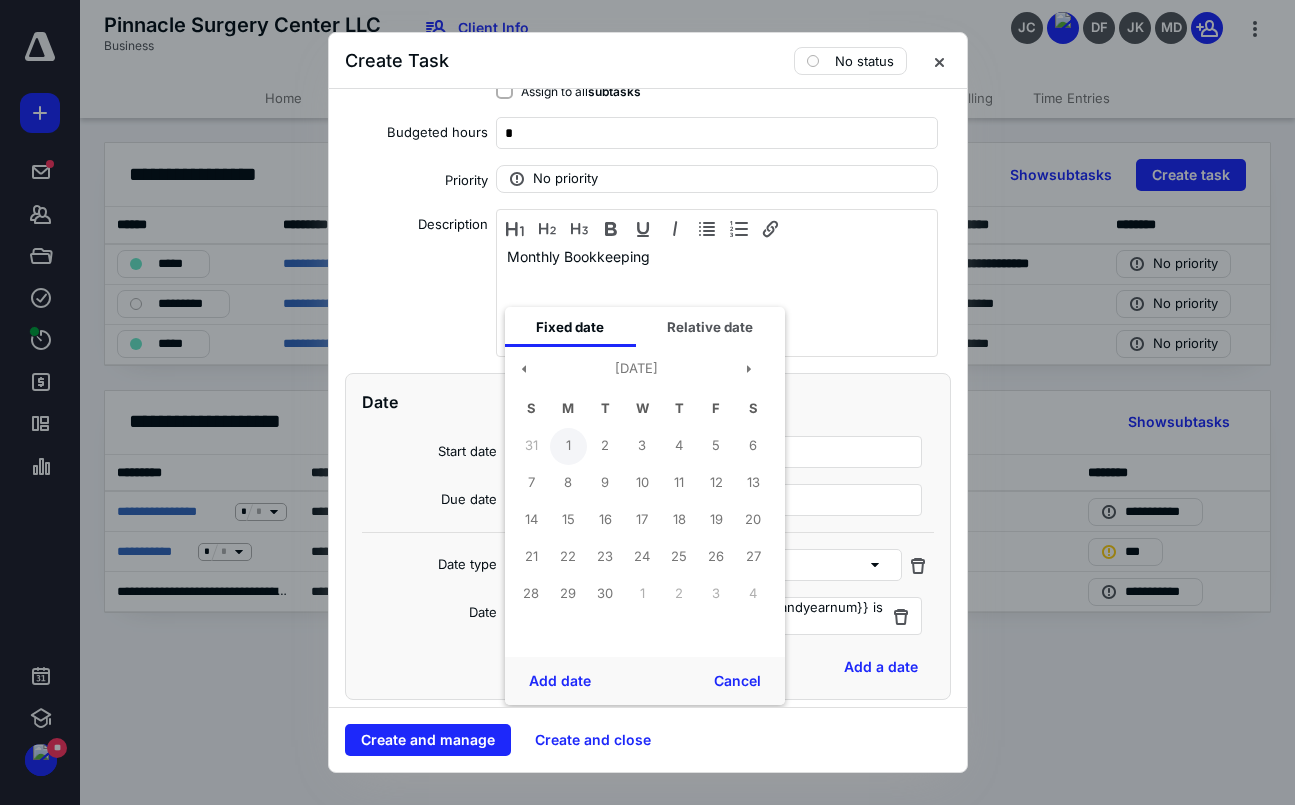 click on "1" at bounding box center [568, 446] 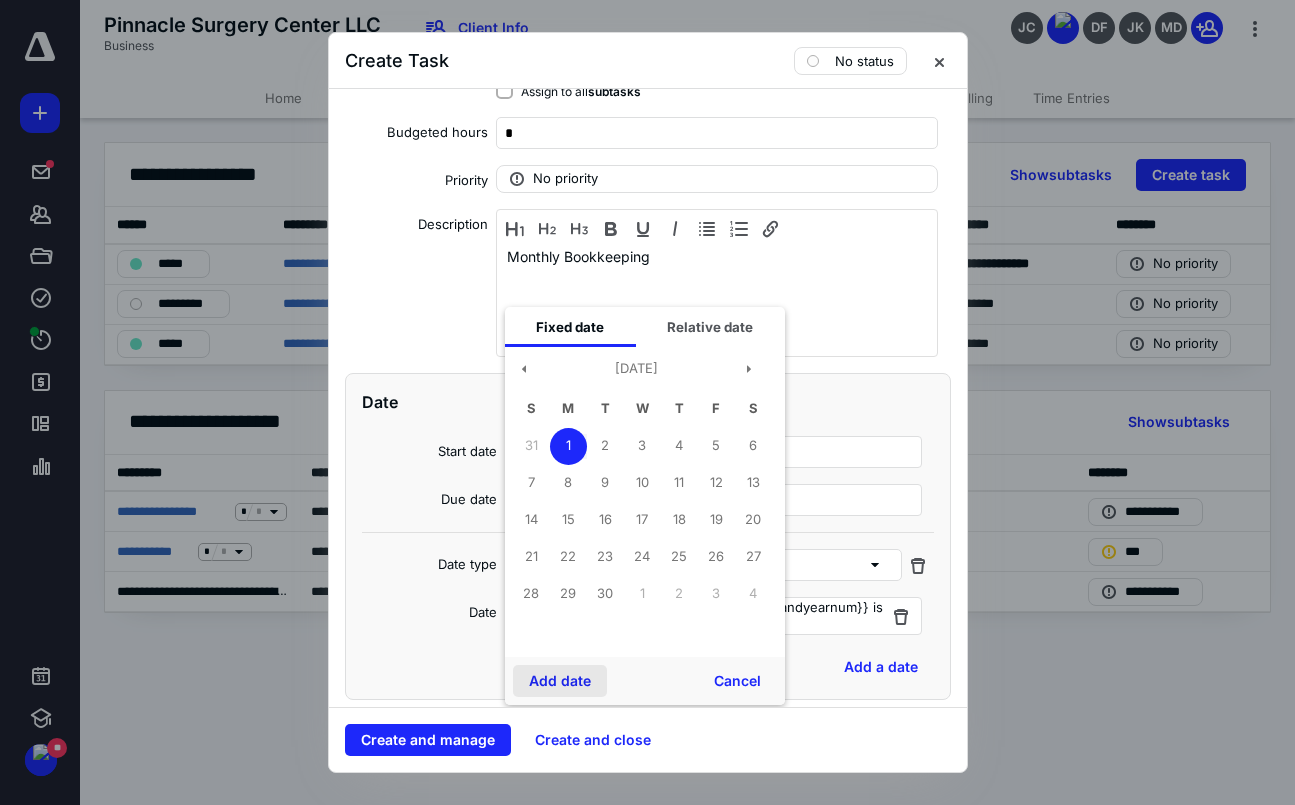 click on "Add date" at bounding box center [560, 681] 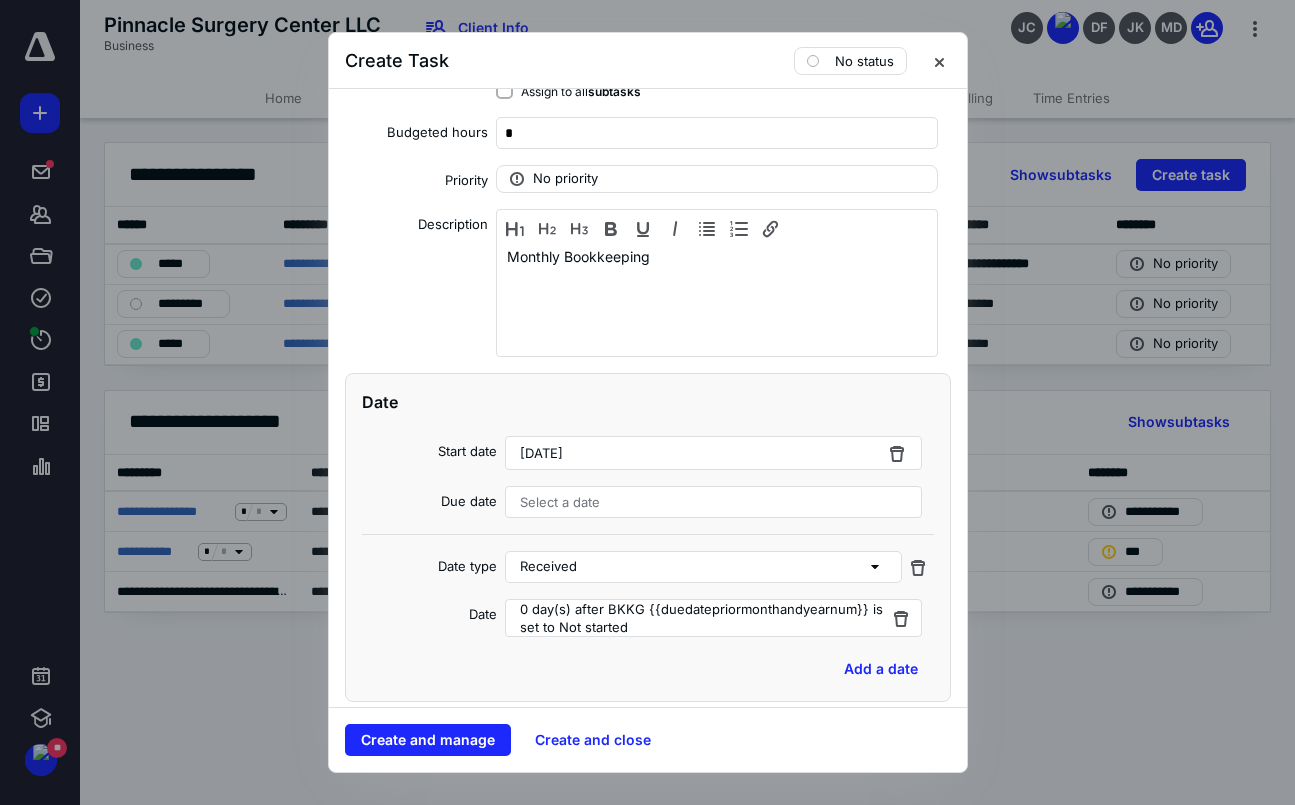 click on "Select a date" at bounding box center [714, 502] 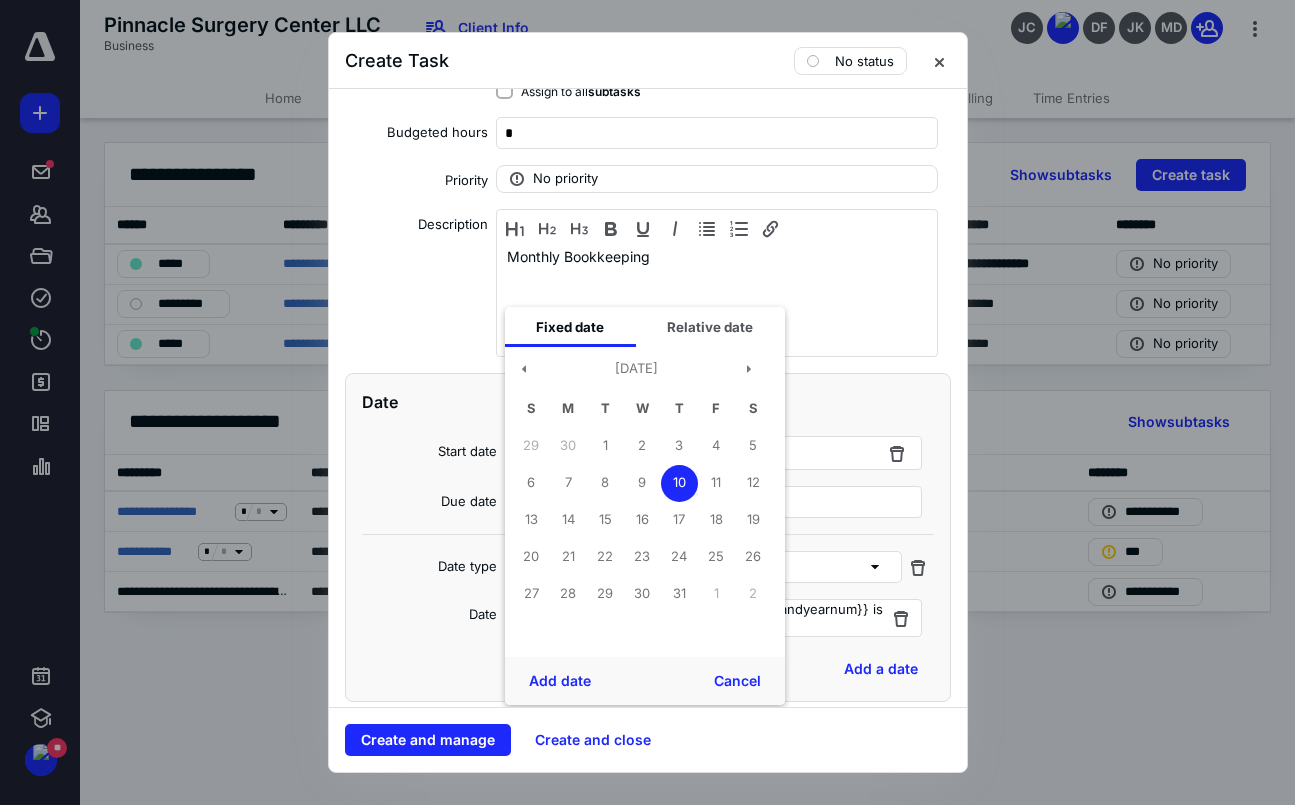 click on "Date Start date [DATE] Due date Select a date Fixed date Relative date [DATE] S M T W T F S 29 30 1 2 3 4 5 6 7 8 9 10 11 12 13 14 15 16 17 18 19 20 21 22 23 24 25 26 27 28 29 30 31 1 2 Add date Cancel Date type Received Date 0 day(s) after  BKKG {{duedatepriormonthandyearnum}} is set to Not started Add a date" at bounding box center [648, 537] 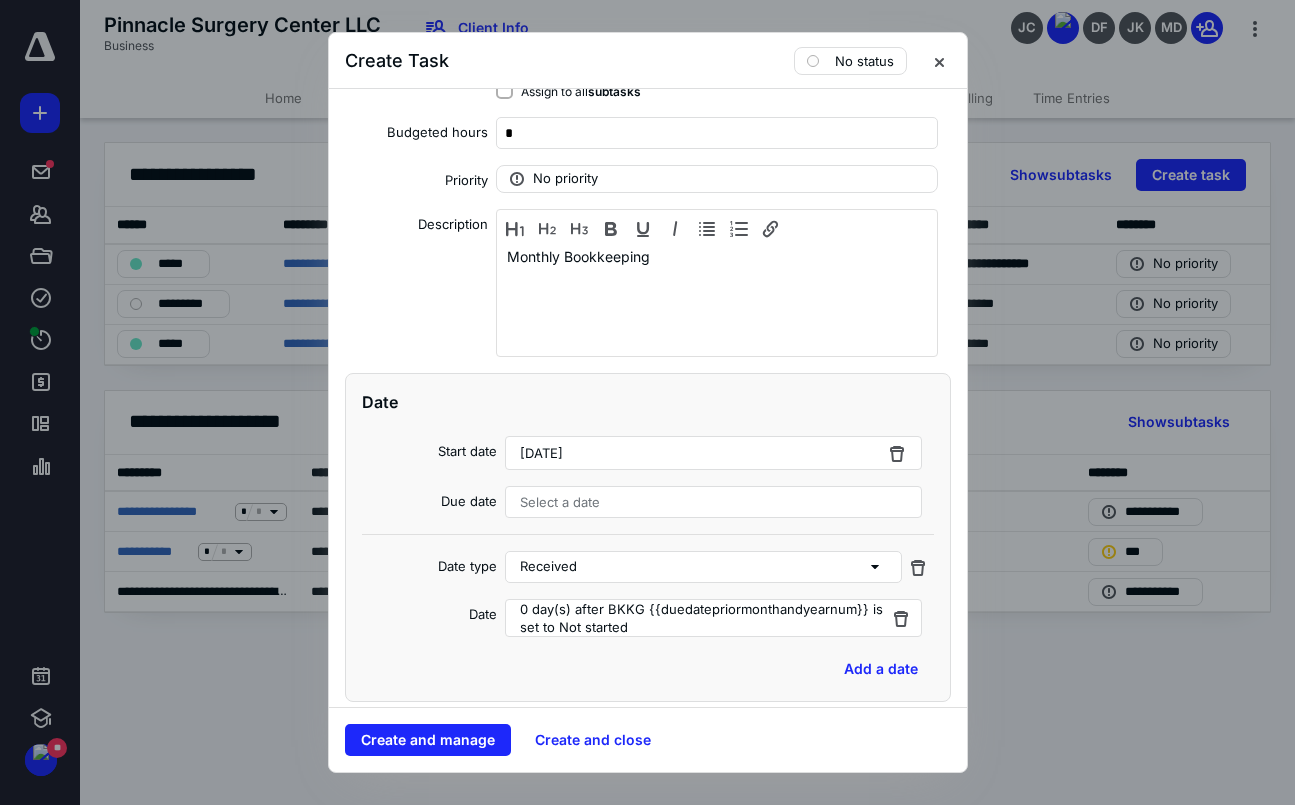 click on "Select a date" at bounding box center (714, 502) 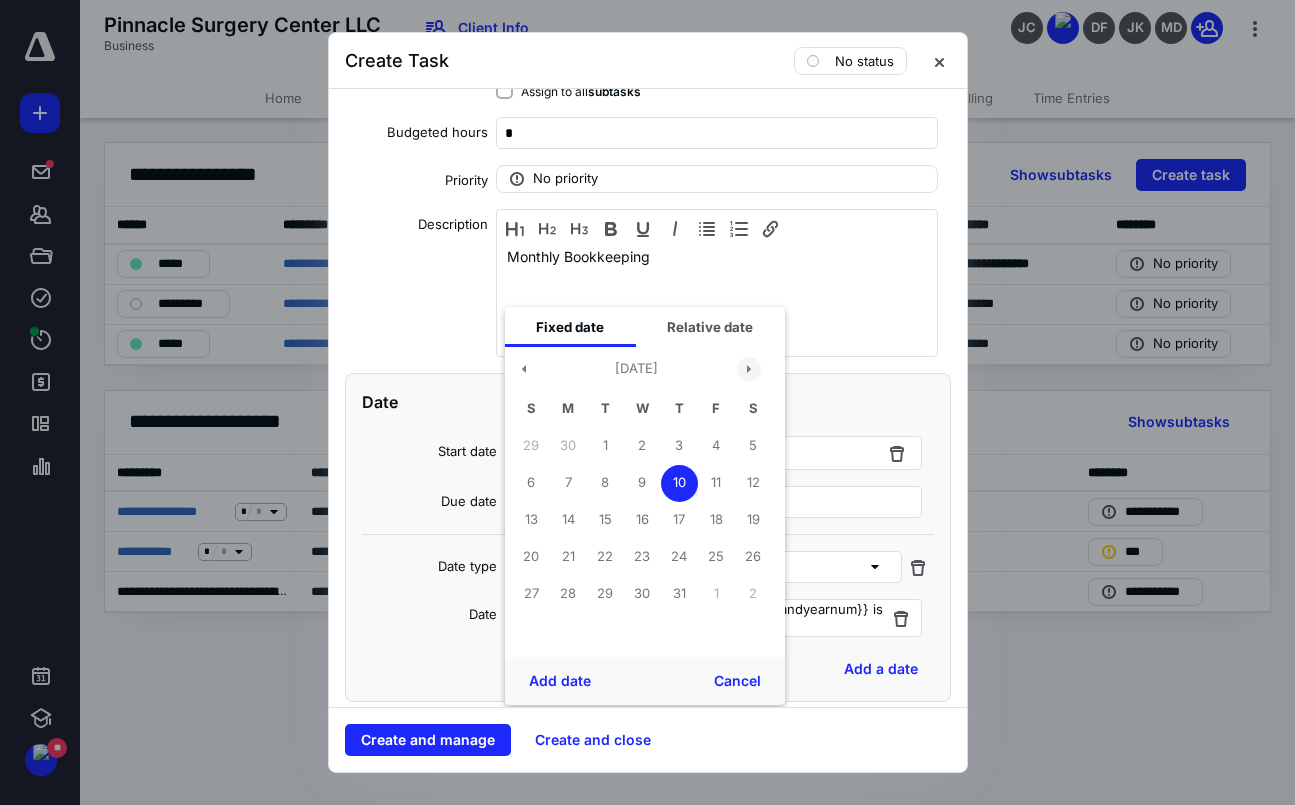 click at bounding box center (749, 369) 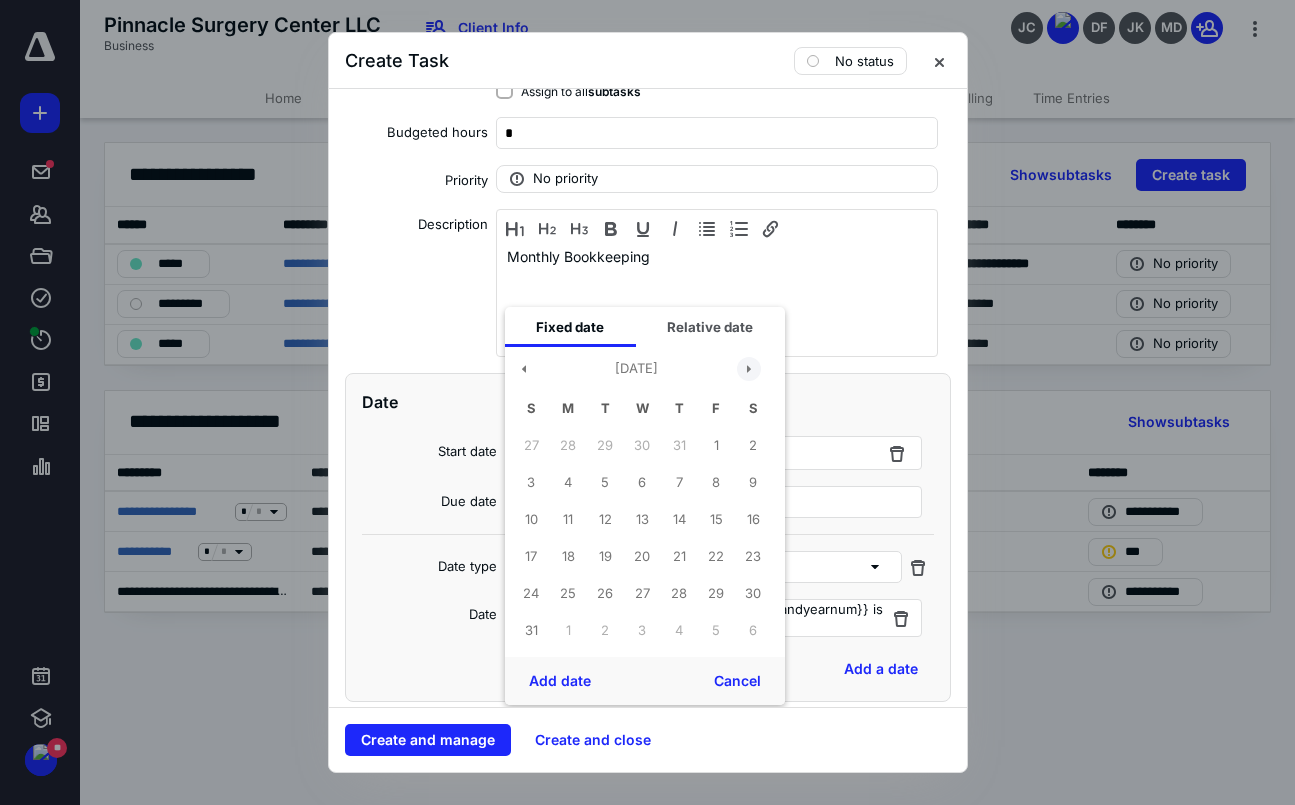 click at bounding box center [749, 369] 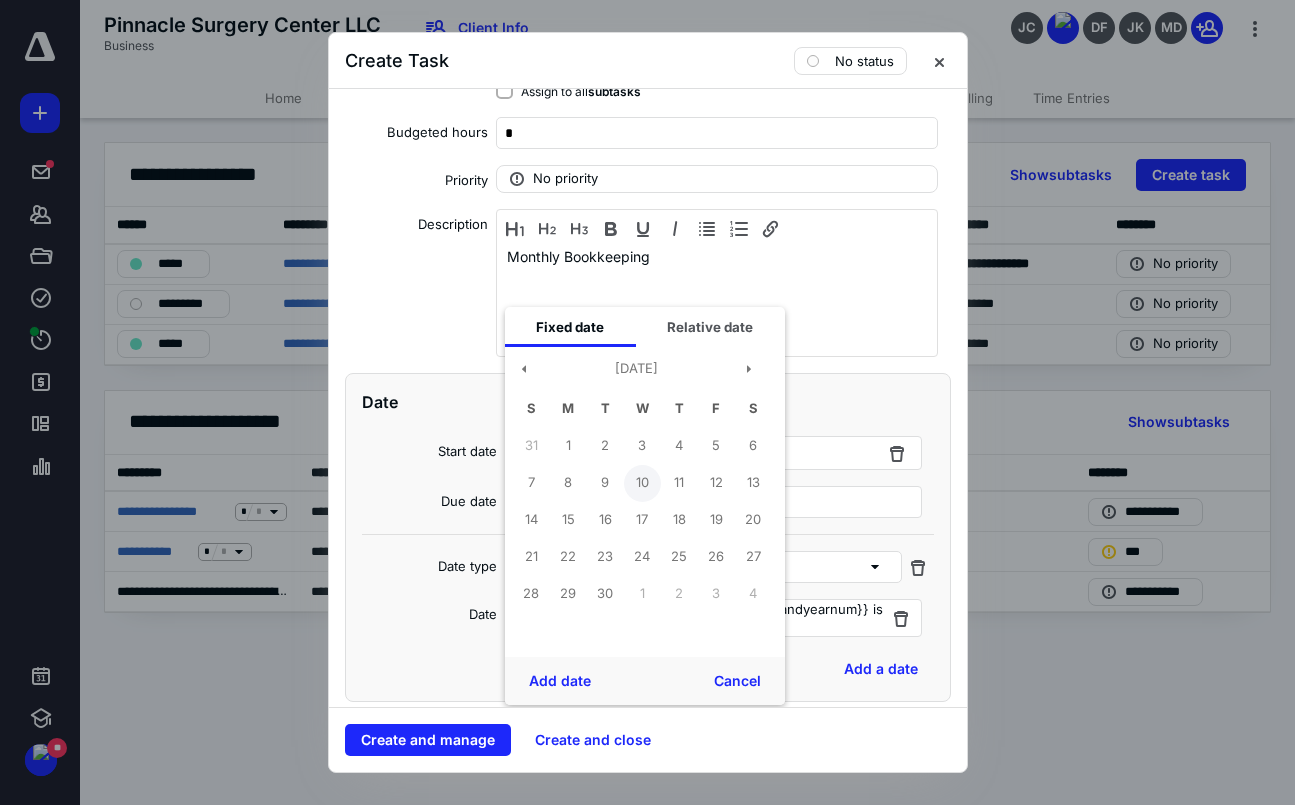 click on "10" at bounding box center (642, 483) 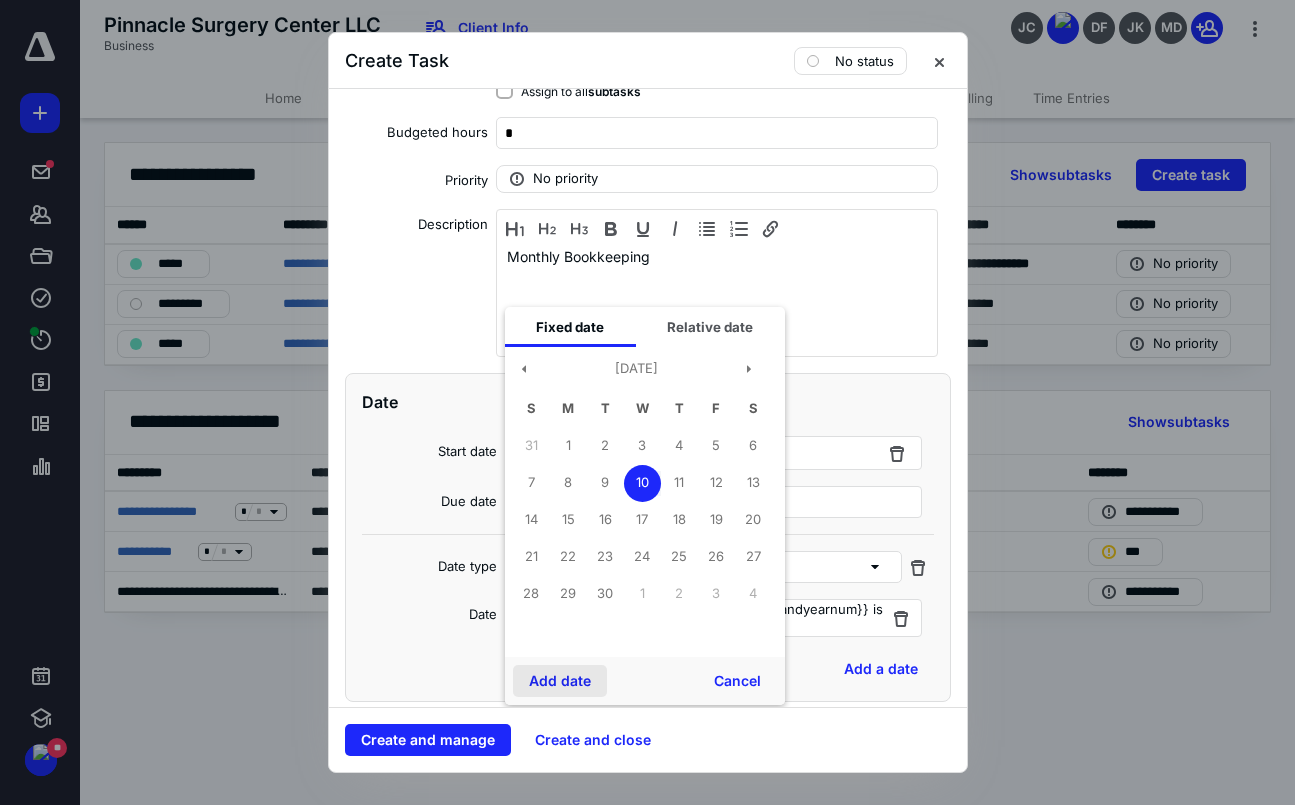 click on "Add date" at bounding box center (560, 681) 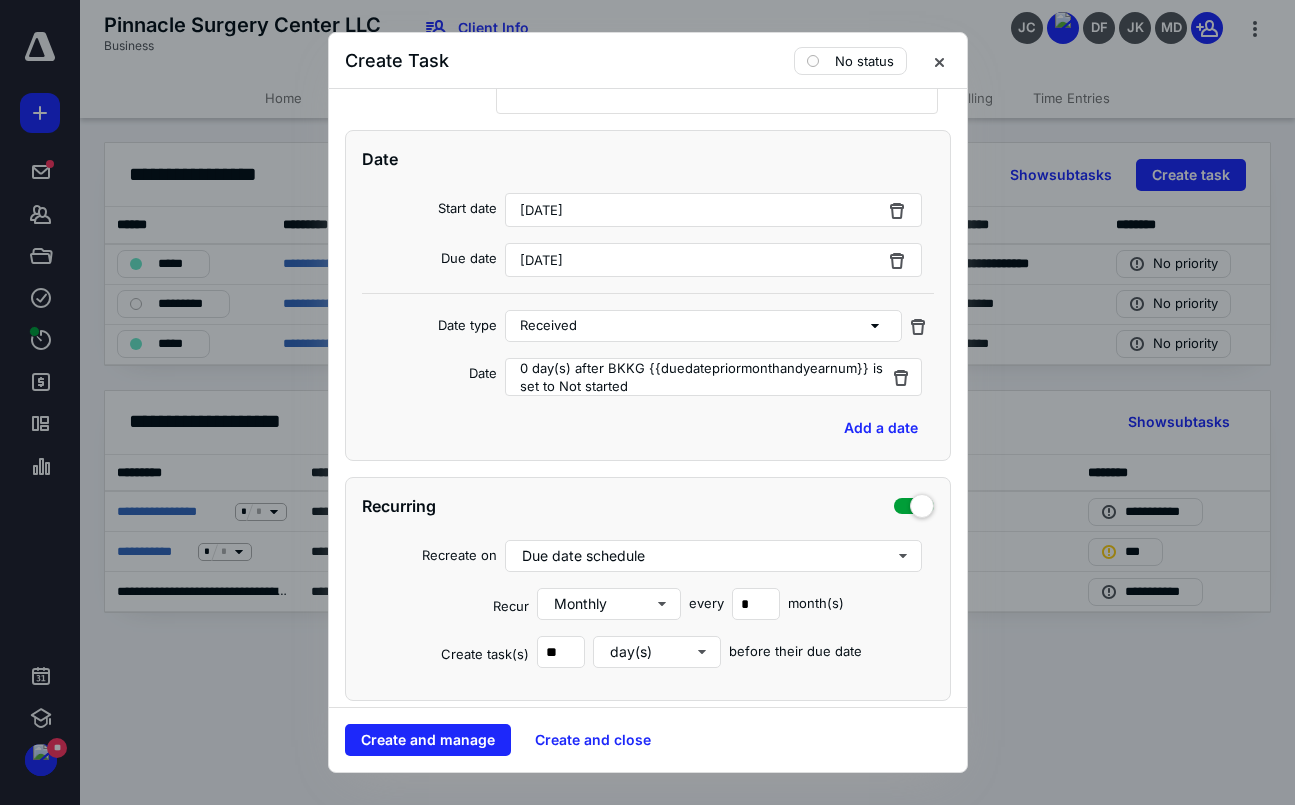 scroll, scrollTop: 593, scrollLeft: 0, axis: vertical 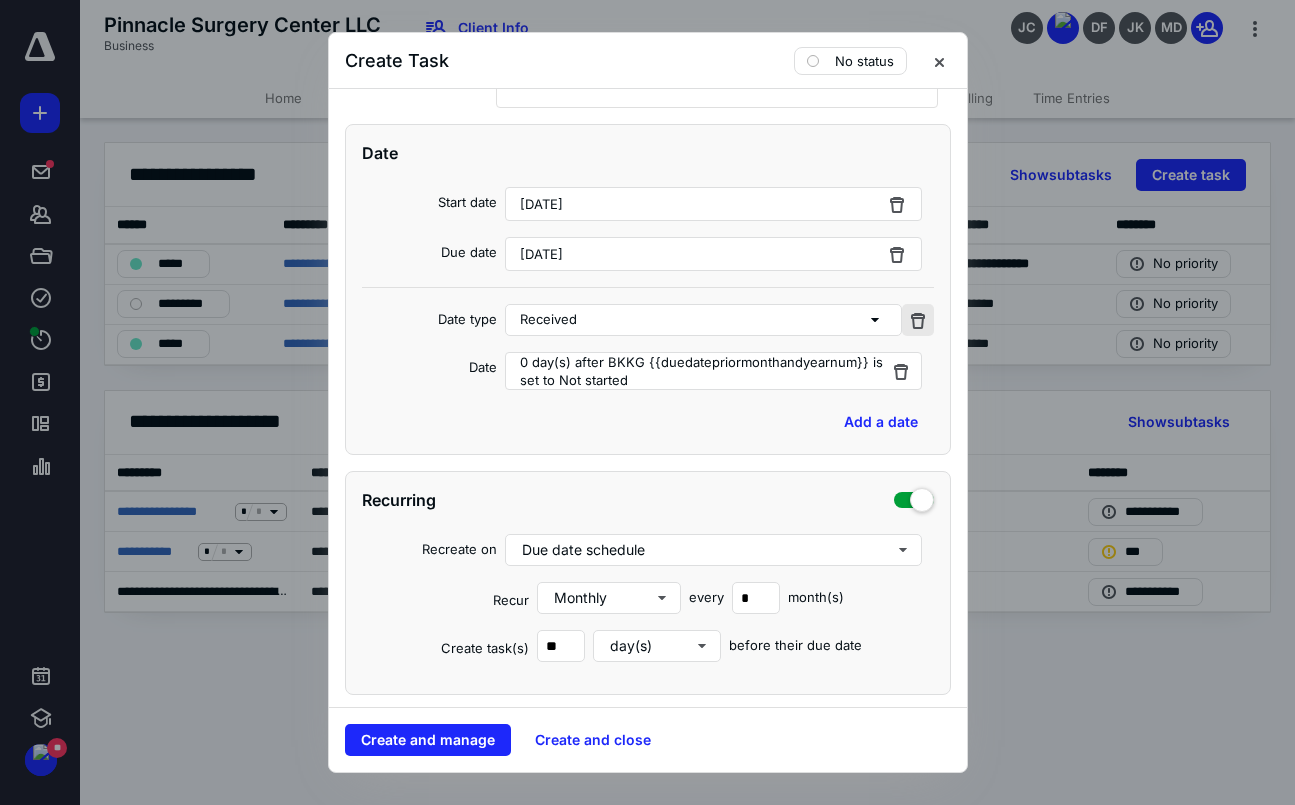 click at bounding box center (918, 320) 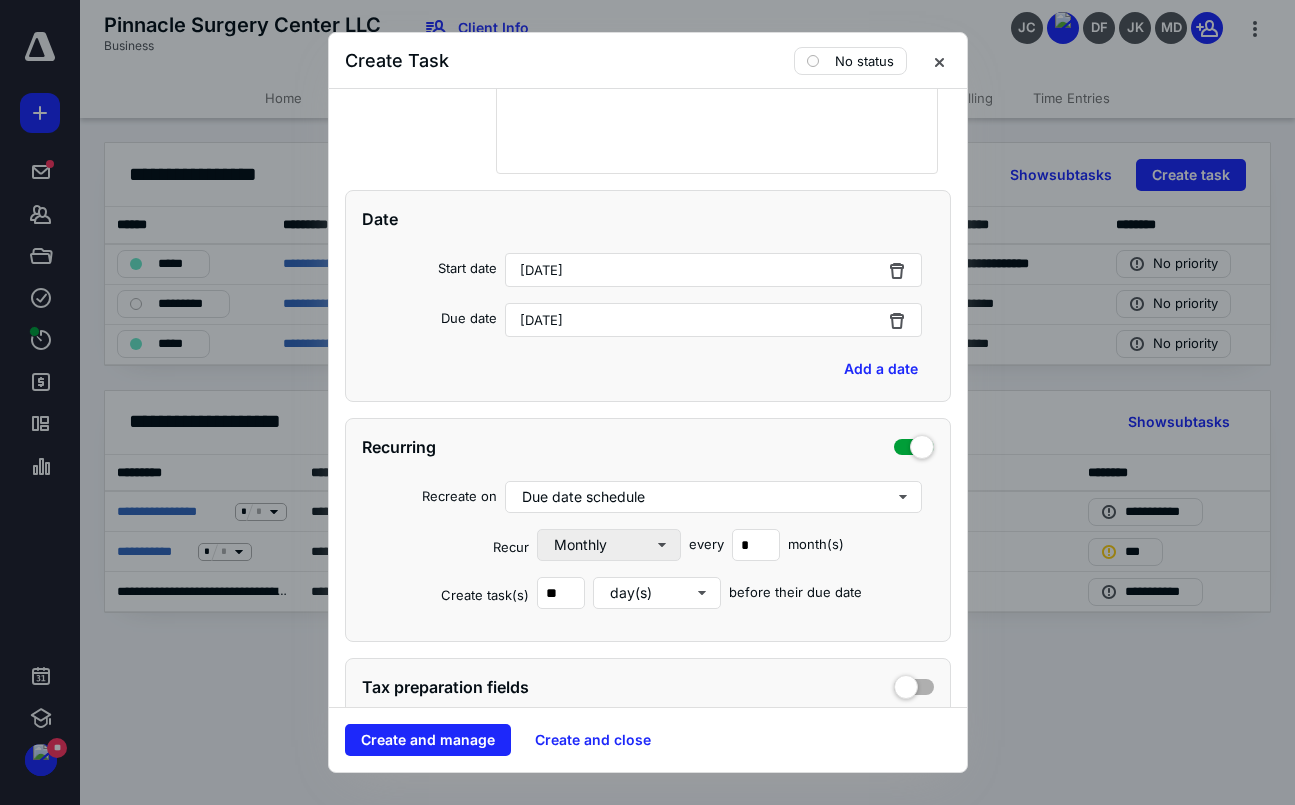 scroll, scrollTop: 457, scrollLeft: 0, axis: vertical 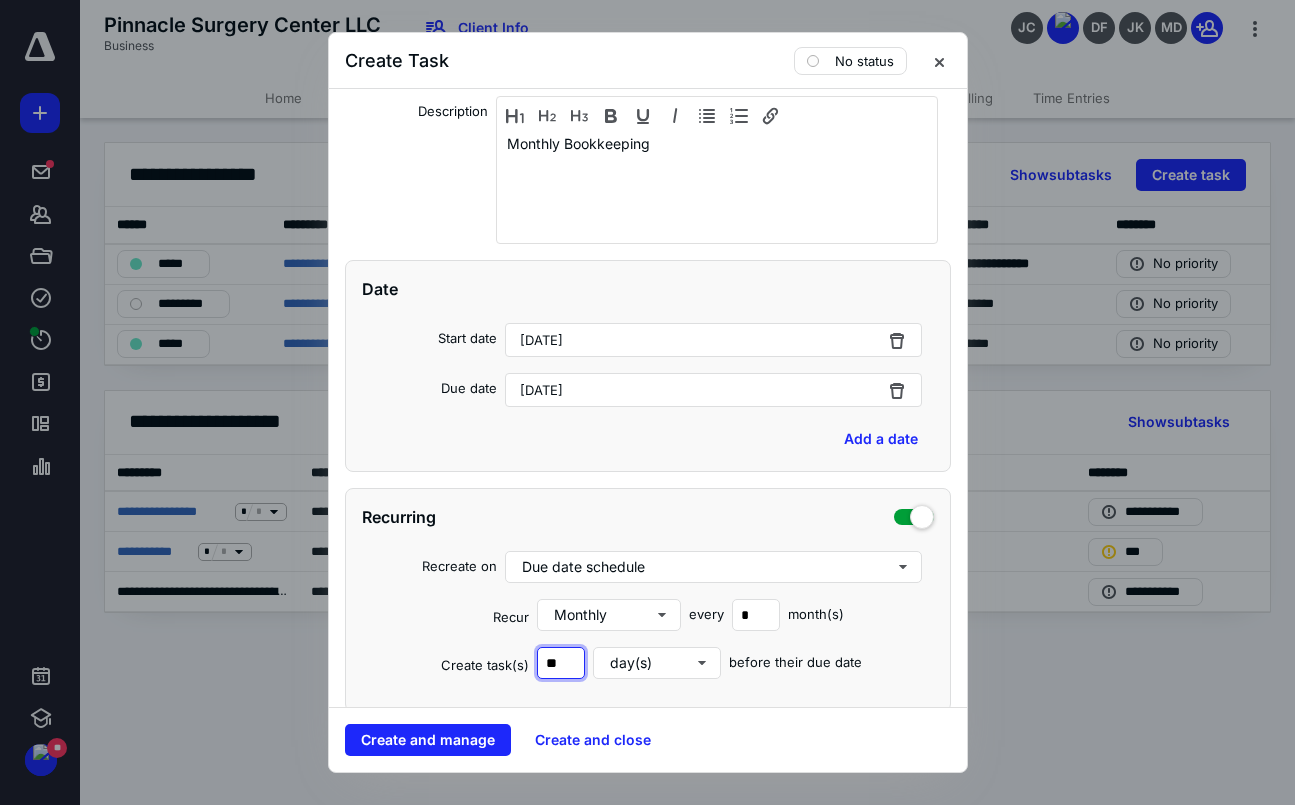 click on "**" at bounding box center (561, 663) 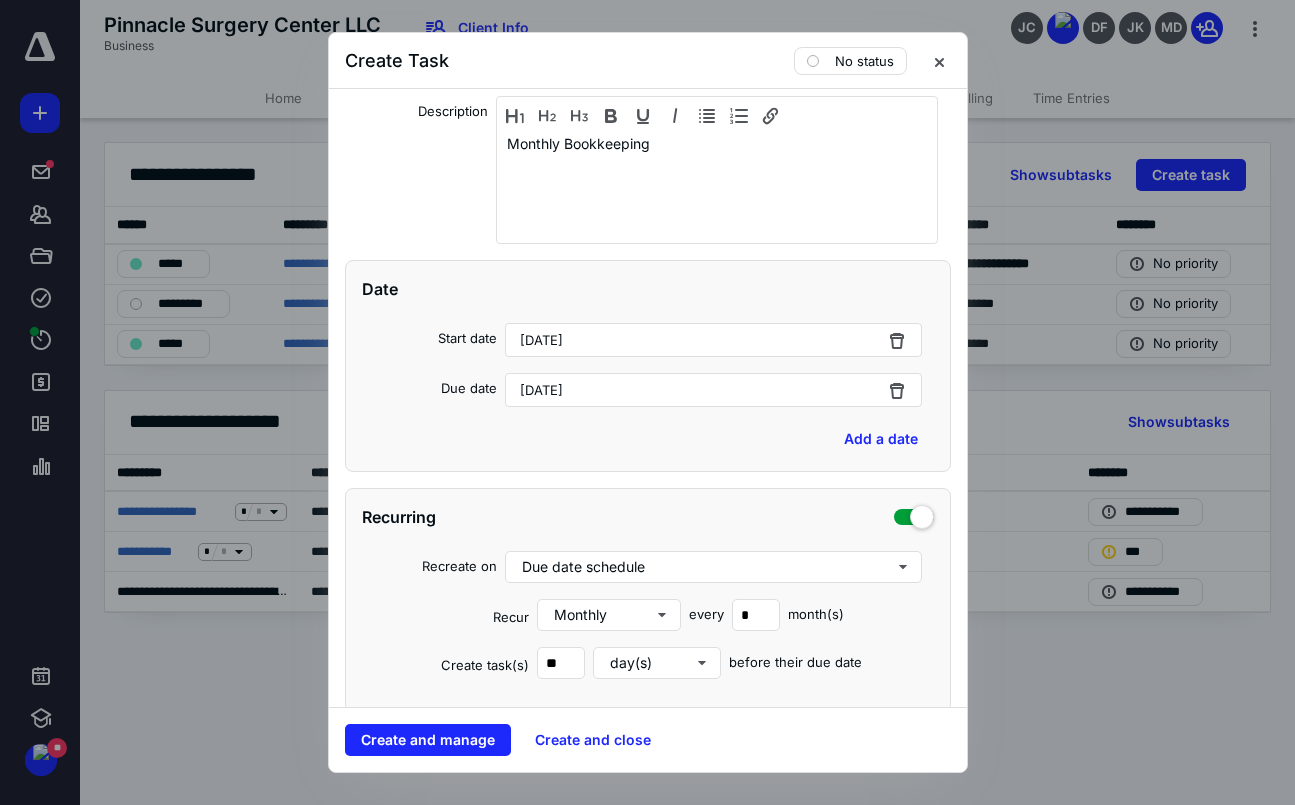 click on "Recur Monthly every * month(s)" at bounding box center [648, 615] 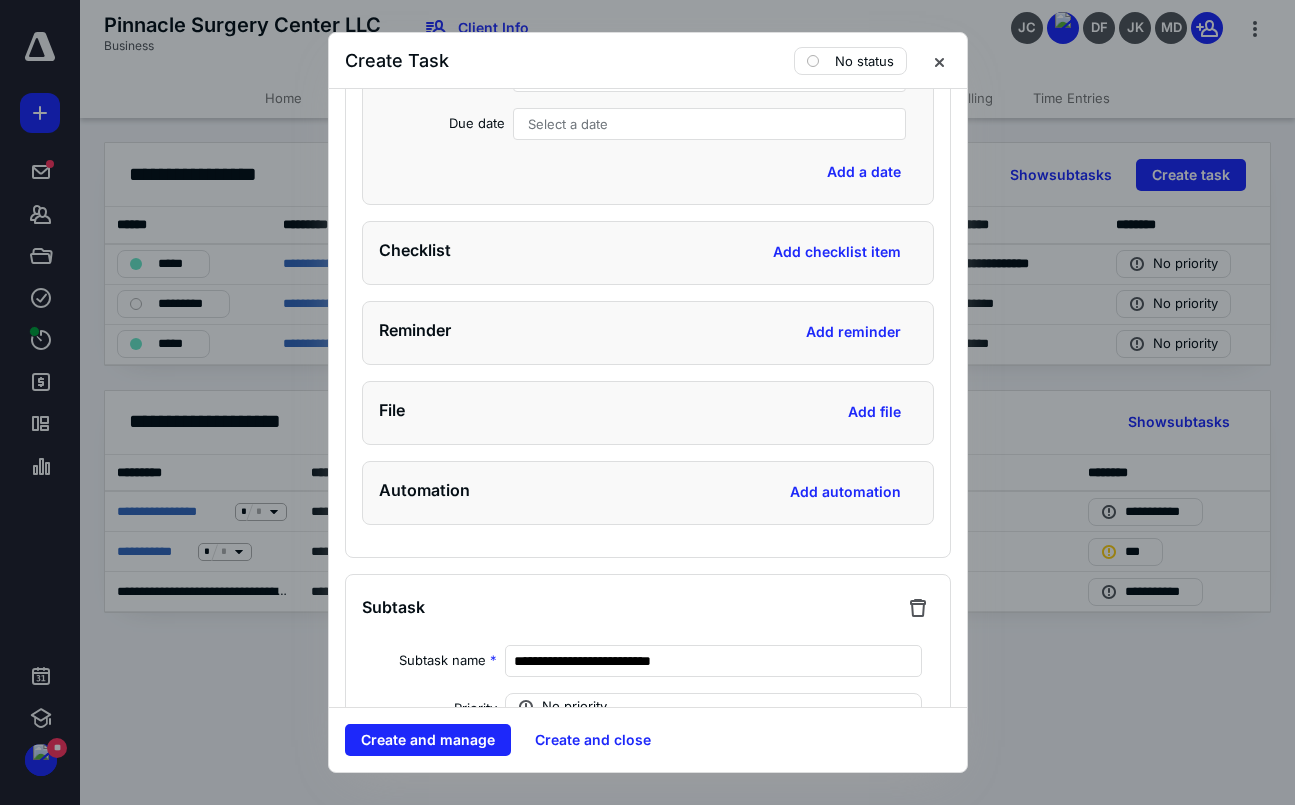 scroll, scrollTop: 3844, scrollLeft: 0, axis: vertical 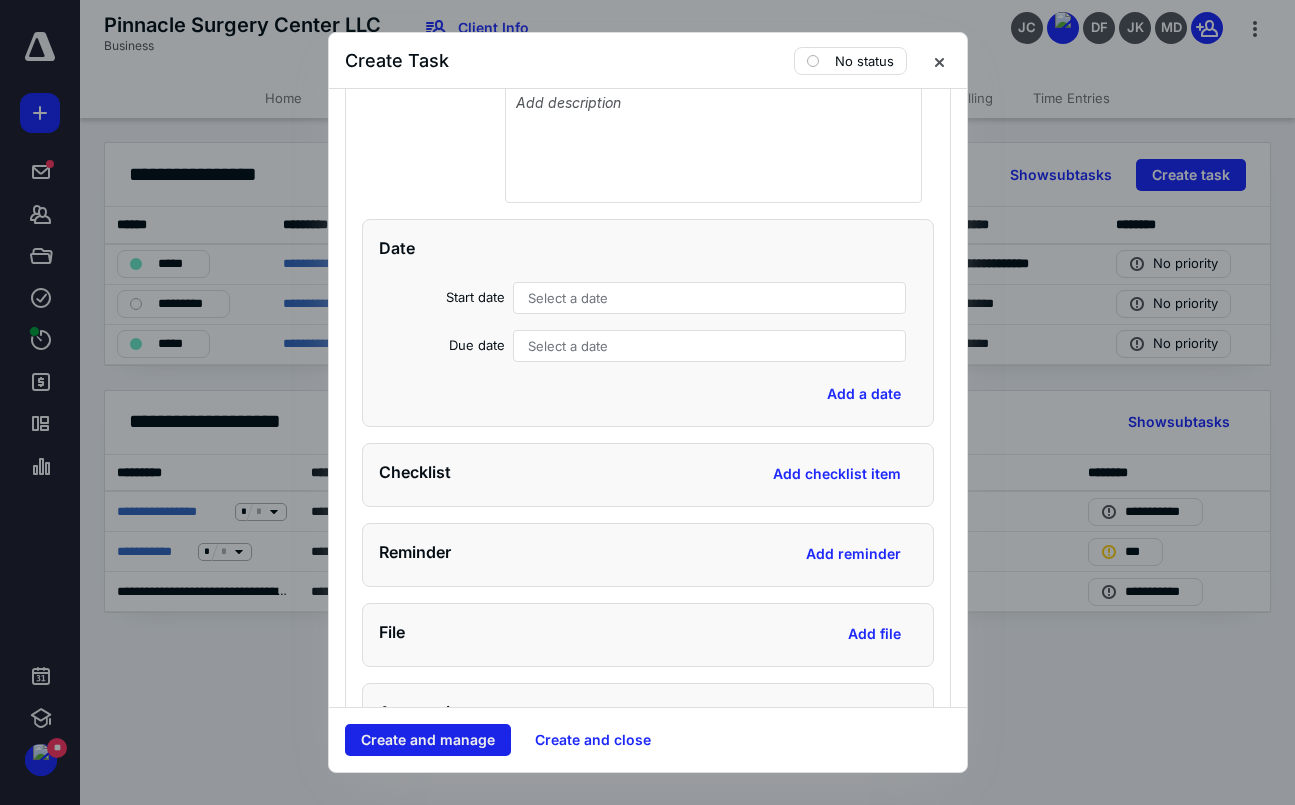 click on "Create and manage" at bounding box center (428, 740) 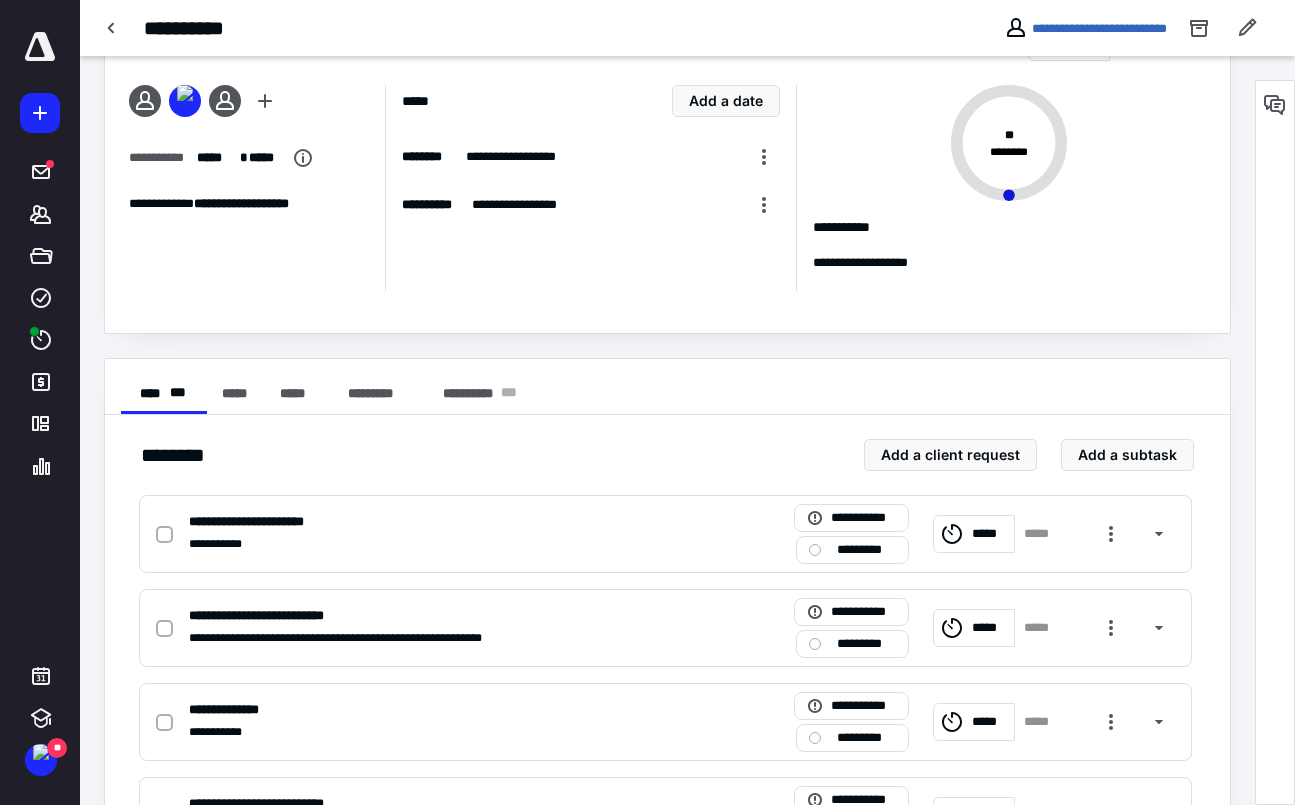 scroll, scrollTop: 0, scrollLeft: 0, axis: both 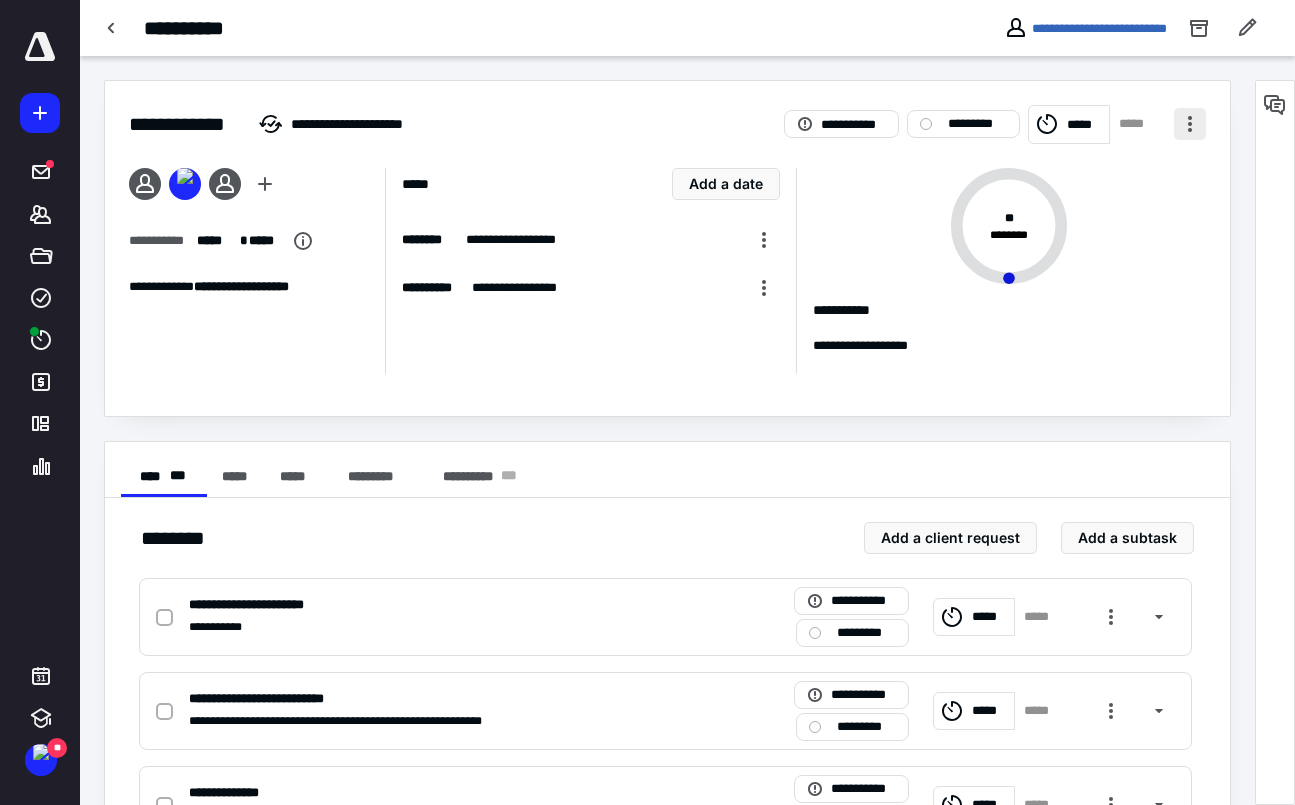 click at bounding box center (1190, 124) 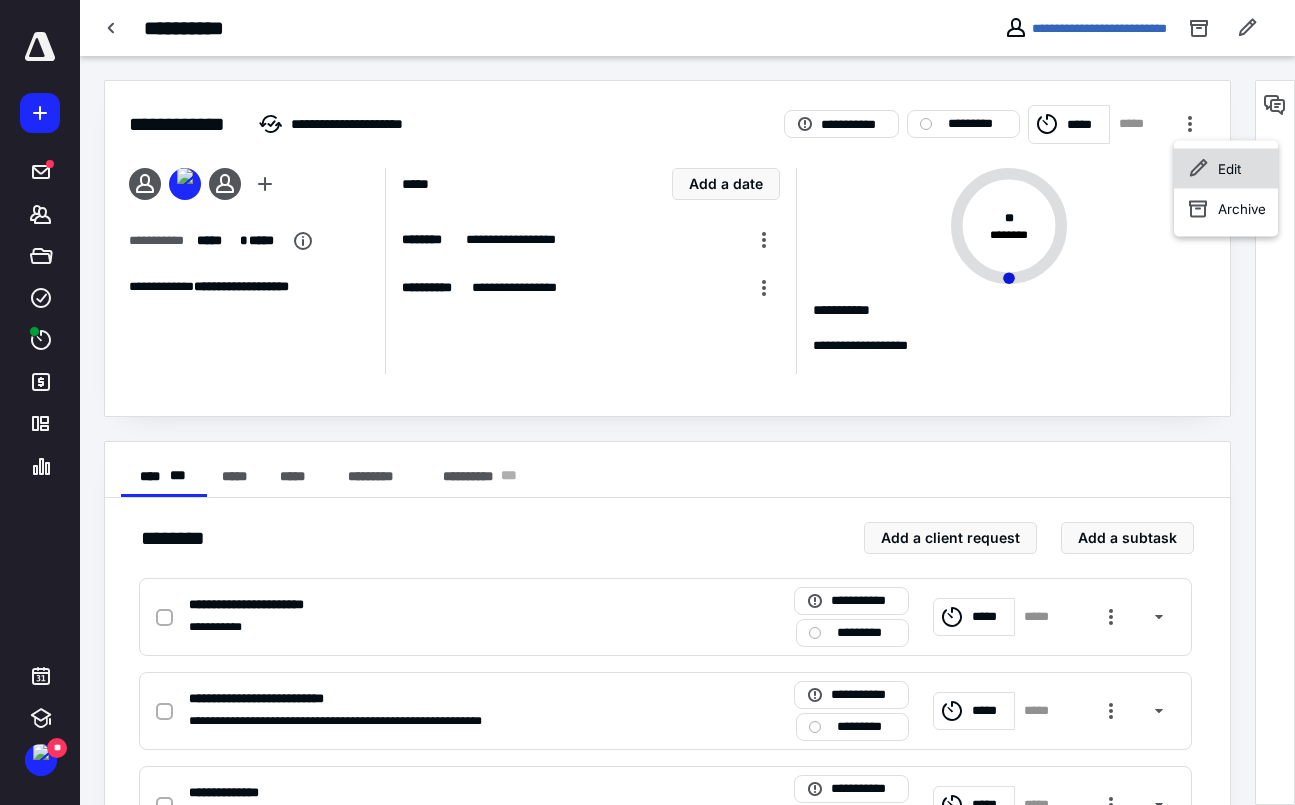 click on "Edit" at bounding box center (1226, 169) 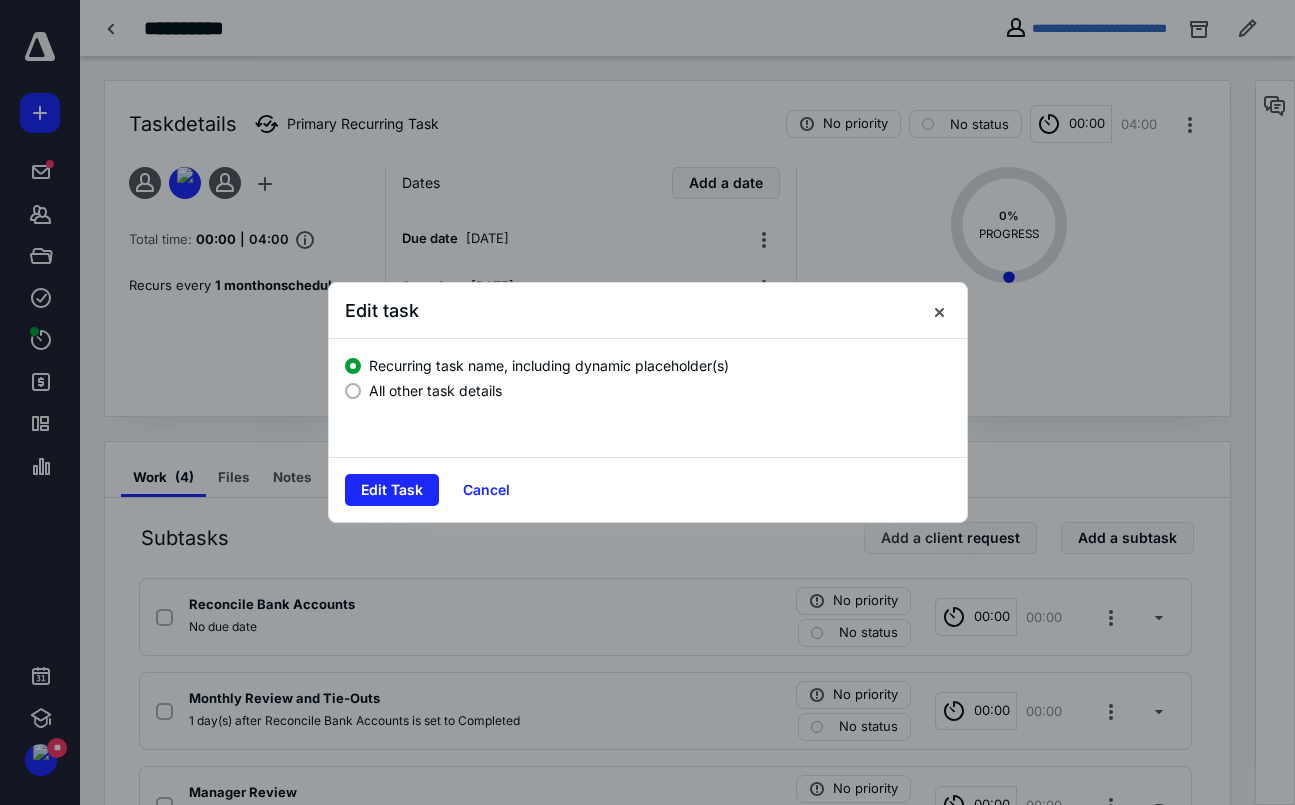 click on "All other task details" at bounding box center [435, 390] 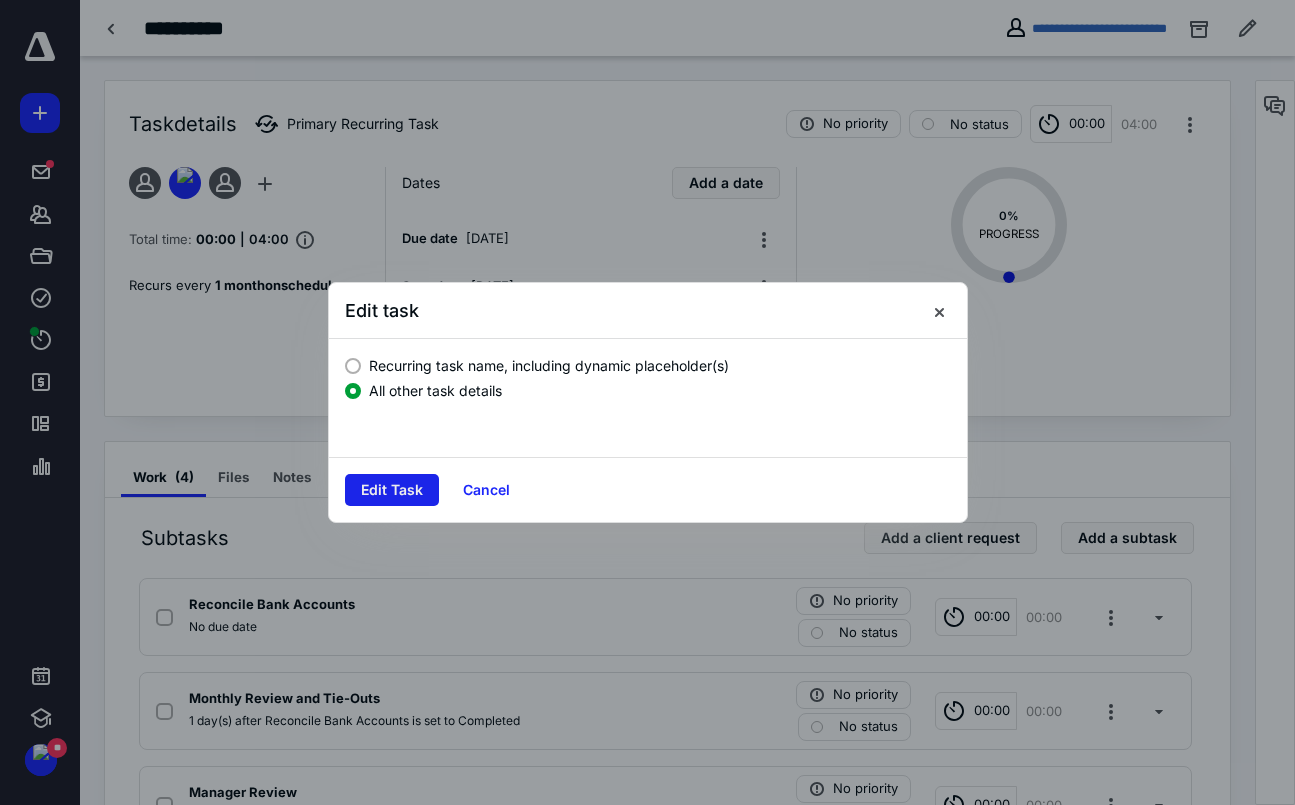 click on "Edit Task" at bounding box center [392, 490] 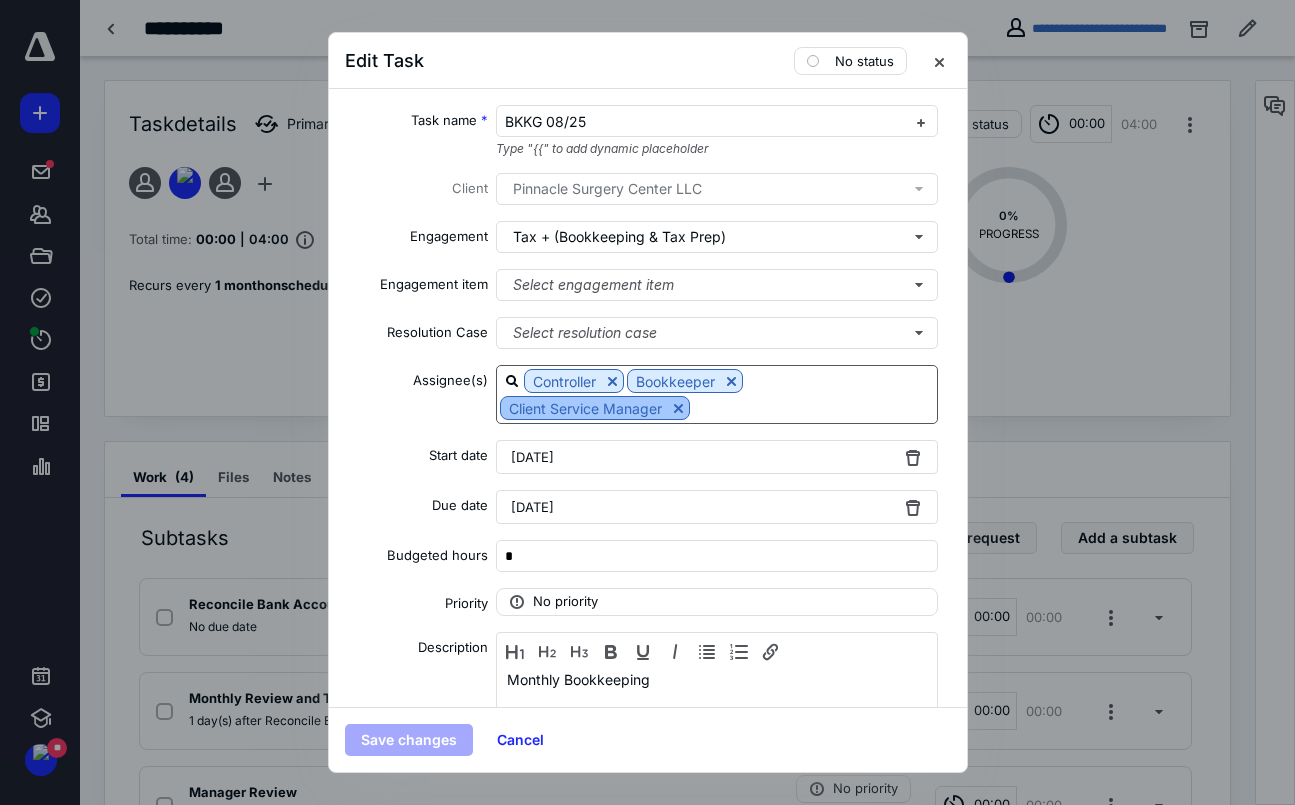 click at bounding box center [678, 408] 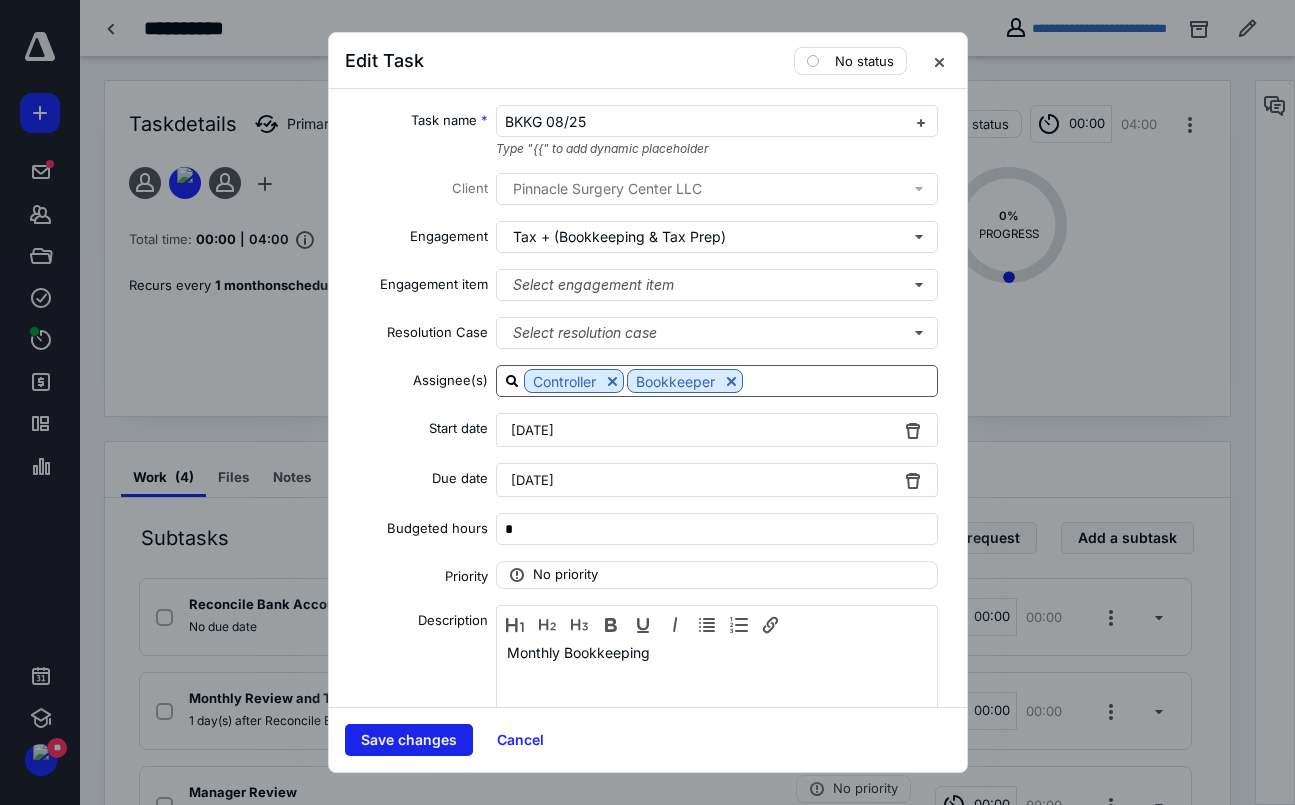 click on "Save changes" at bounding box center [409, 740] 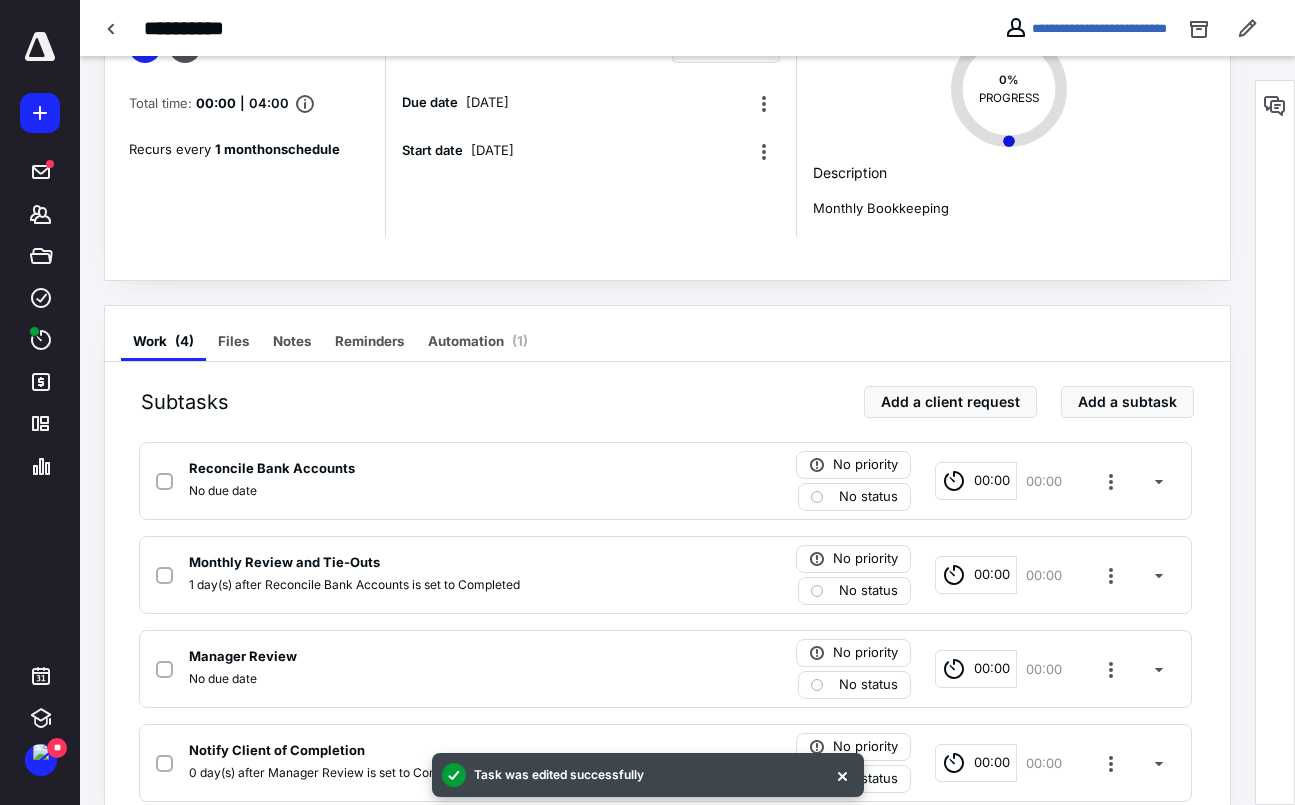 scroll, scrollTop: 182, scrollLeft: 0, axis: vertical 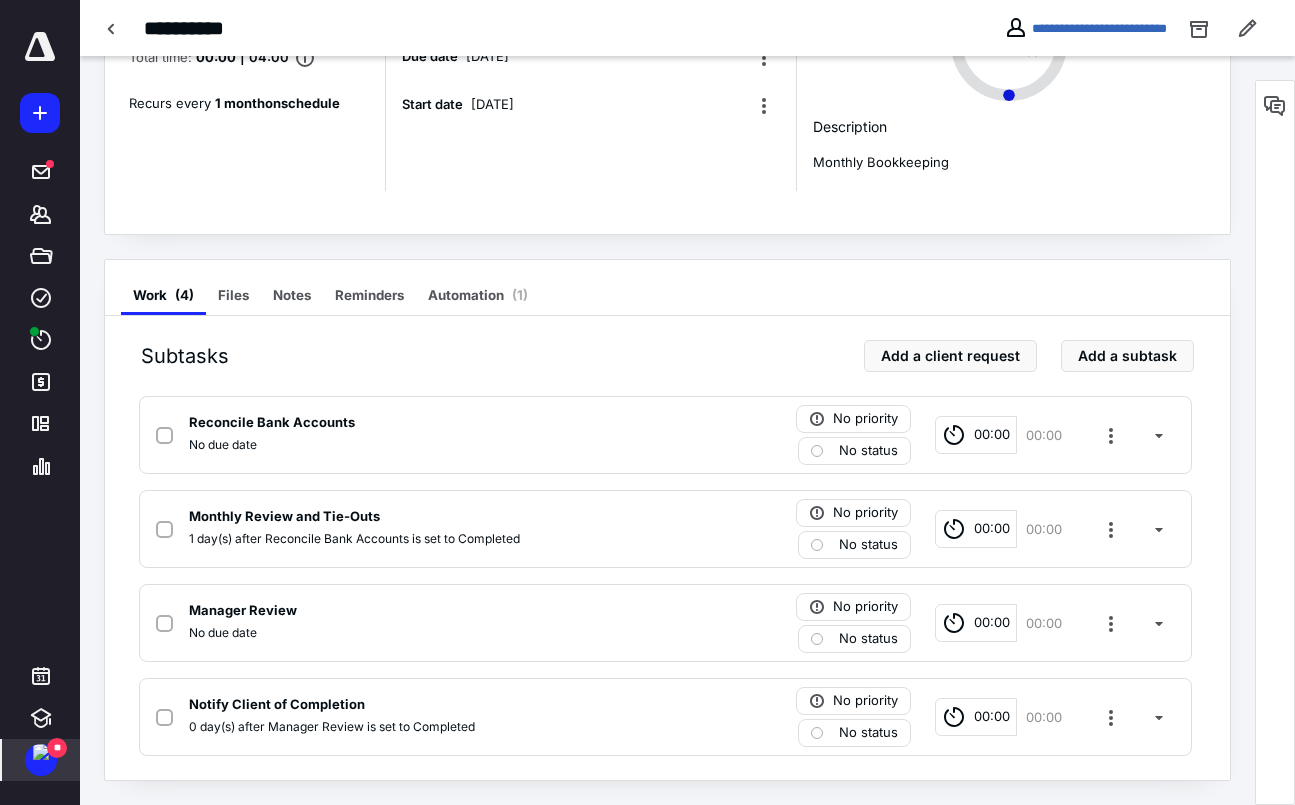 click at bounding box center [41, 752] 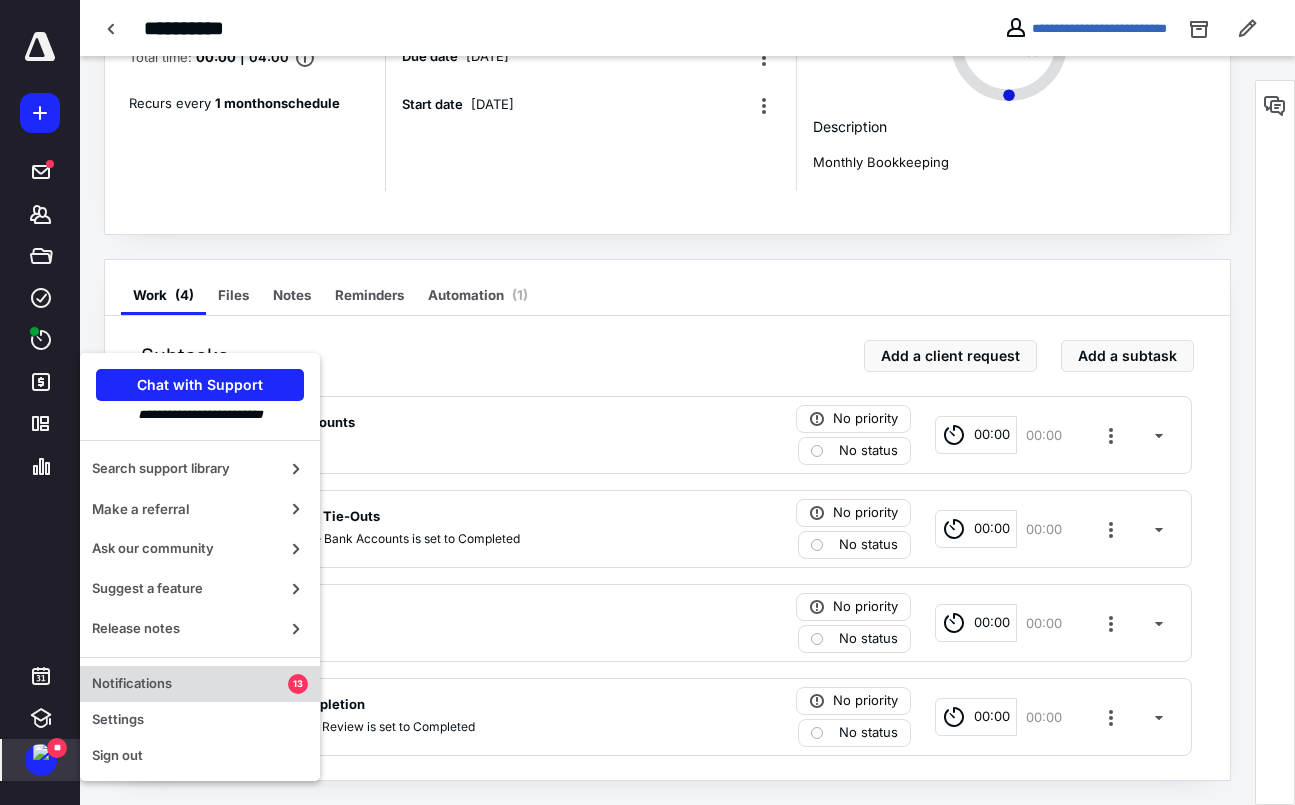 click on "Notifications" at bounding box center (190, 684) 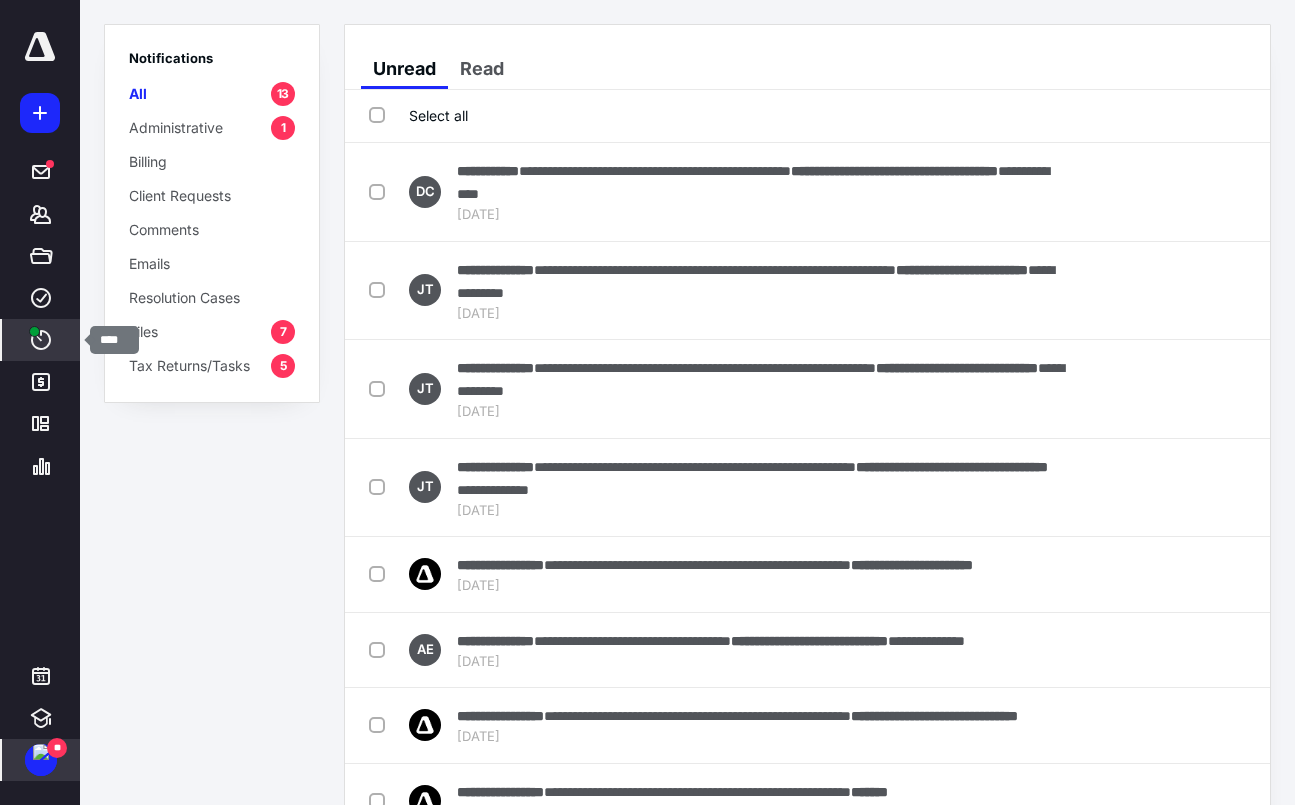 click 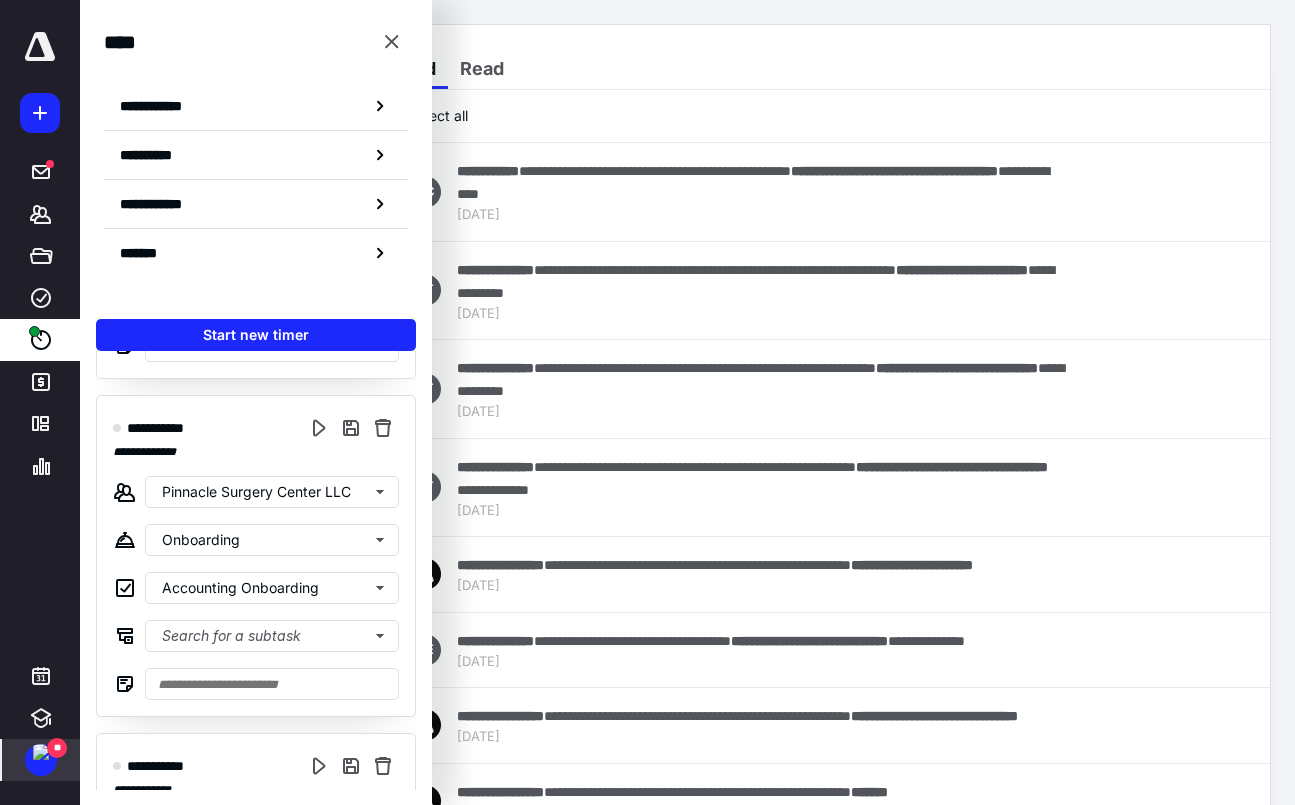 scroll, scrollTop: 649, scrollLeft: 0, axis: vertical 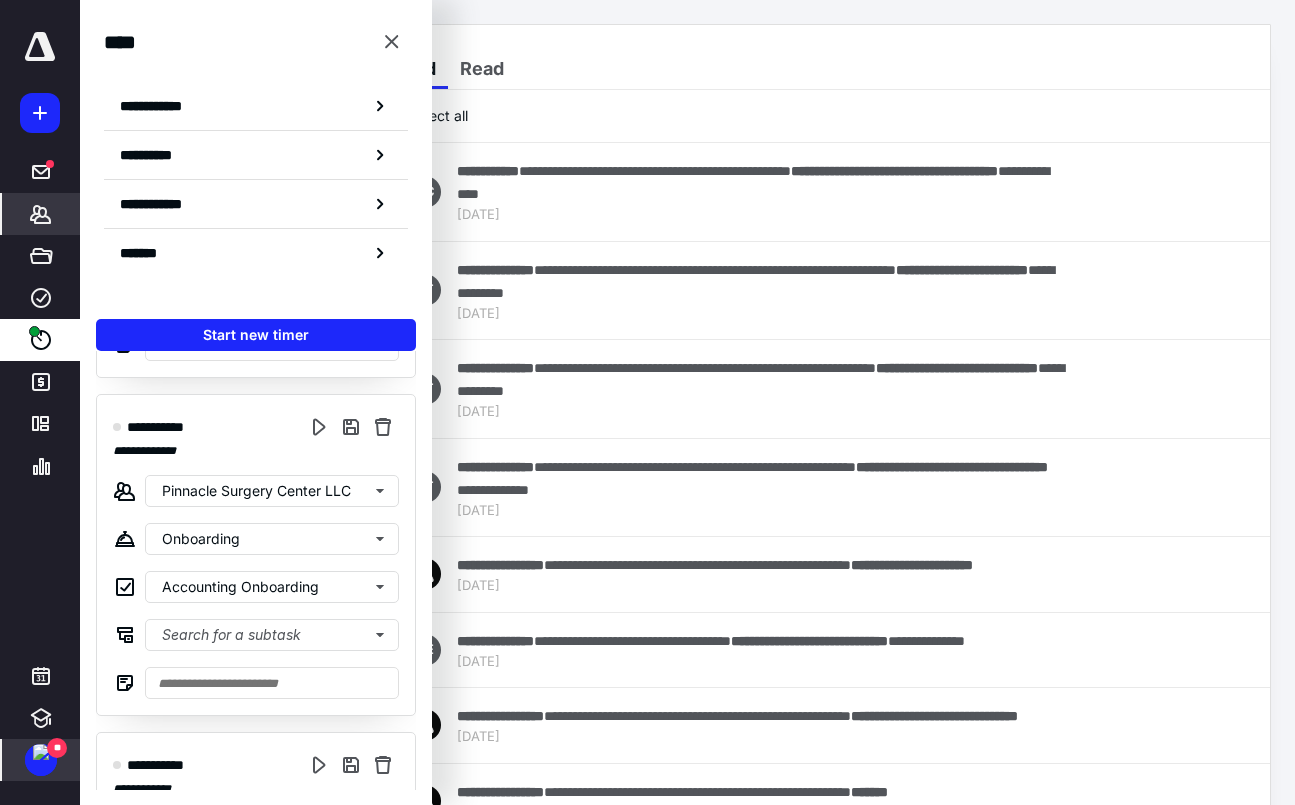 click 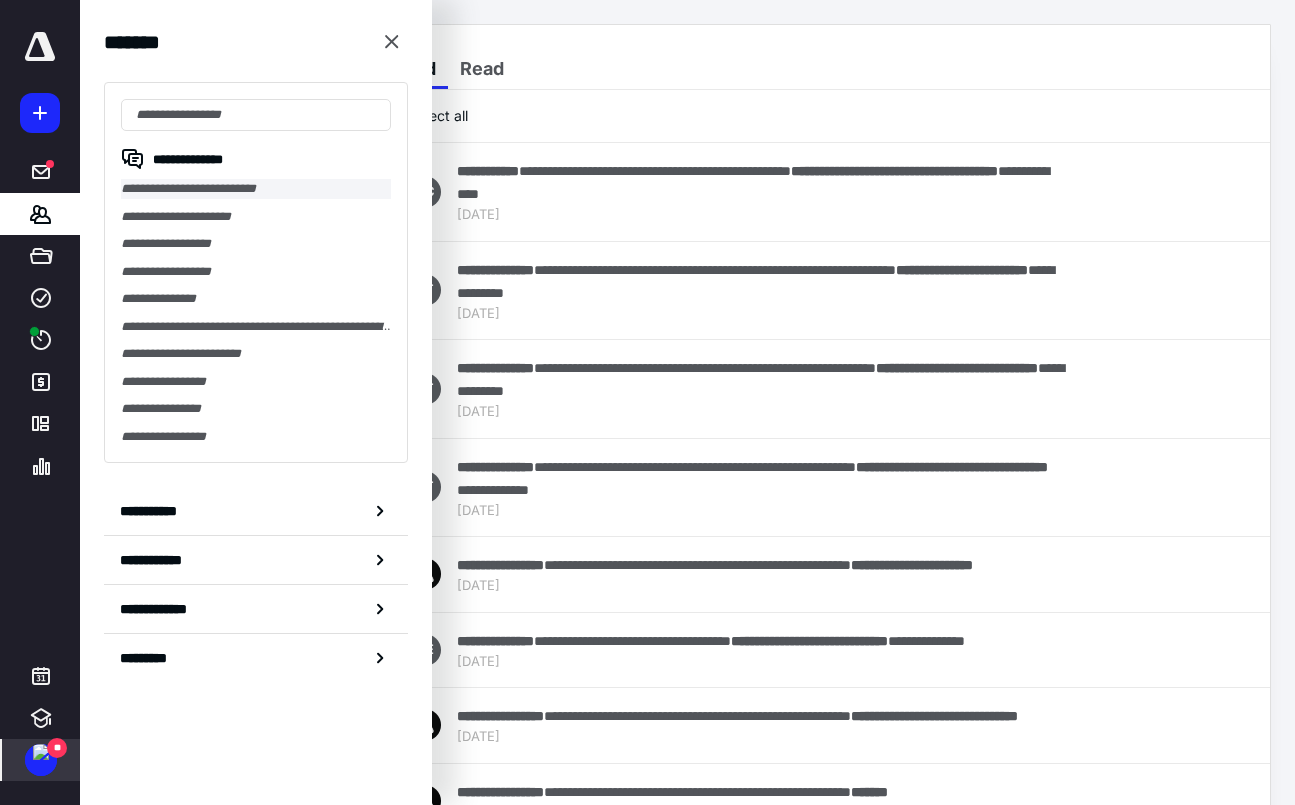 click on "**********" at bounding box center (256, 189) 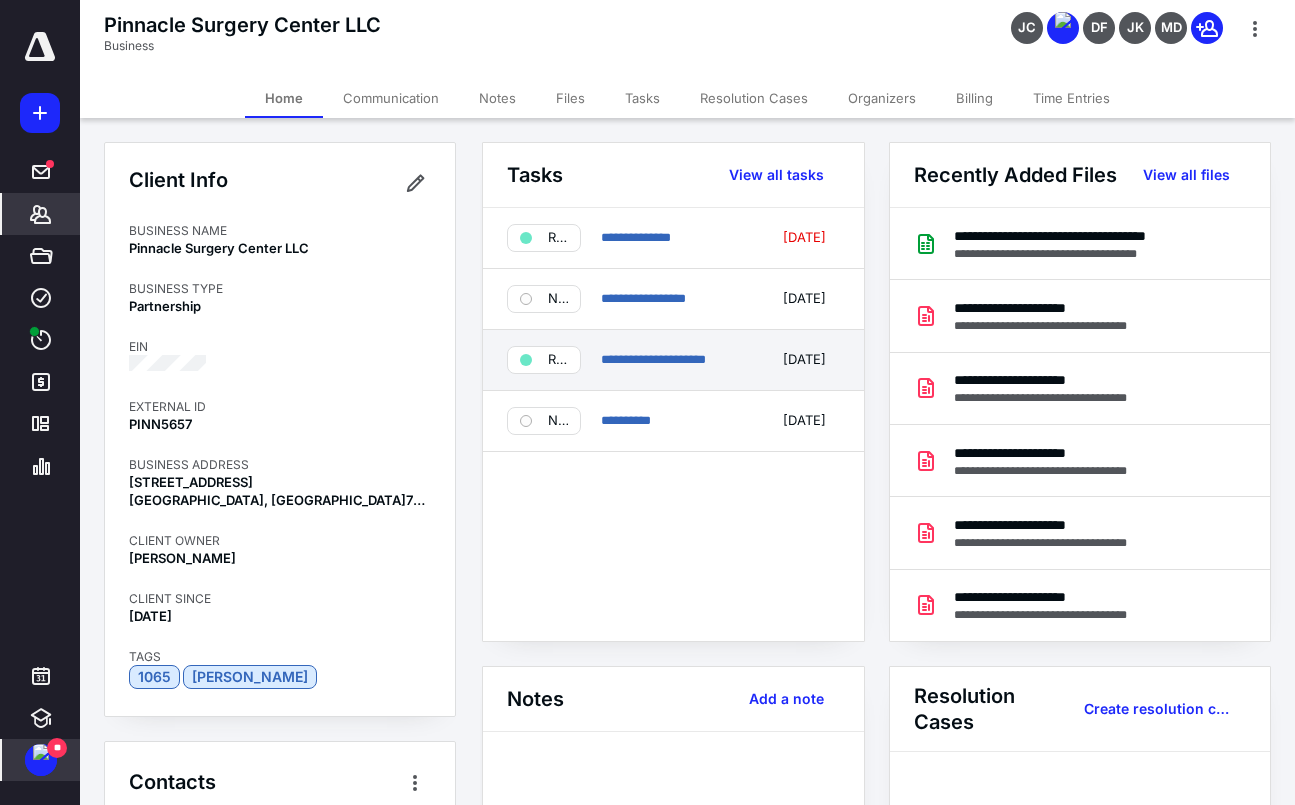 click on "**********" at bounding box center (675, 360) 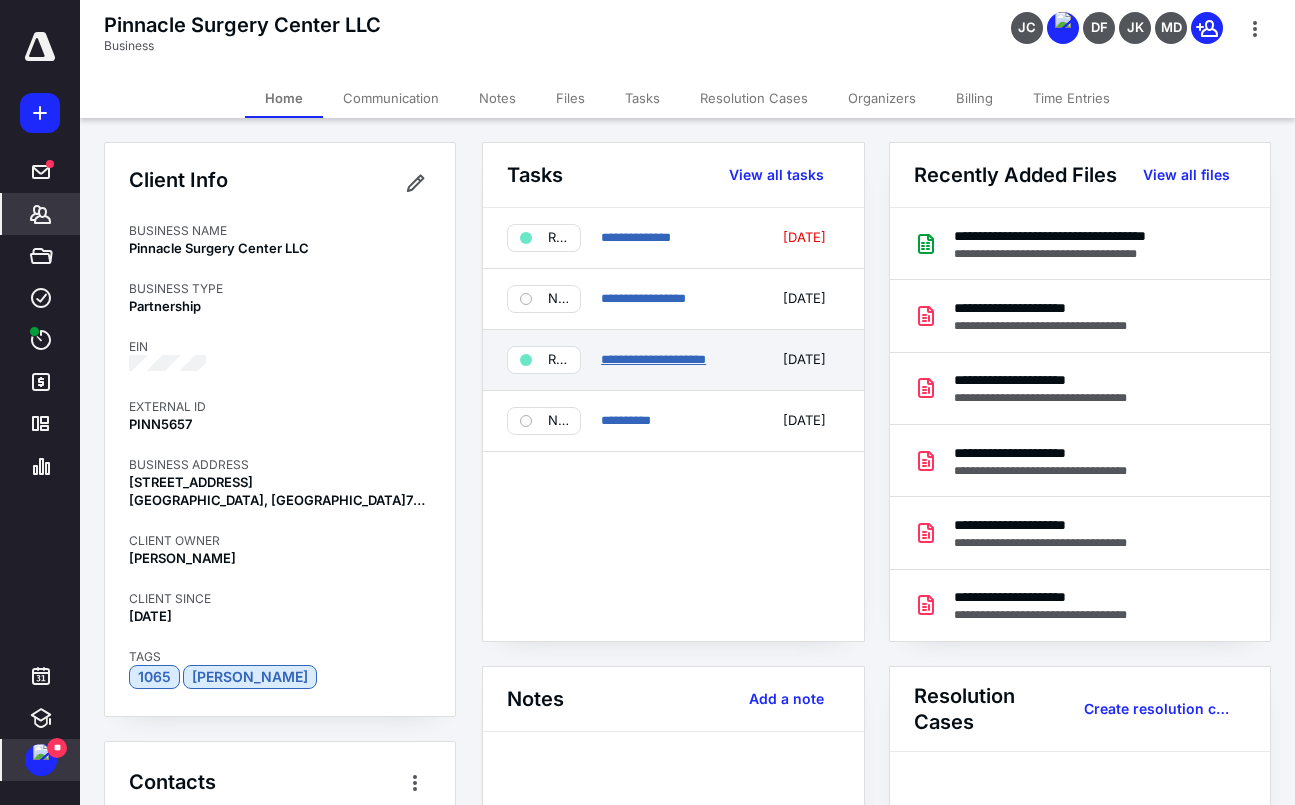 click on "**********" at bounding box center (653, 359) 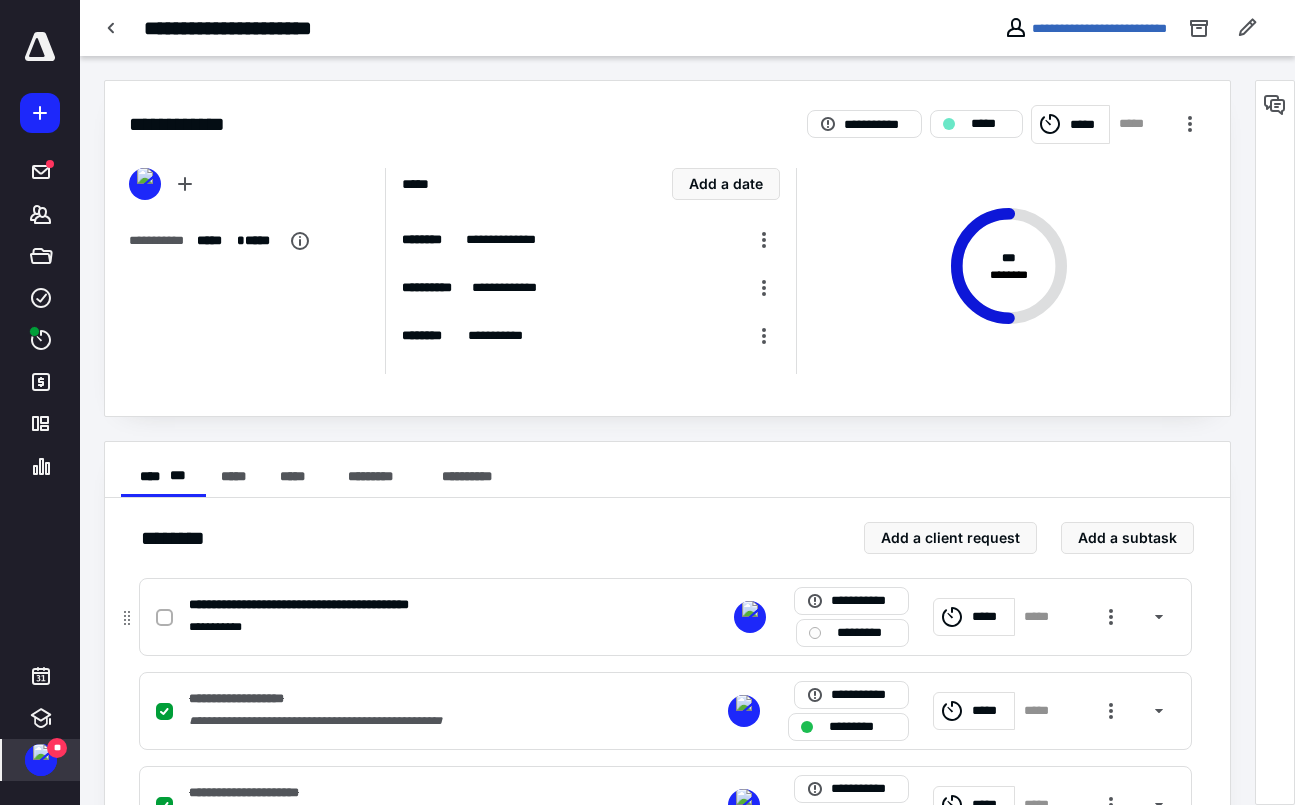 click 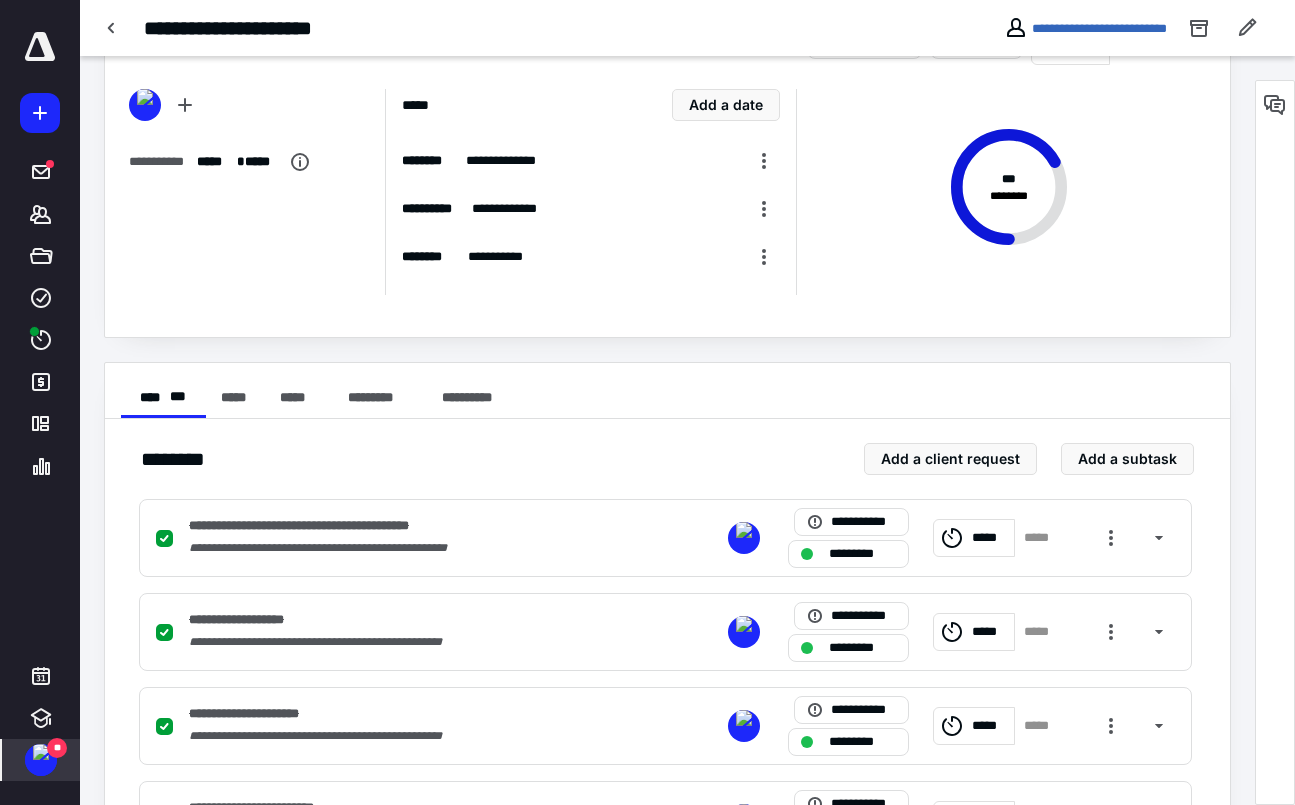 scroll, scrollTop: 0, scrollLeft: 0, axis: both 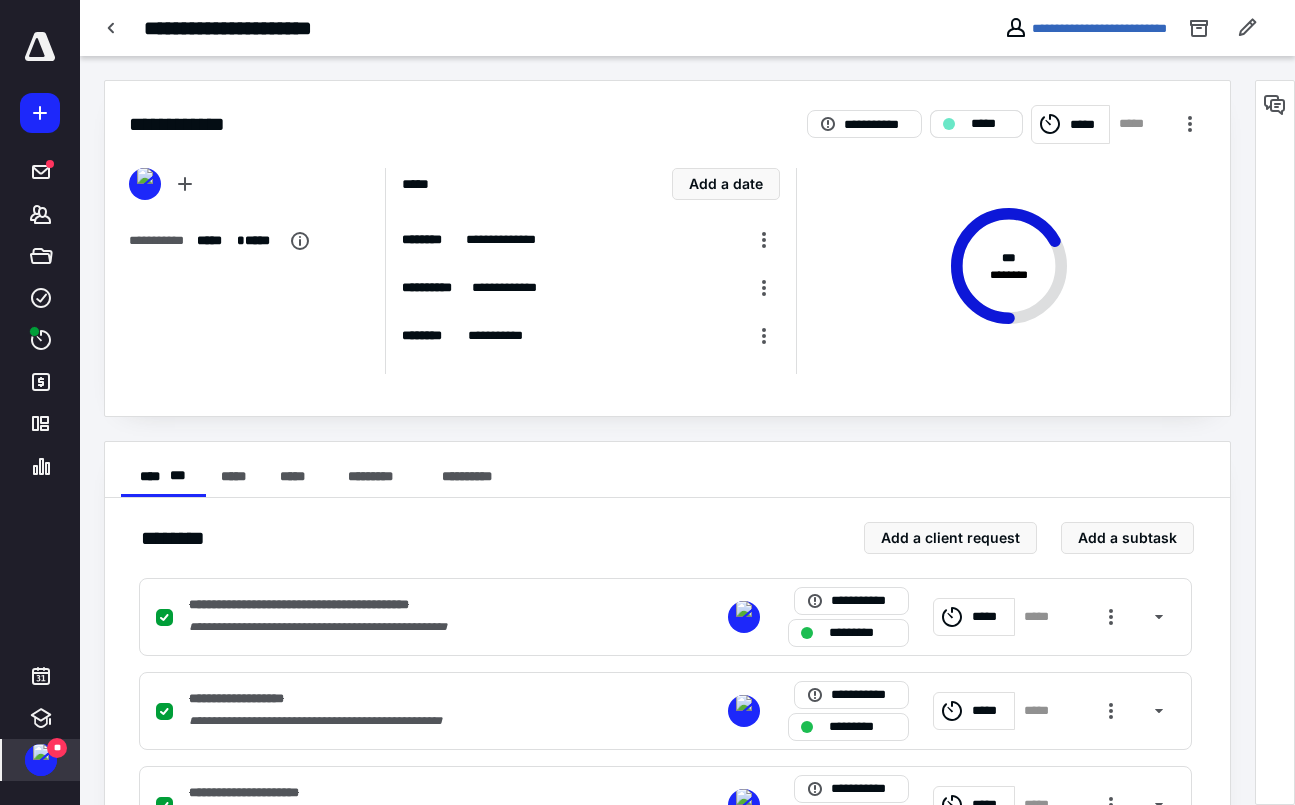 click on "*****" at bounding box center [990, 124] 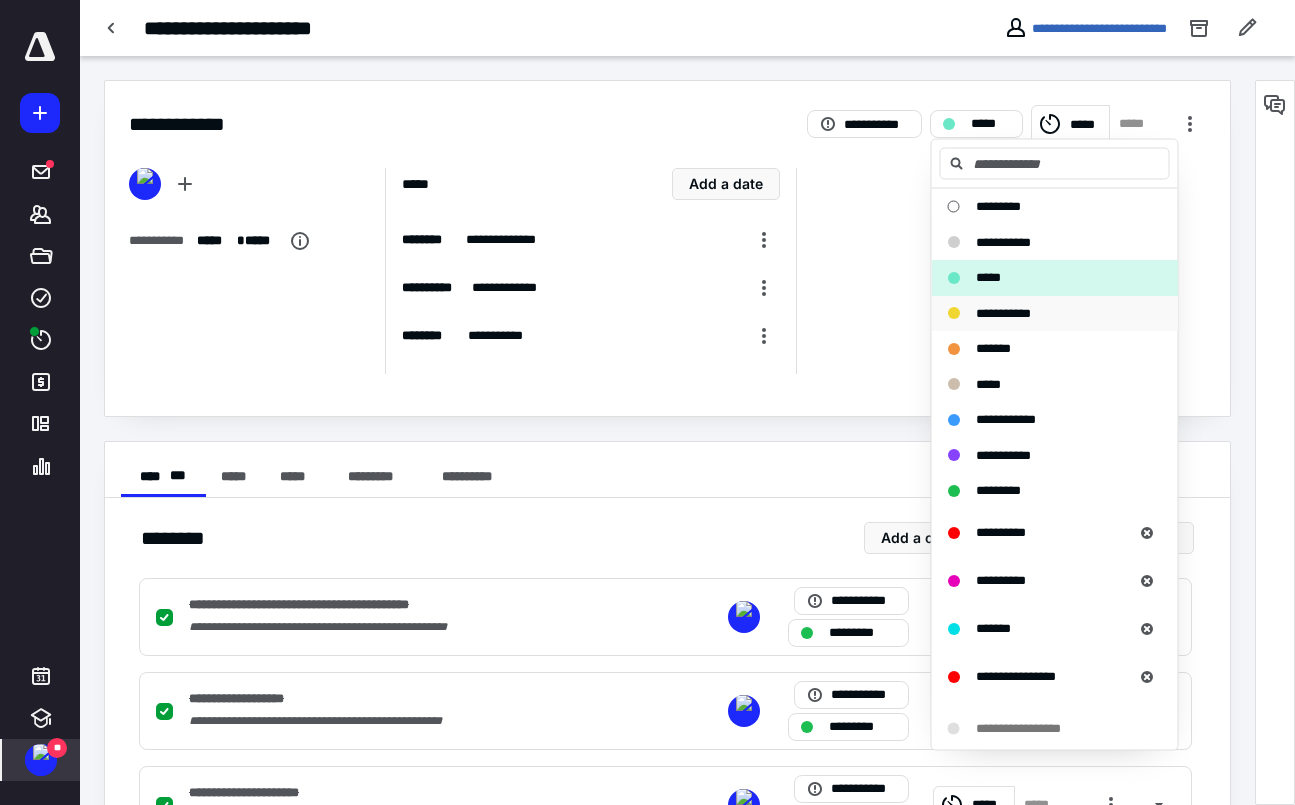 click on "**********" at bounding box center [1043, 313] 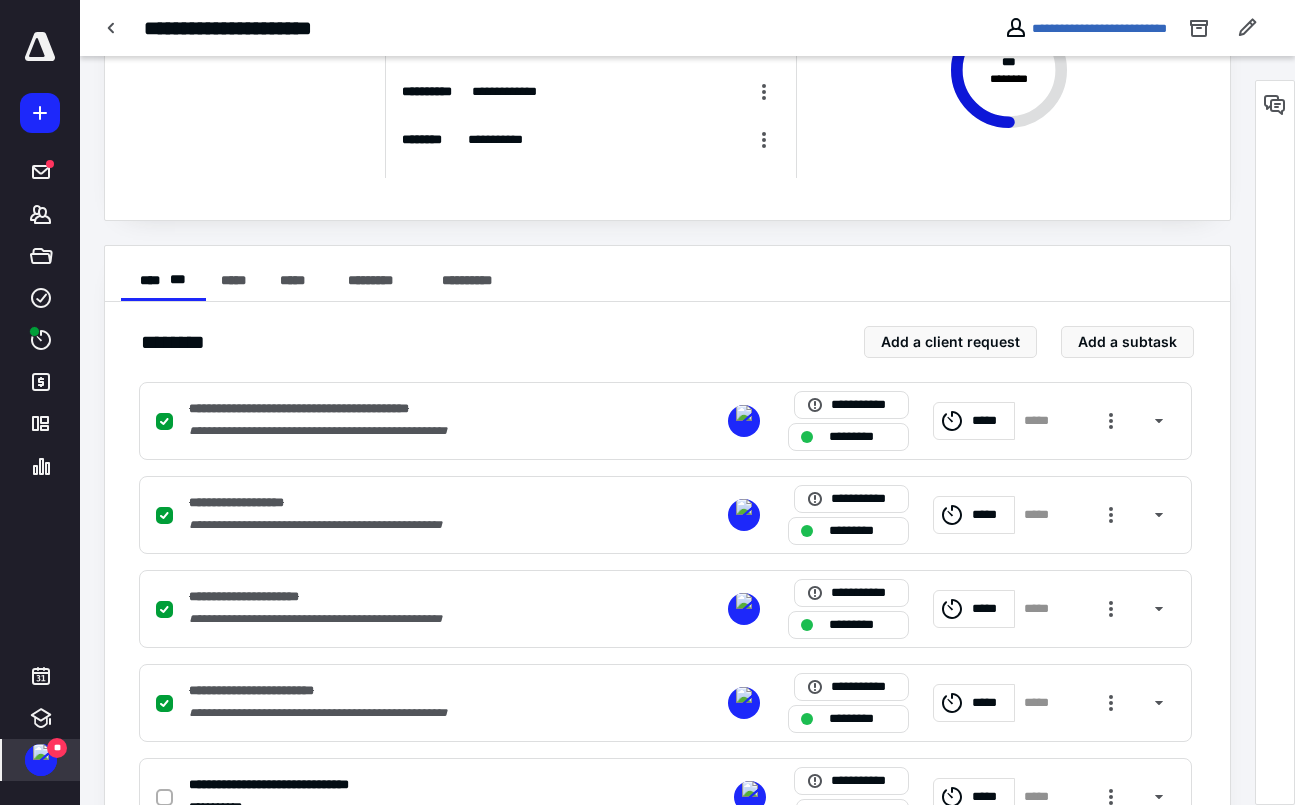 scroll, scrollTop: 0, scrollLeft: 0, axis: both 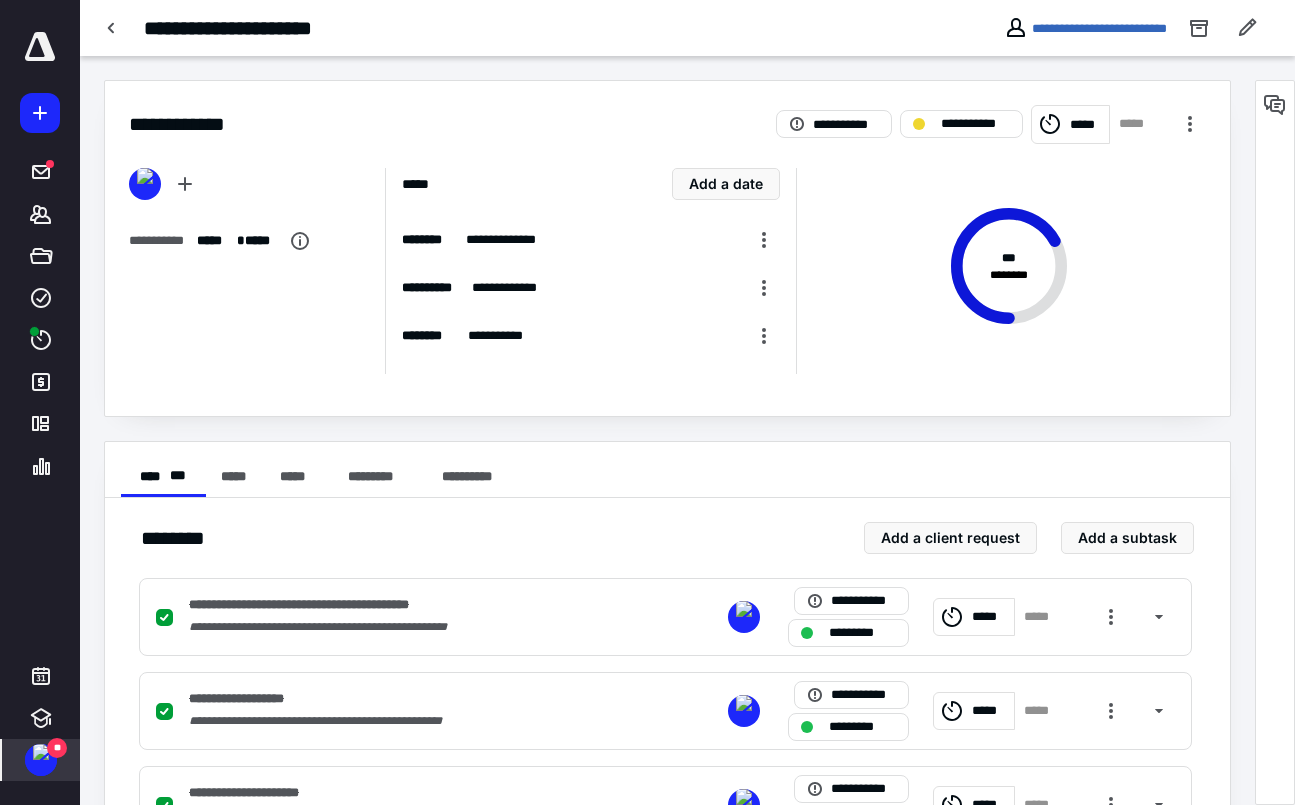 click on "**********" at bounding box center [687, 28] 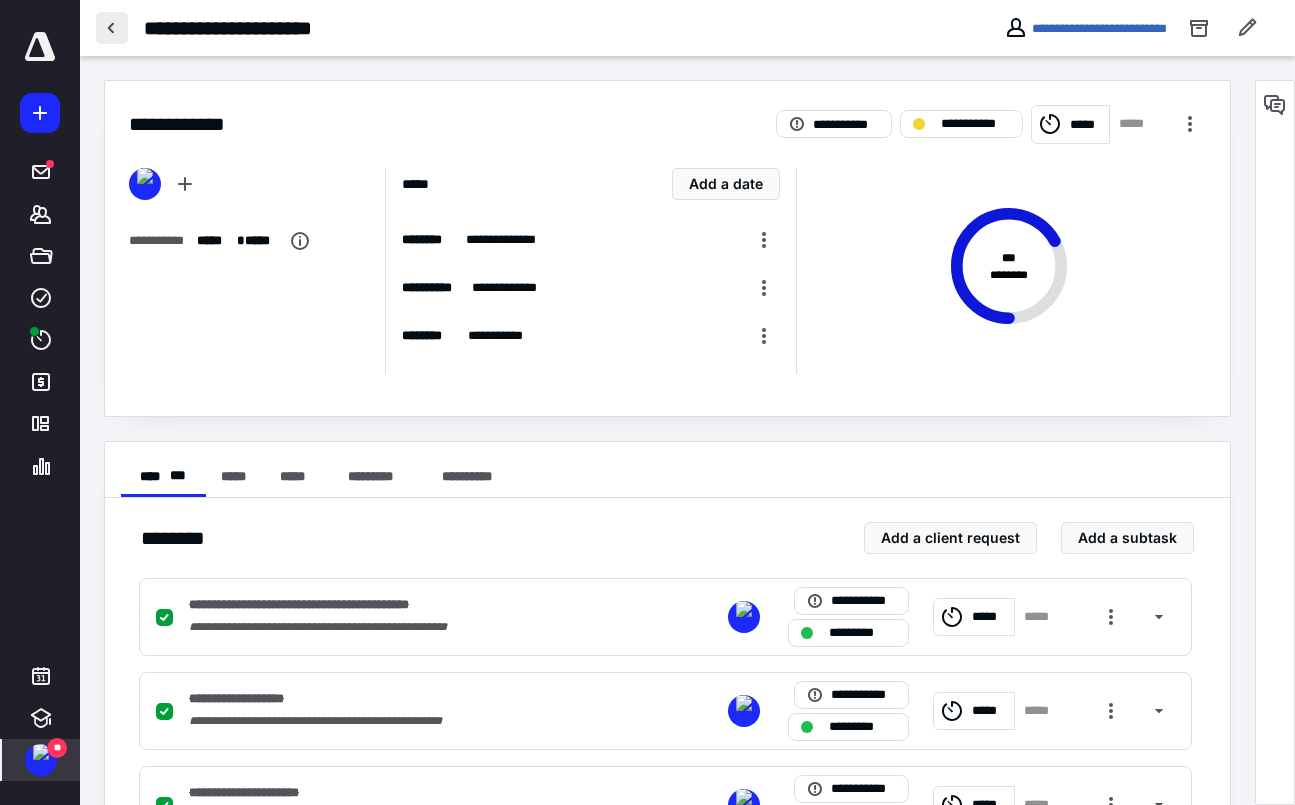click at bounding box center [112, 28] 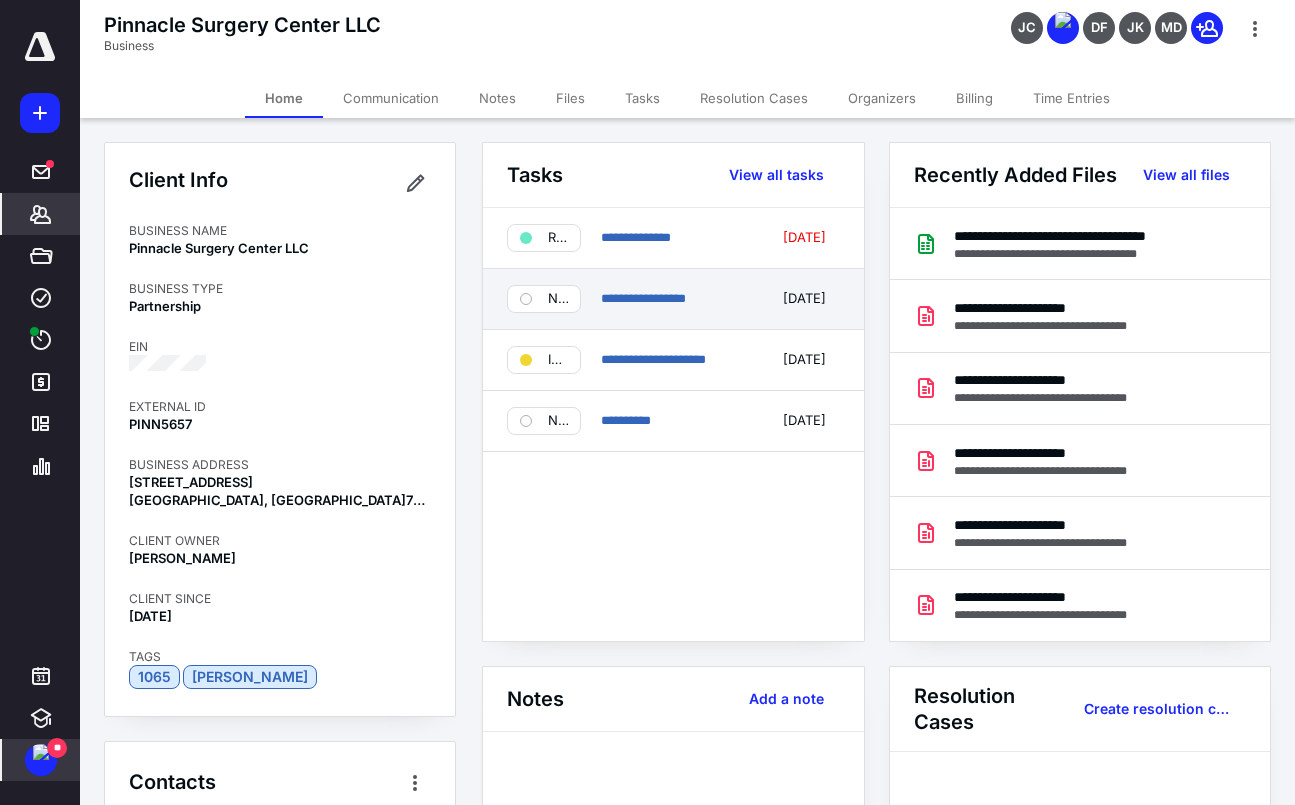 click on "No status" at bounding box center (544, 299) 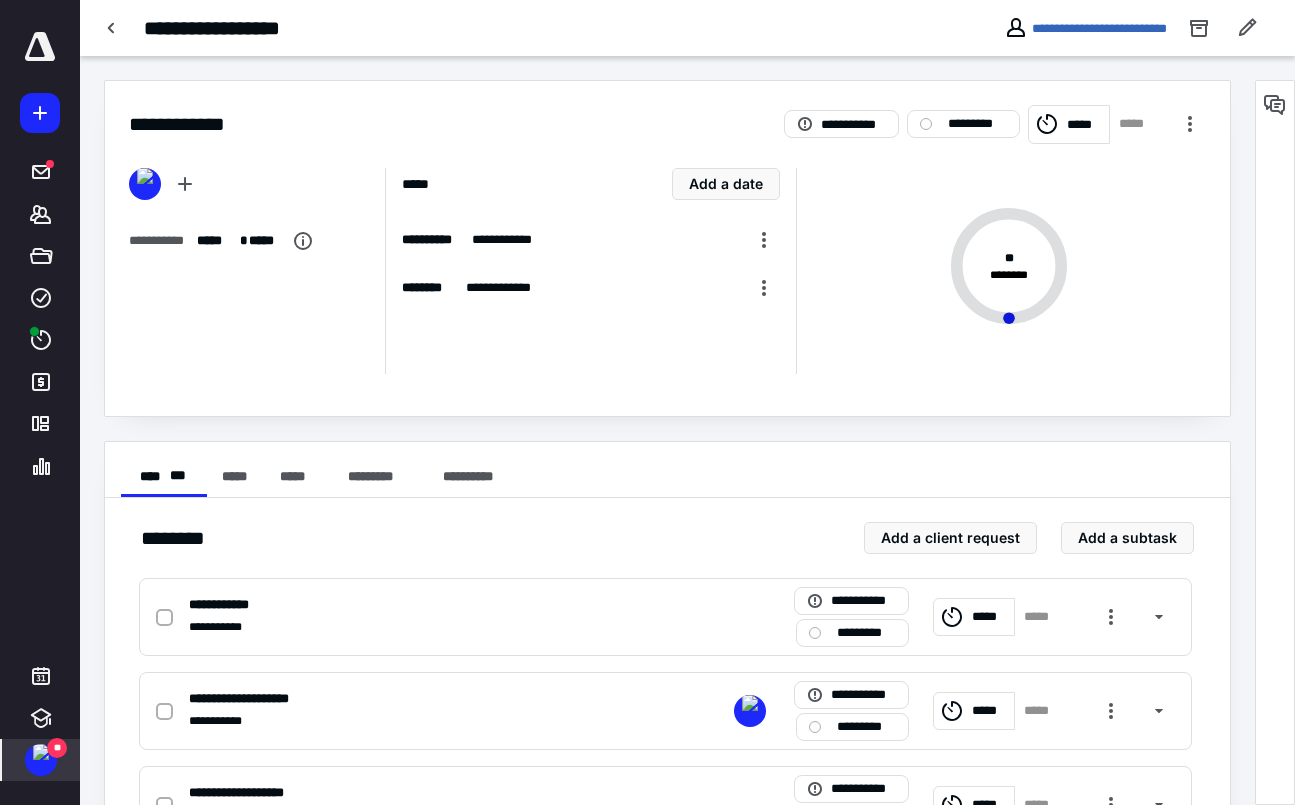 click on "**********" at bounding box center [667, 112] 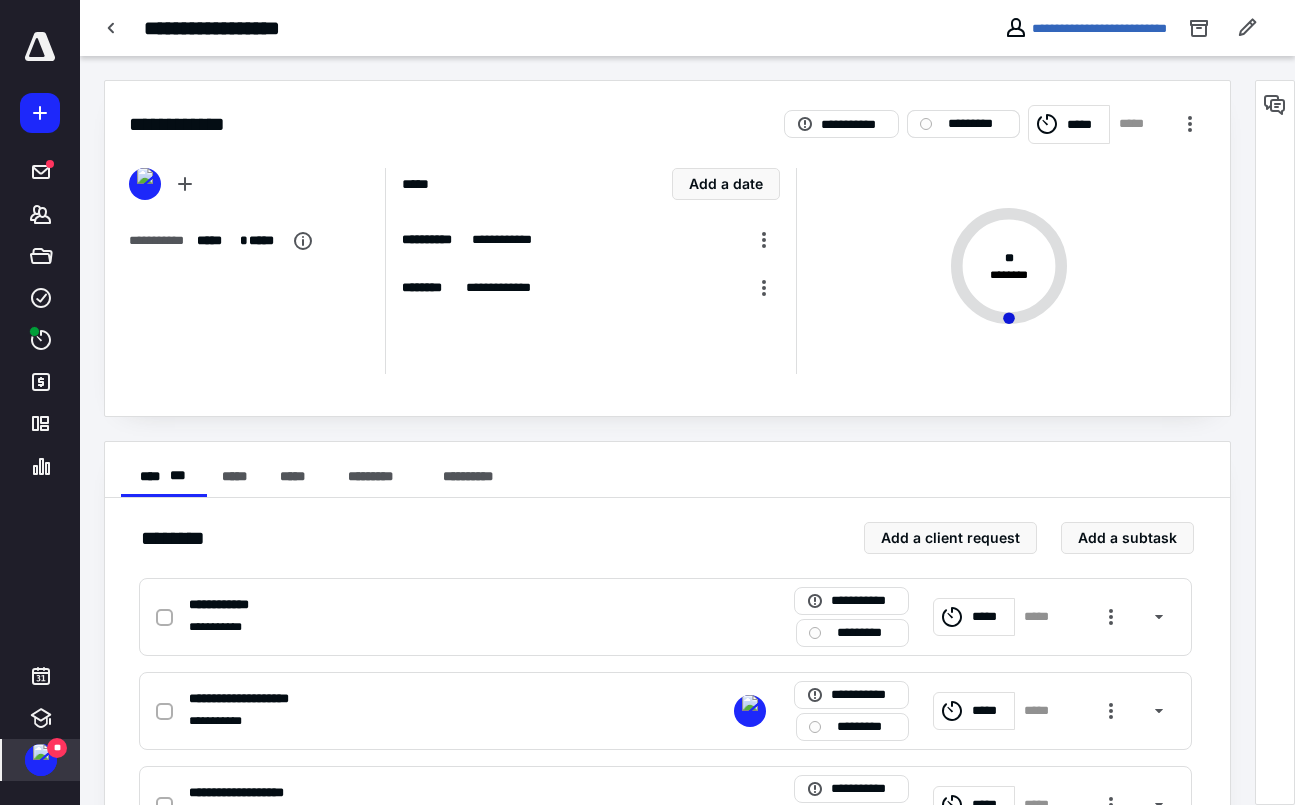 click on "*********" at bounding box center (977, 124) 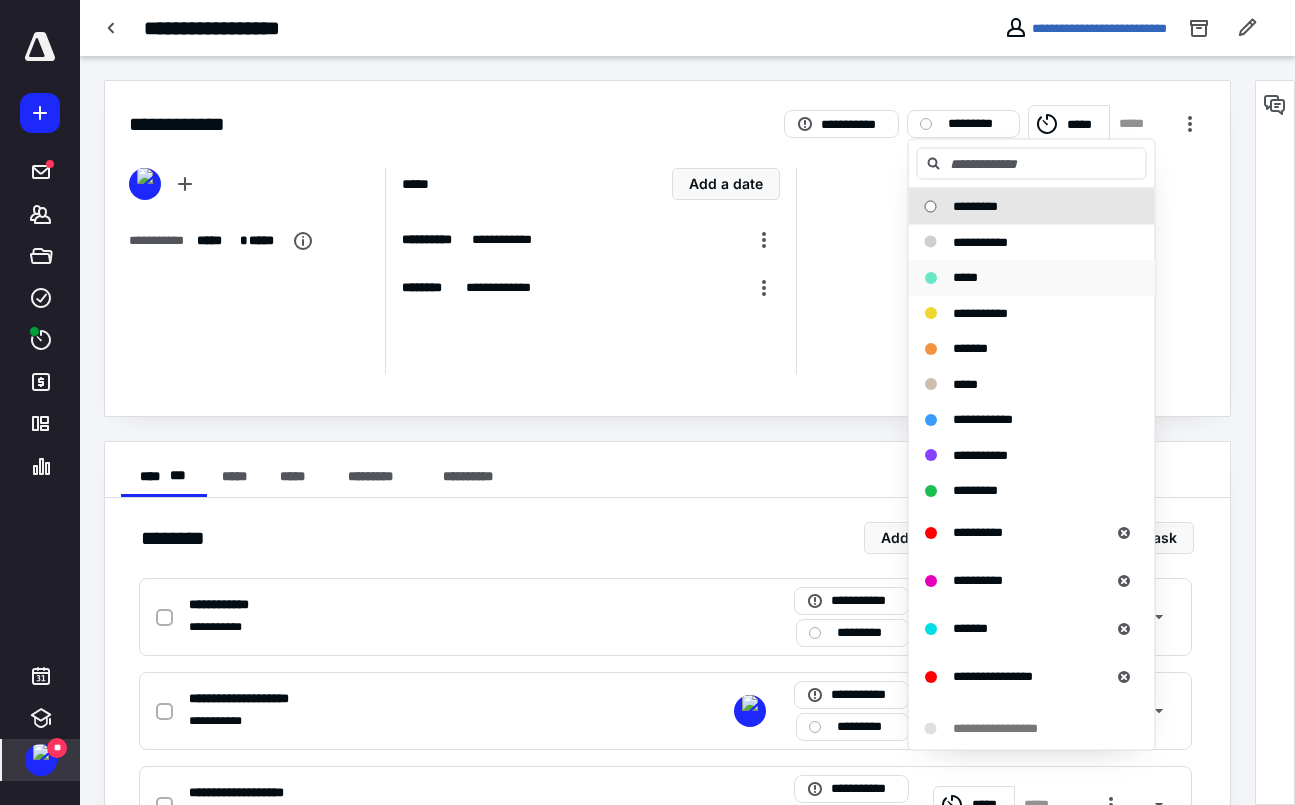 click on "*****" at bounding box center [965, 278] 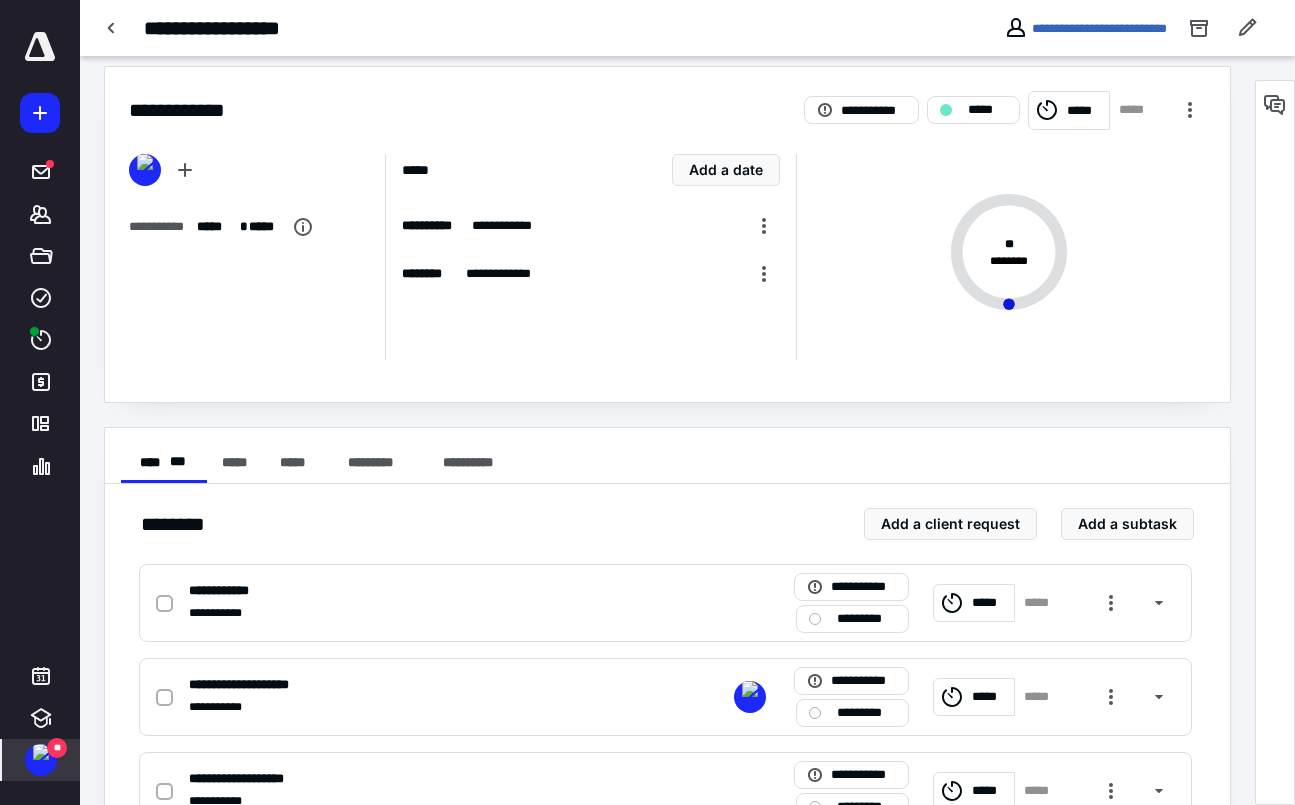 scroll, scrollTop: 0, scrollLeft: 0, axis: both 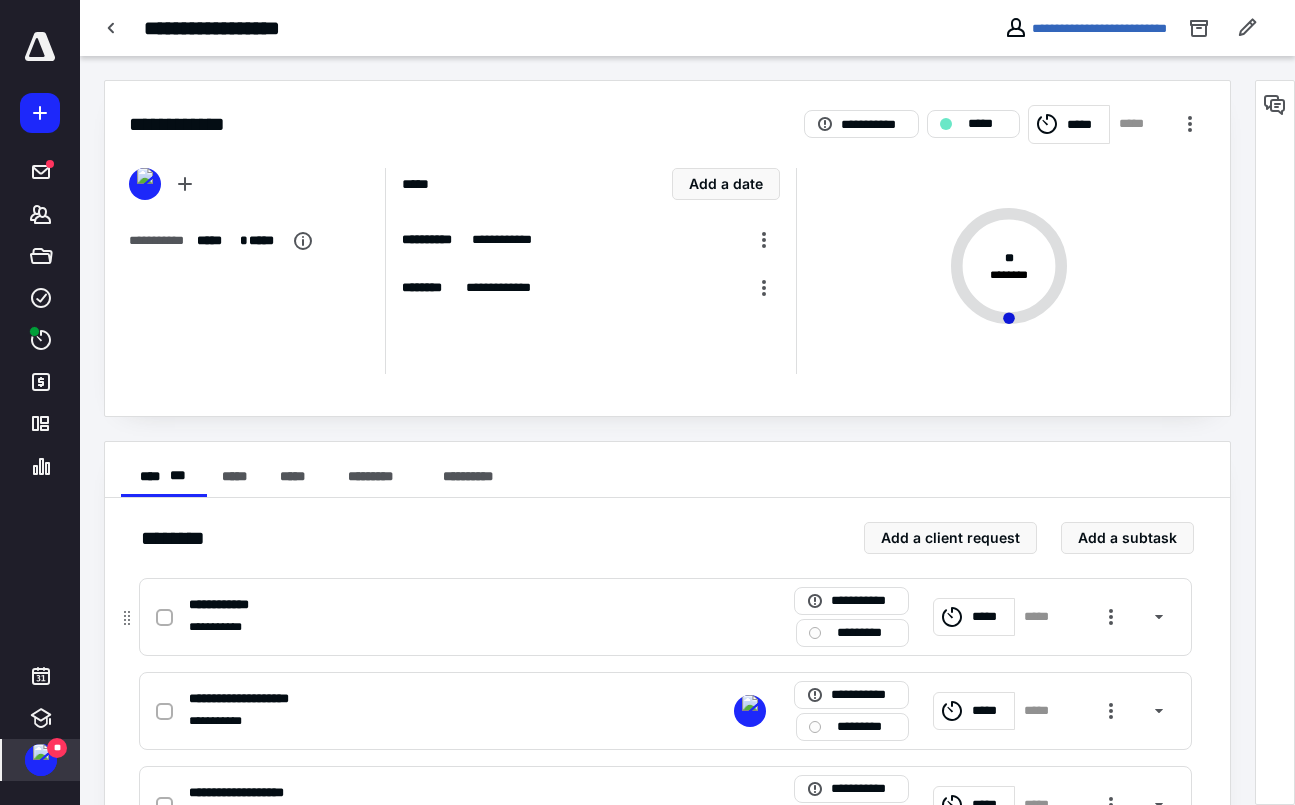 click on "**********" at bounding box center [972, 617] 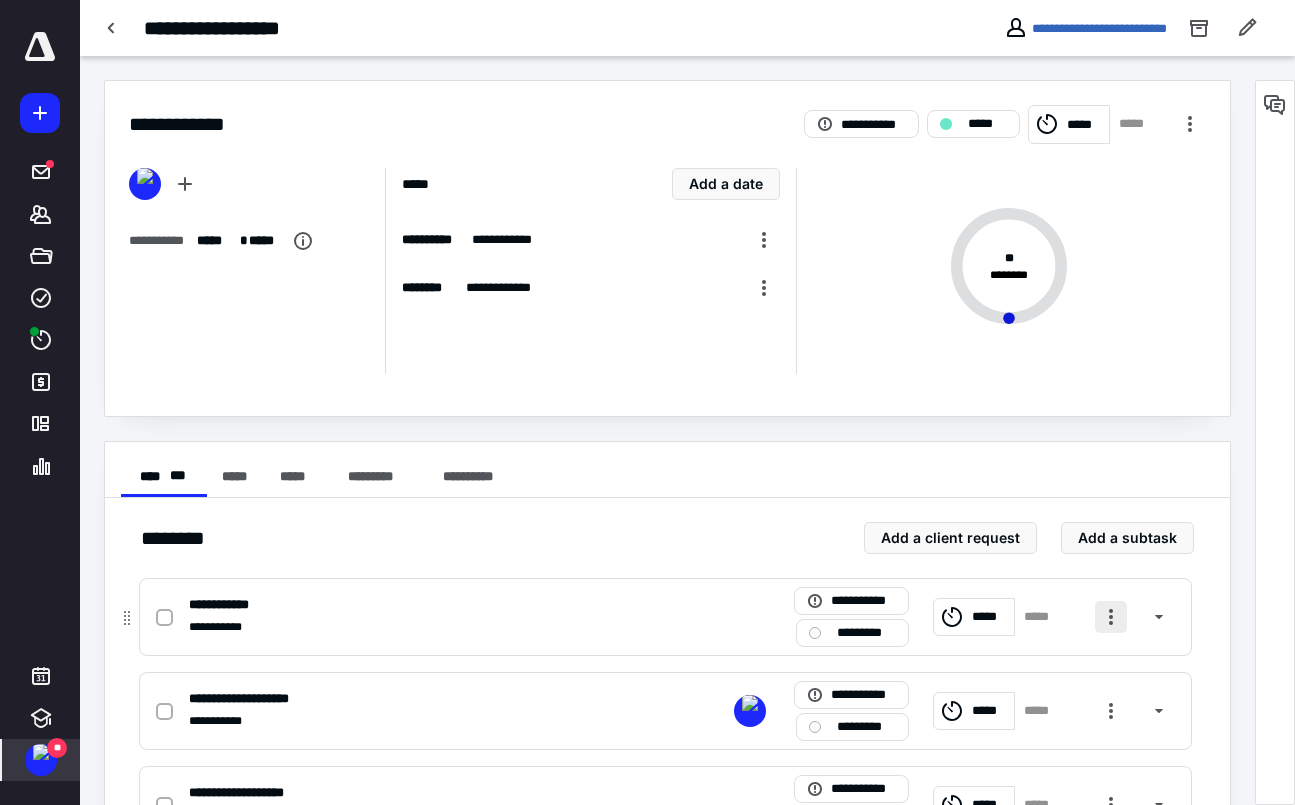 click at bounding box center [1111, 617] 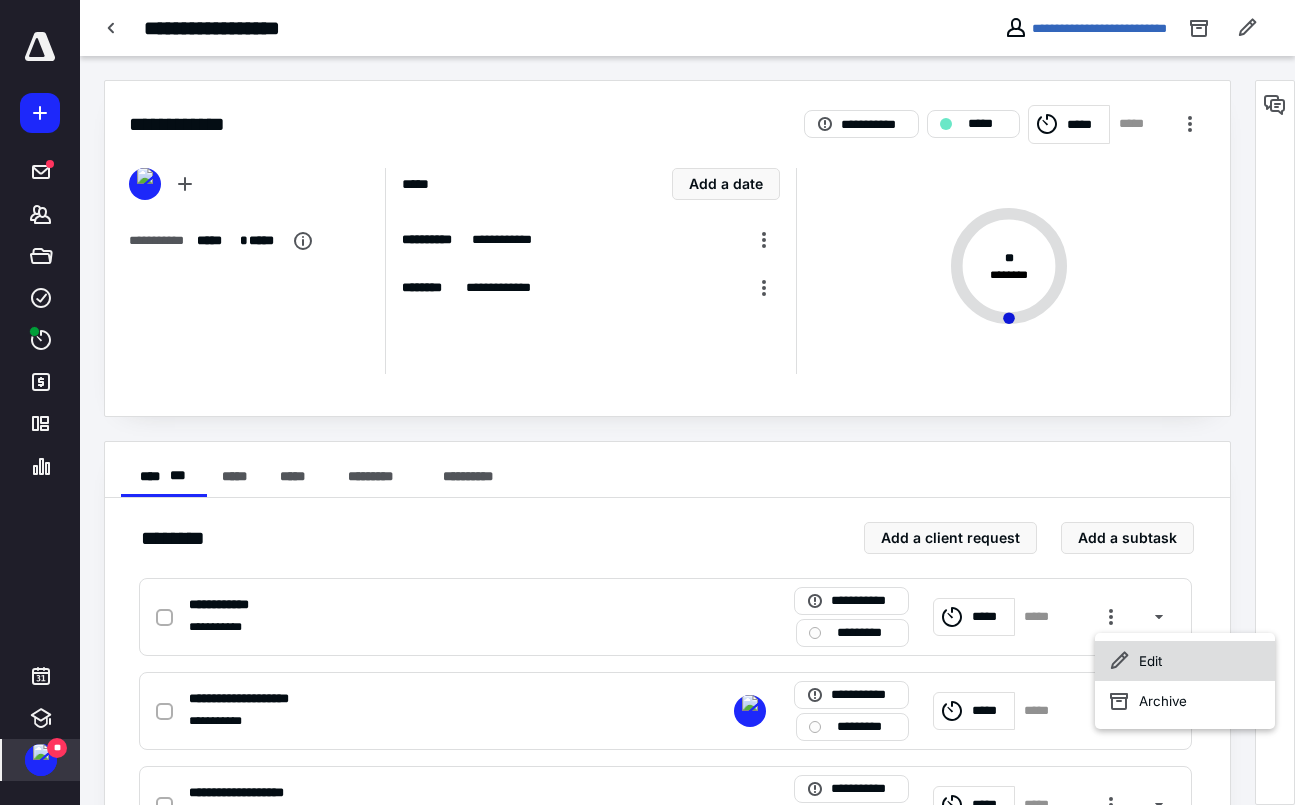 click 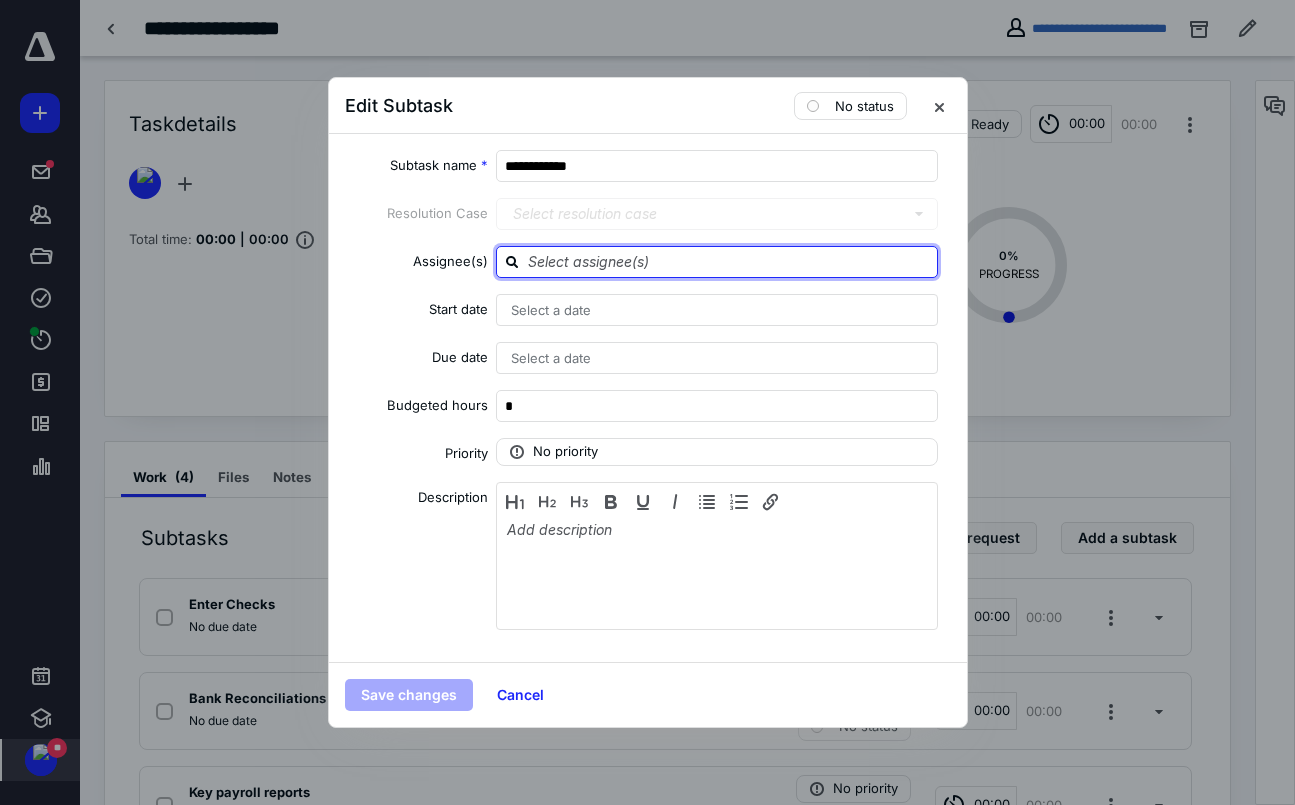 click at bounding box center (729, 261) 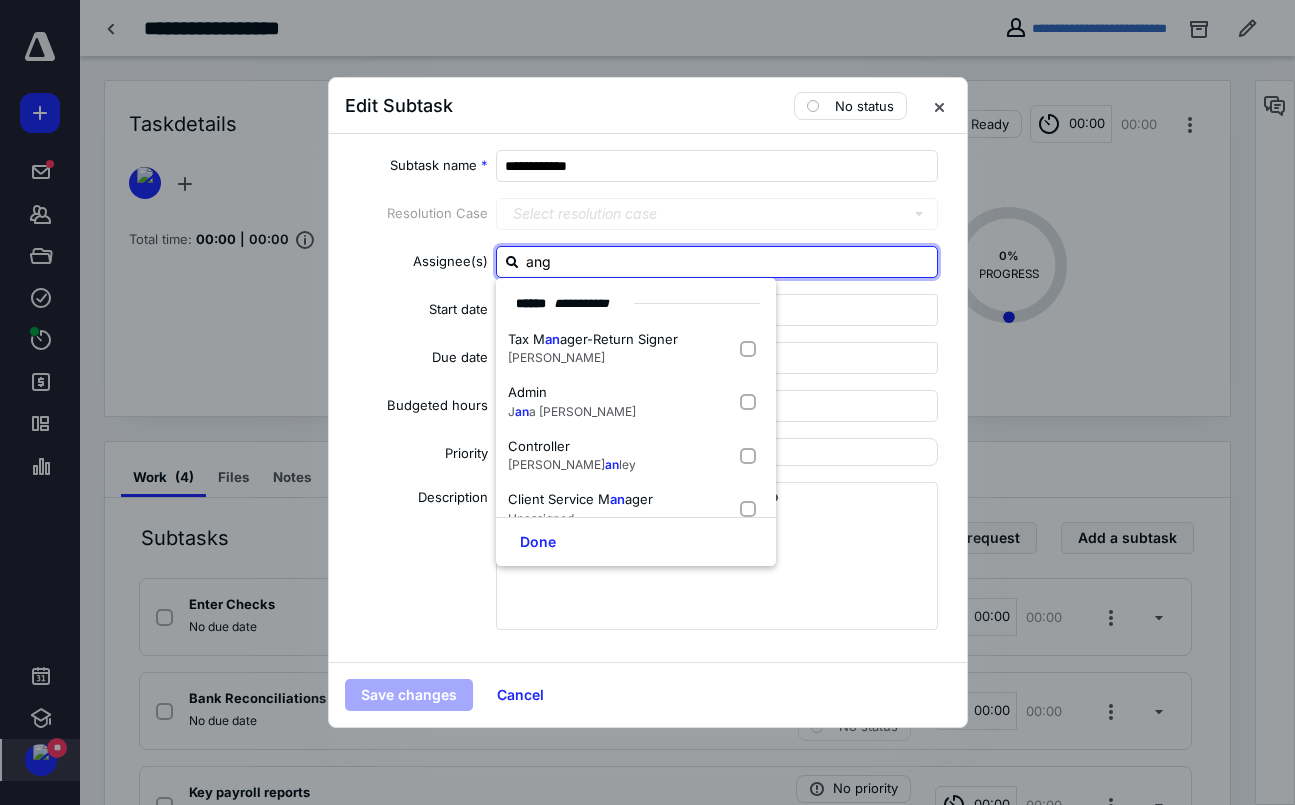 type on "ange" 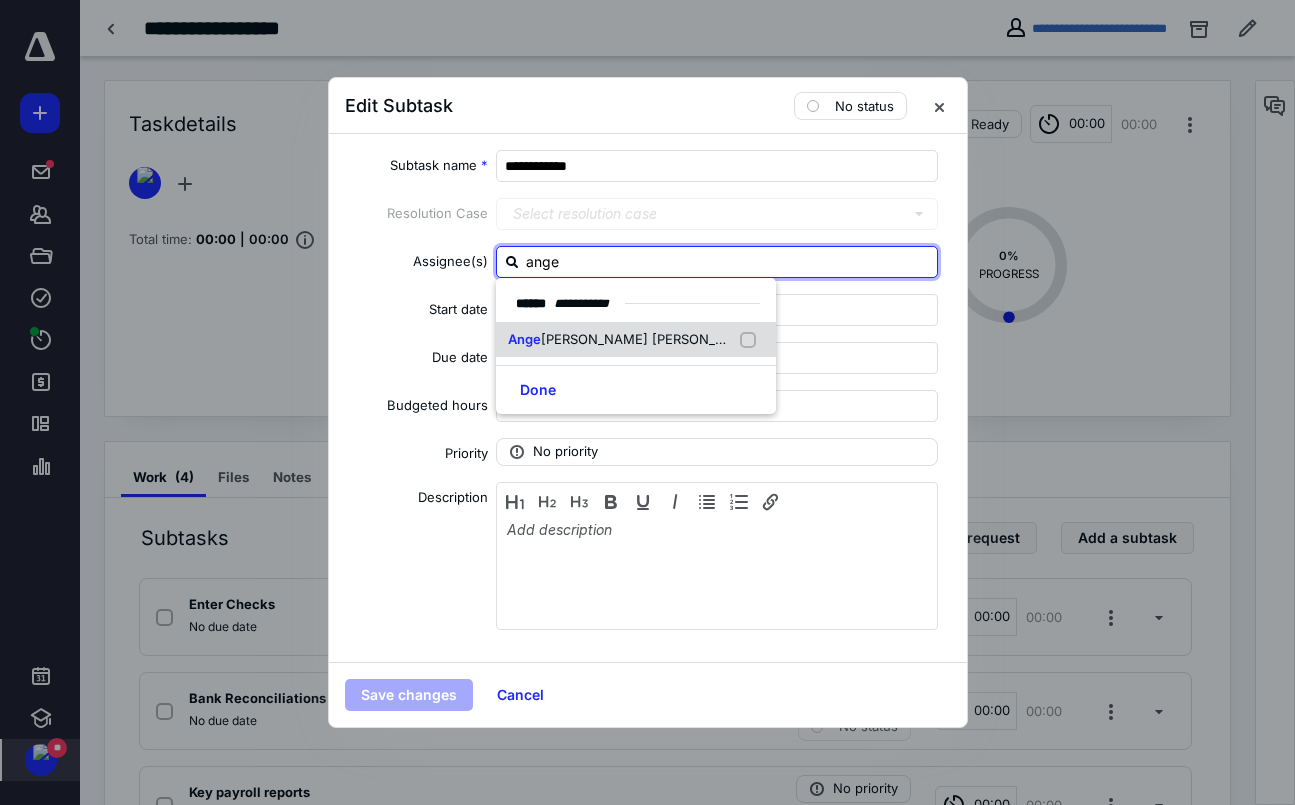 click on "[PERSON_NAME] [PERSON_NAME]" at bounding box center (636, 340) 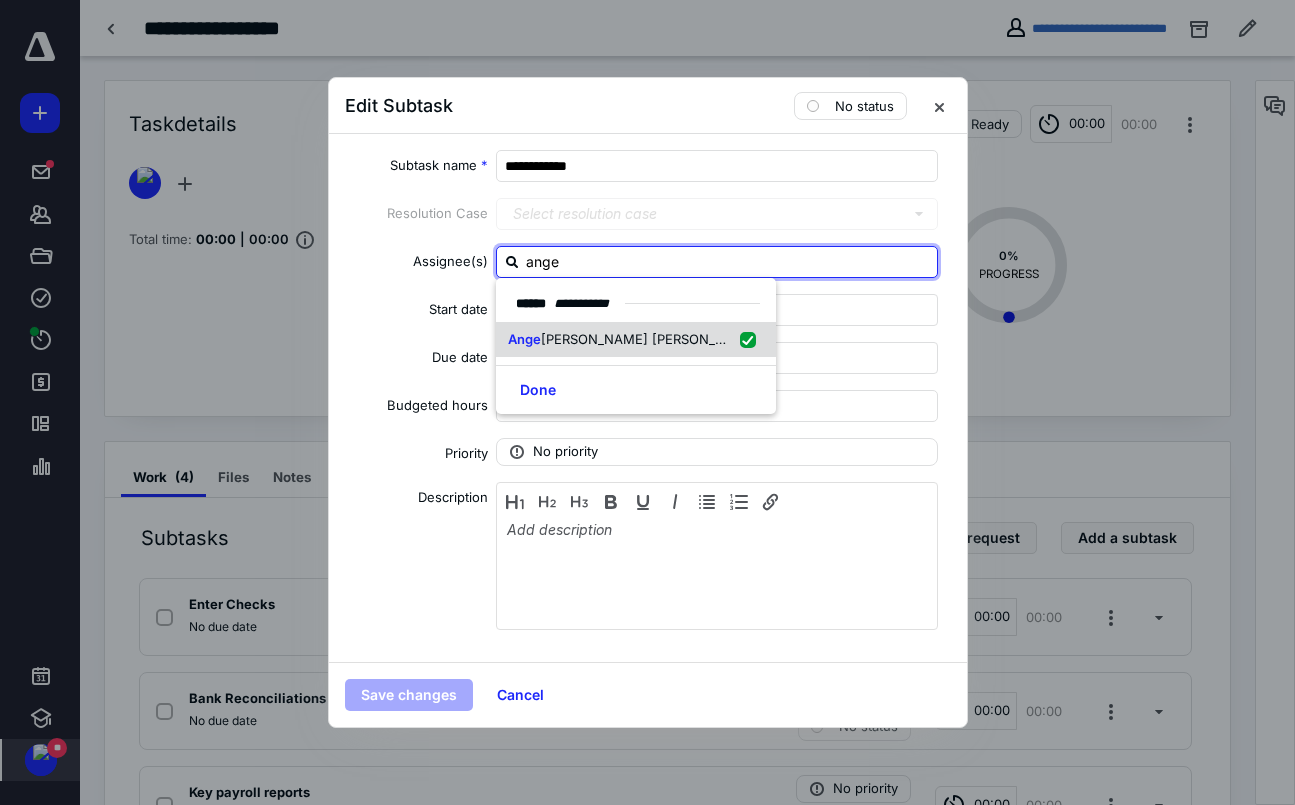 checkbox on "true" 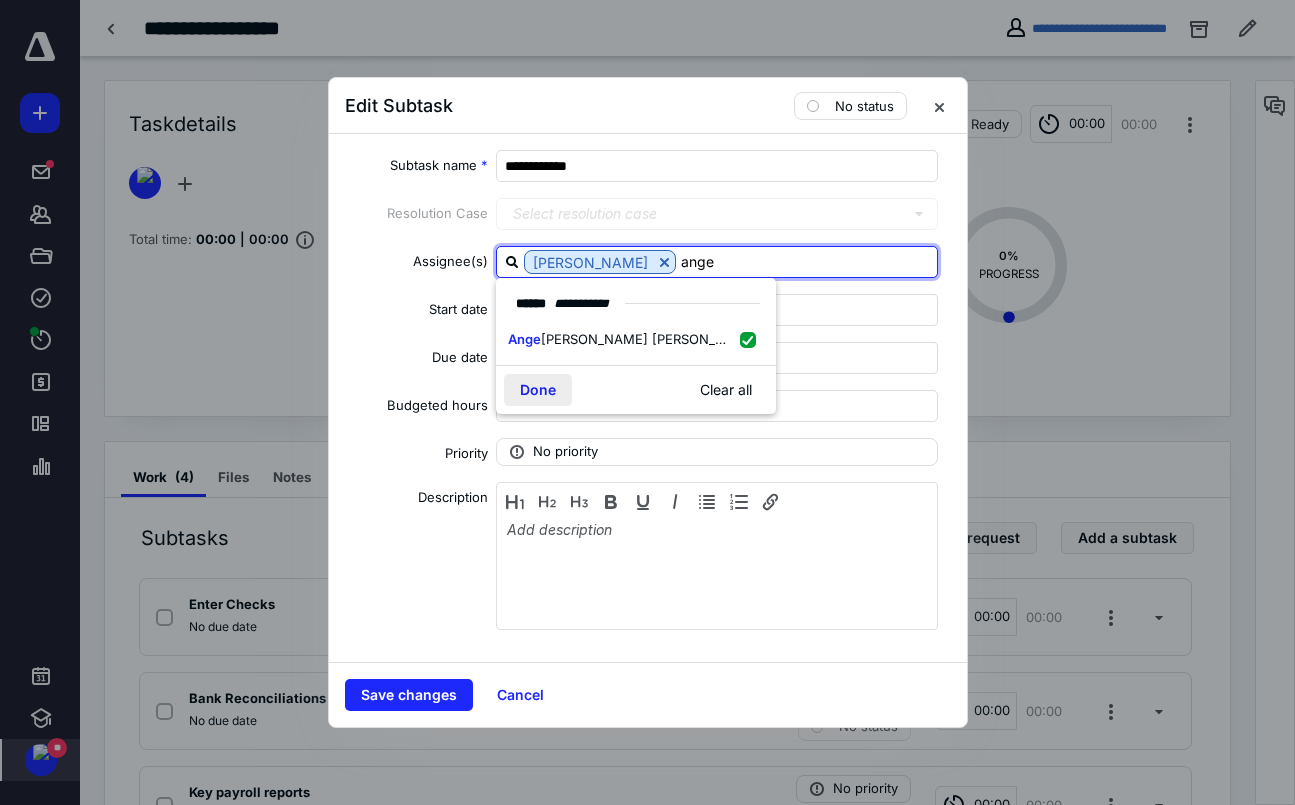type on "ange" 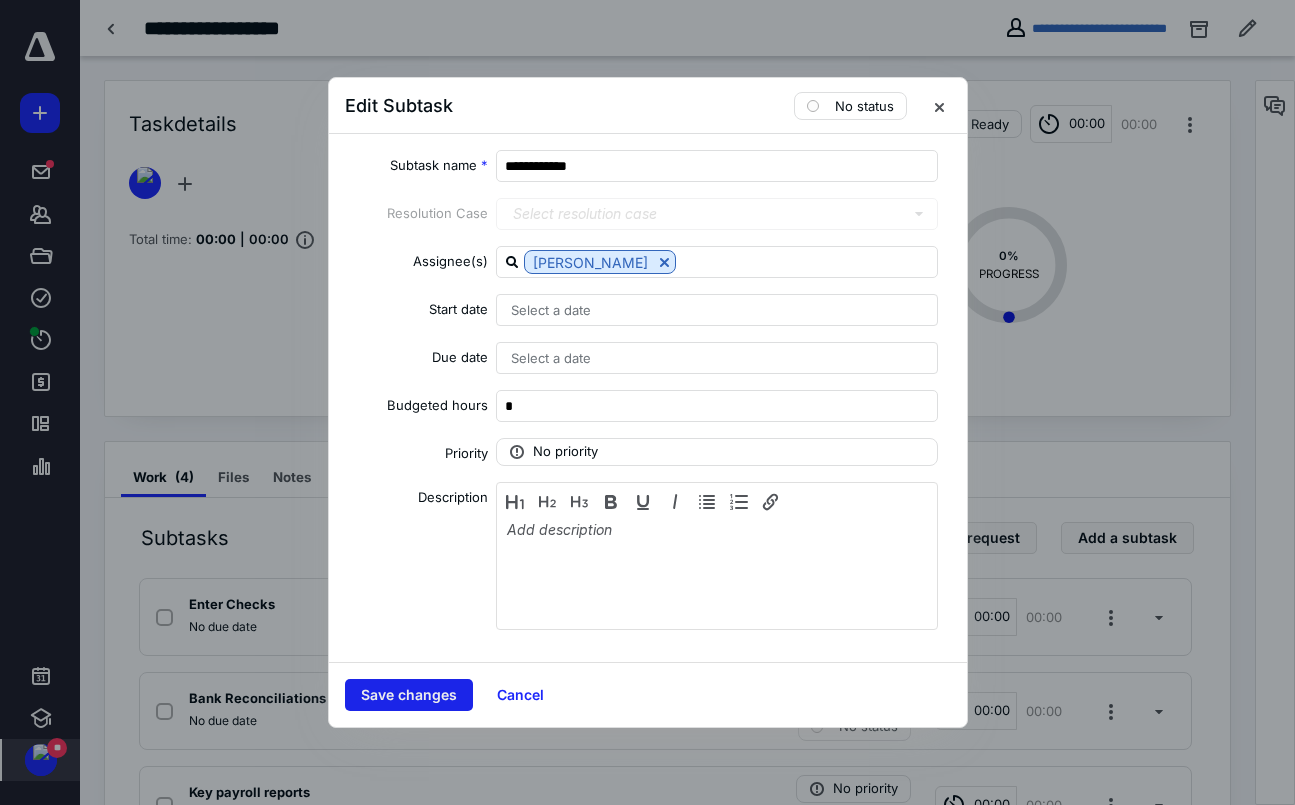 click on "Save changes" at bounding box center (409, 695) 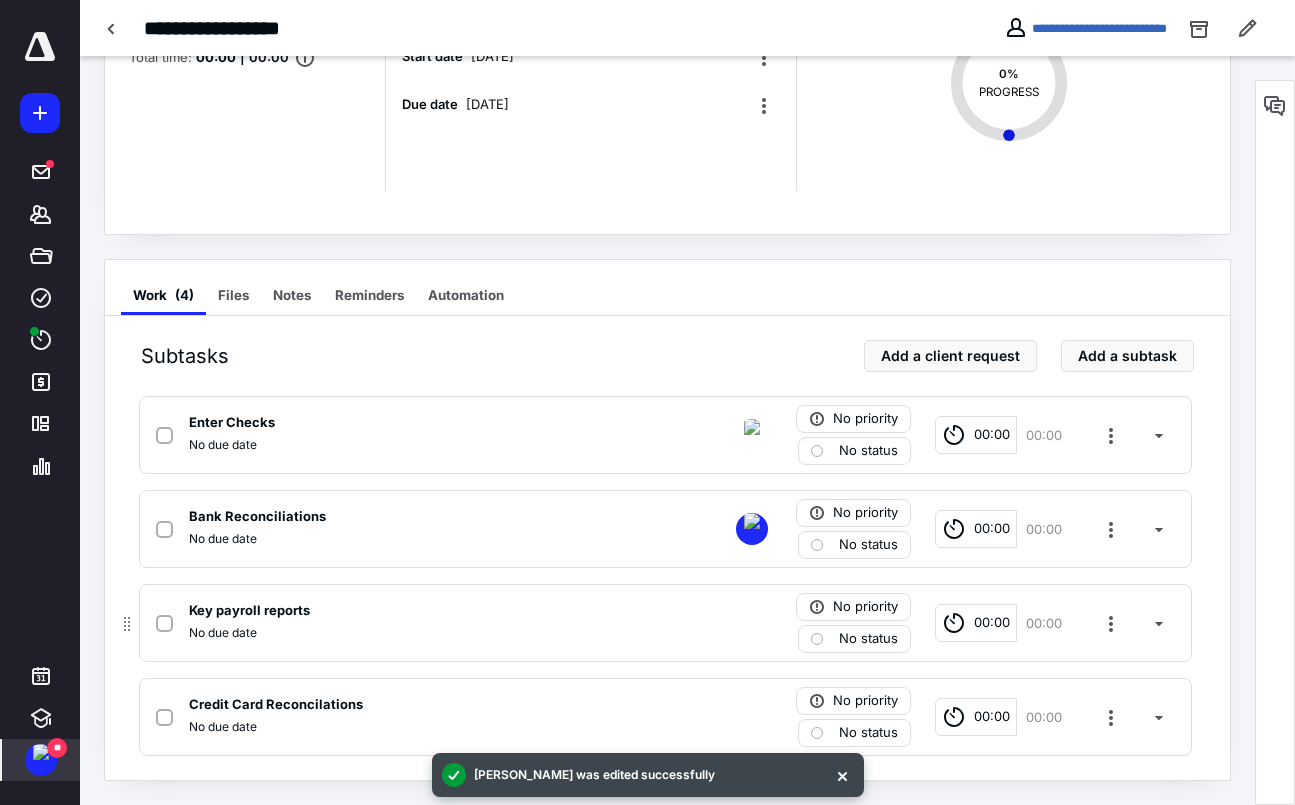 scroll, scrollTop: 180, scrollLeft: 0, axis: vertical 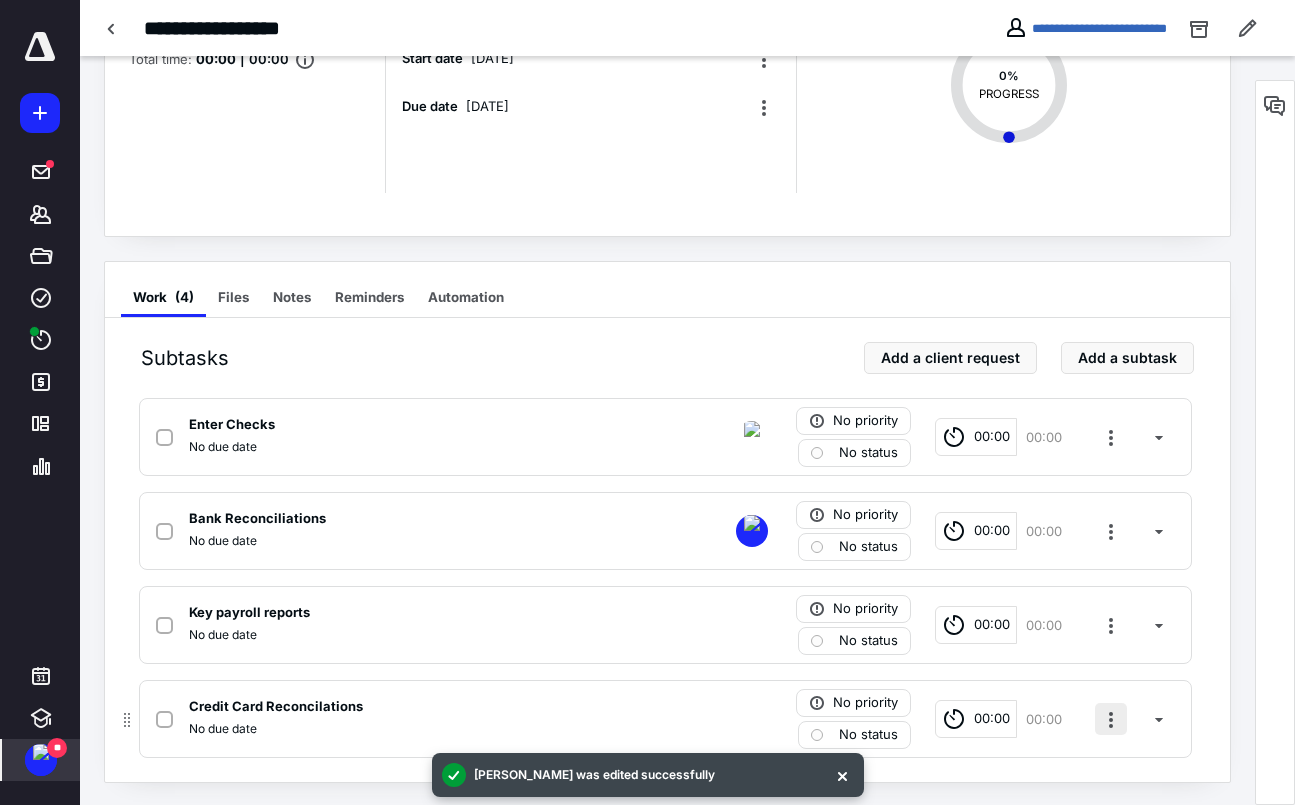 click at bounding box center [1111, 719] 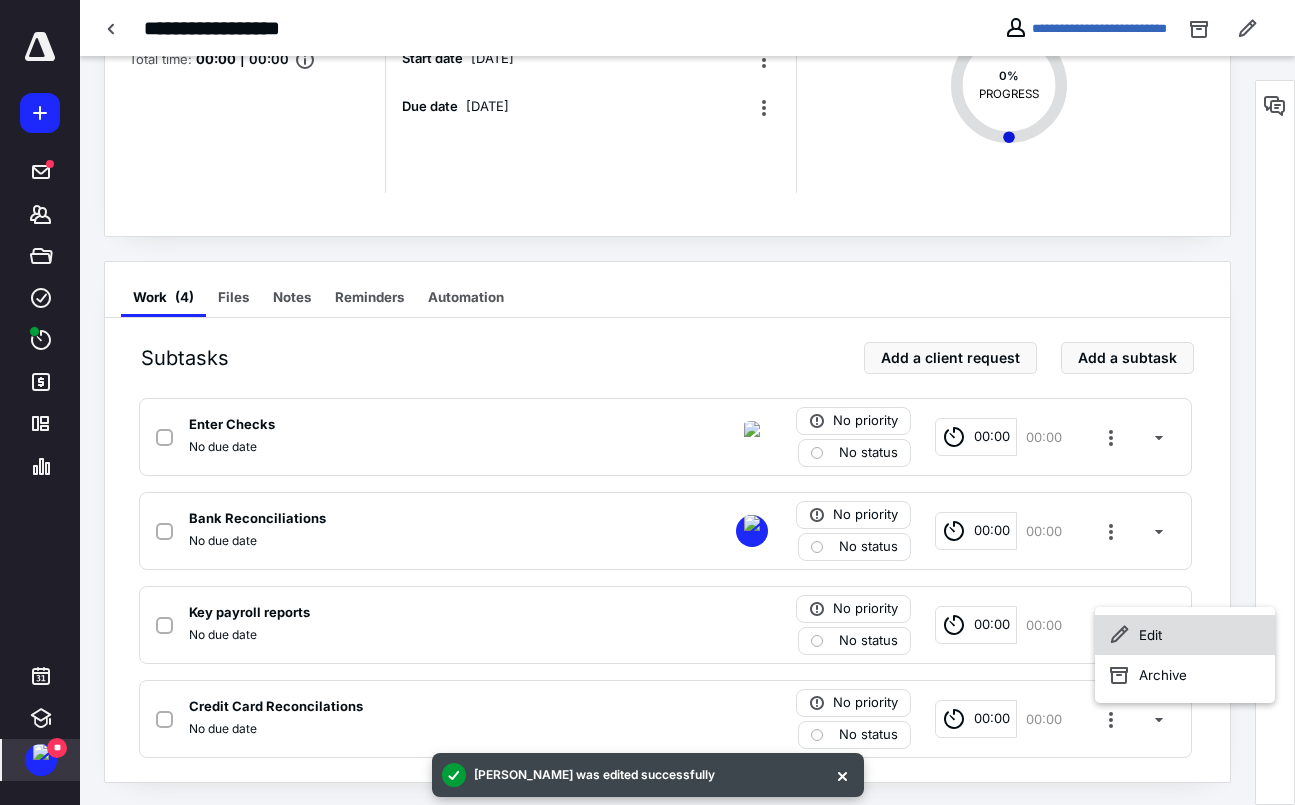 click on "Edit" at bounding box center (1185, 635) 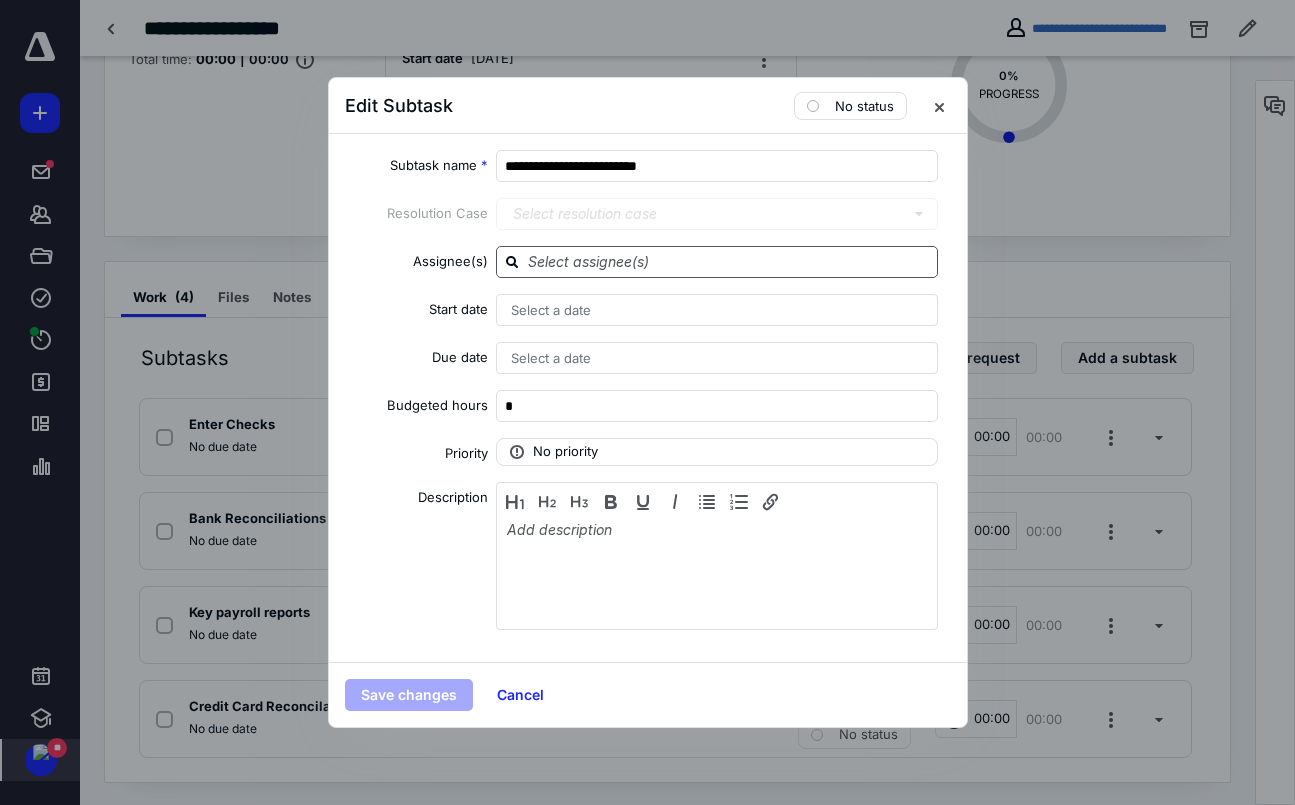 click at bounding box center [717, 262] 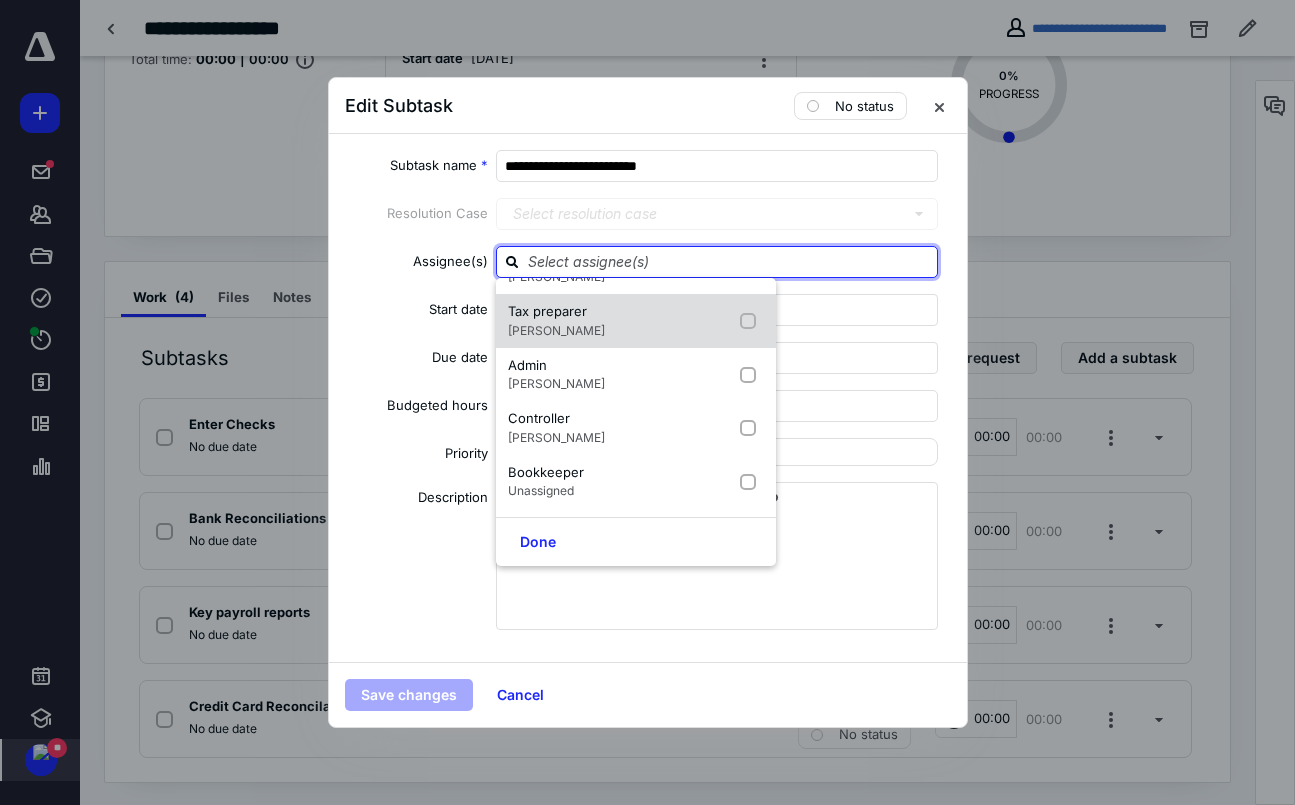 scroll, scrollTop: 87, scrollLeft: 0, axis: vertical 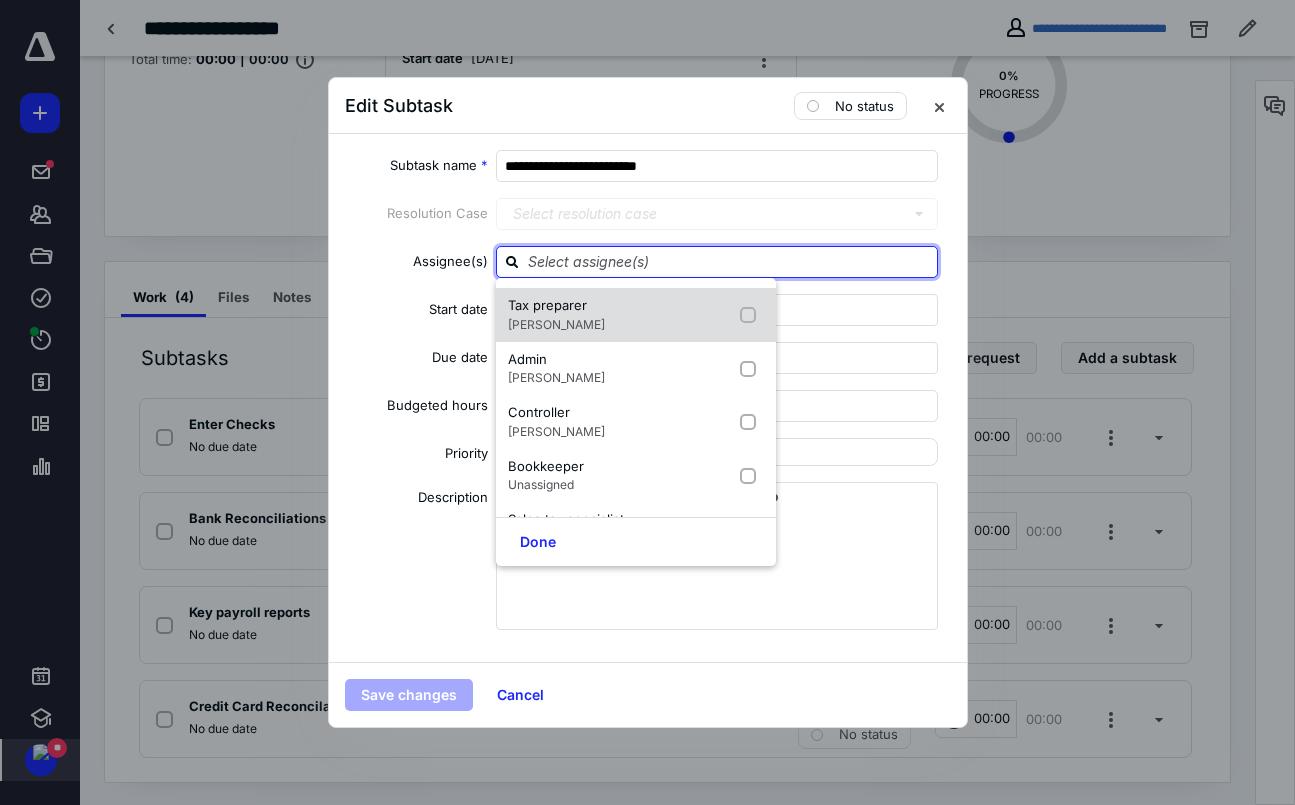 click on "Controller [PERSON_NAME]" at bounding box center (636, 422) 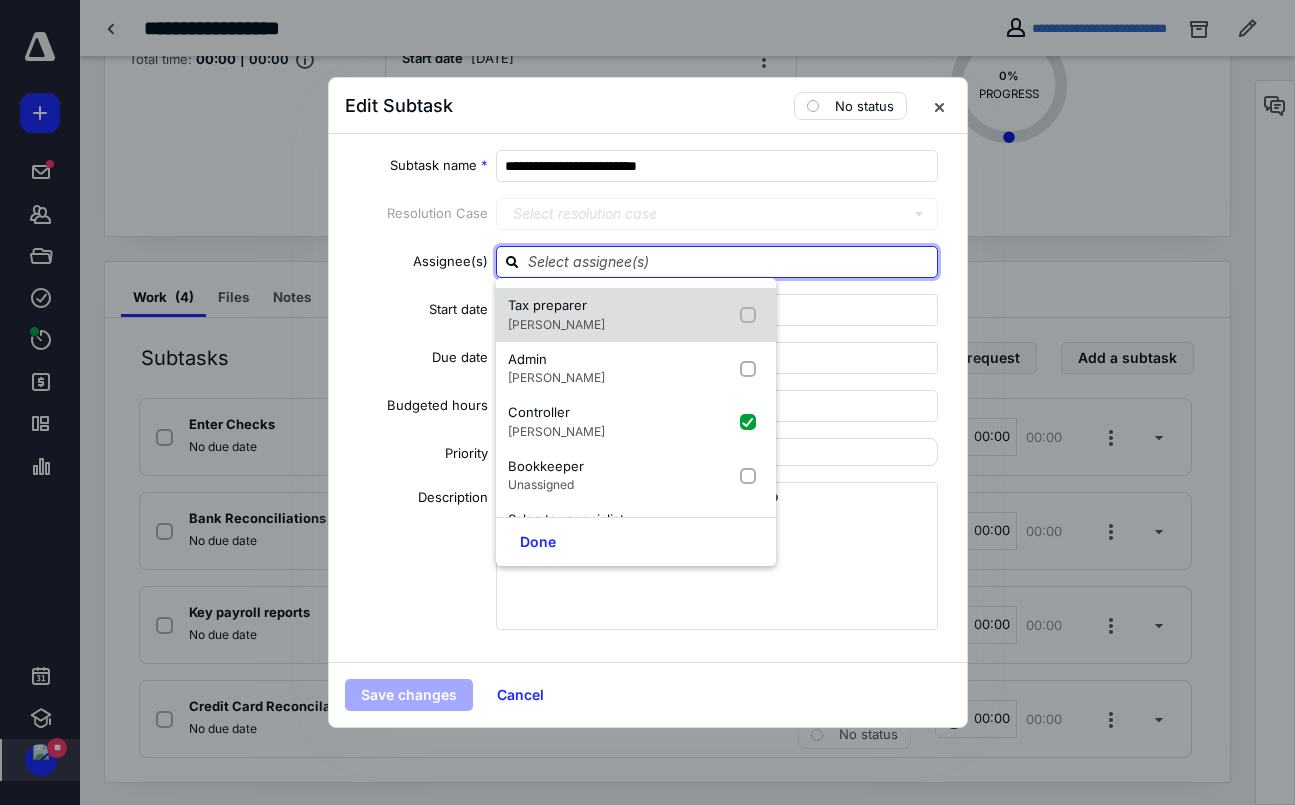 checkbox on "true" 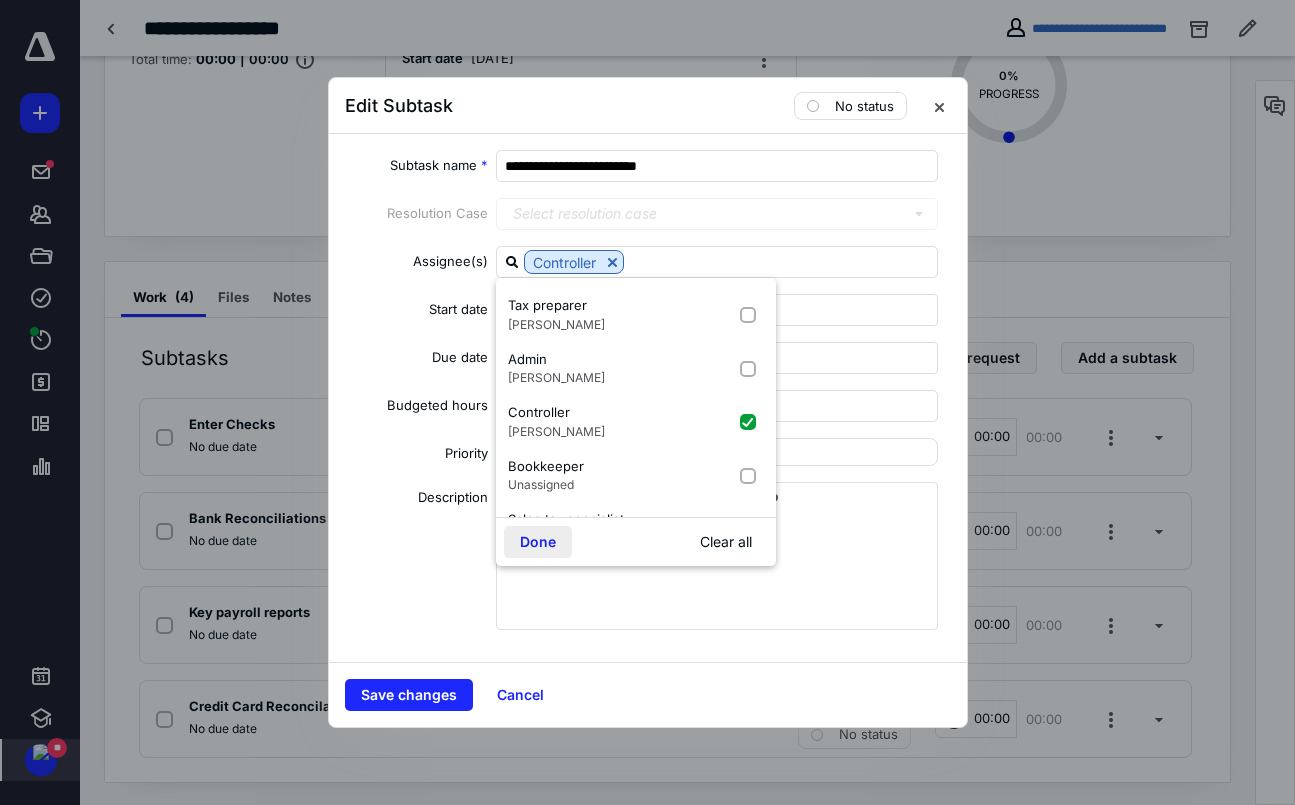 click on "Done" at bounding box center [538, 542] 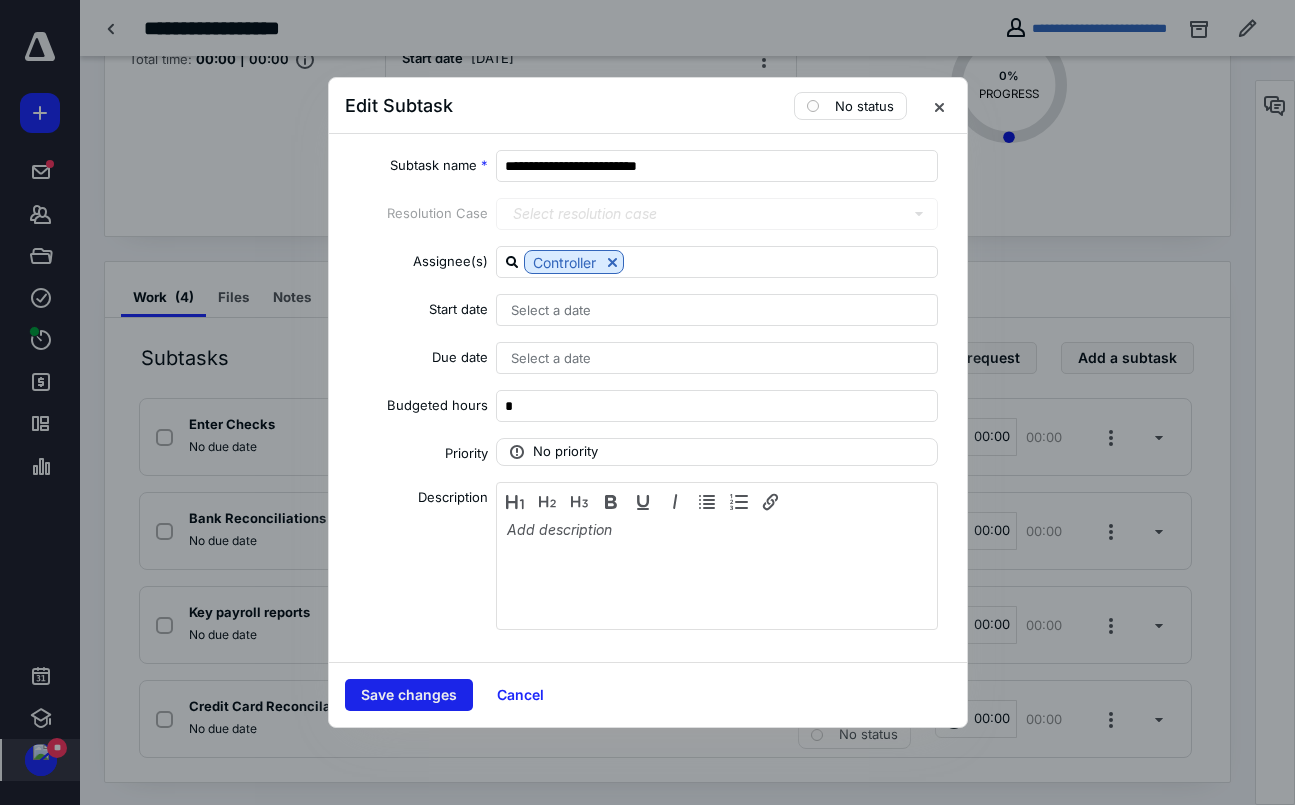 click on "Save changes" at bounding box center [409, 695] 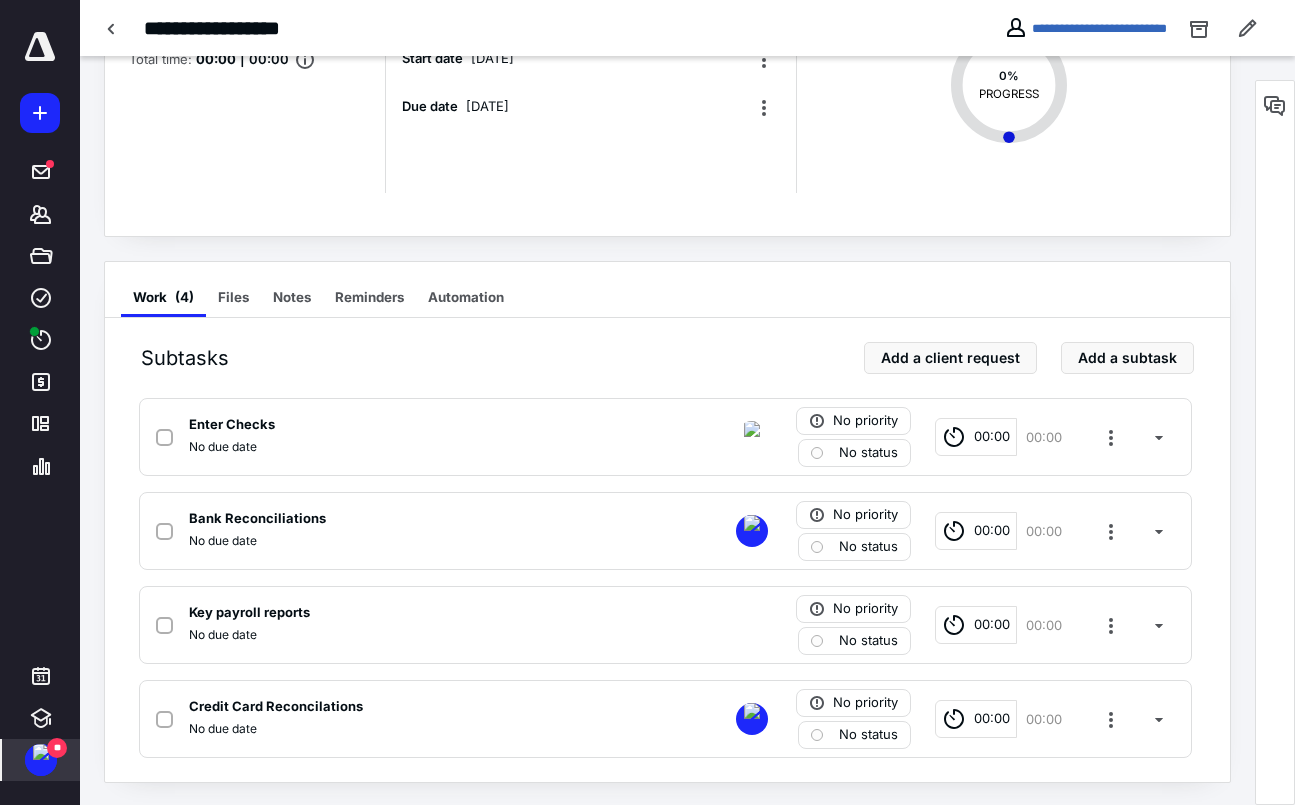 click on "Task  details No priority Ready 00:00 00:00 Total time: 00:00 | 00:00 Dates Add a date Start date [DATE] Due date [DATE] 0 % PROGRESS Work ( 4 ) Files Notes Reminders Automation Subtasks Add a client request Add a subtask Enter Checks No due date No priority No status 00:00 00:00 Bank Reconciliations No due date No priority No status 00:00 00:00 Key payroll reports No due date No priority No status 00:00 00:00 Credit Card Reconcilations No due date No priority No status 00:00 00:00" at bounding box center (667, 341) 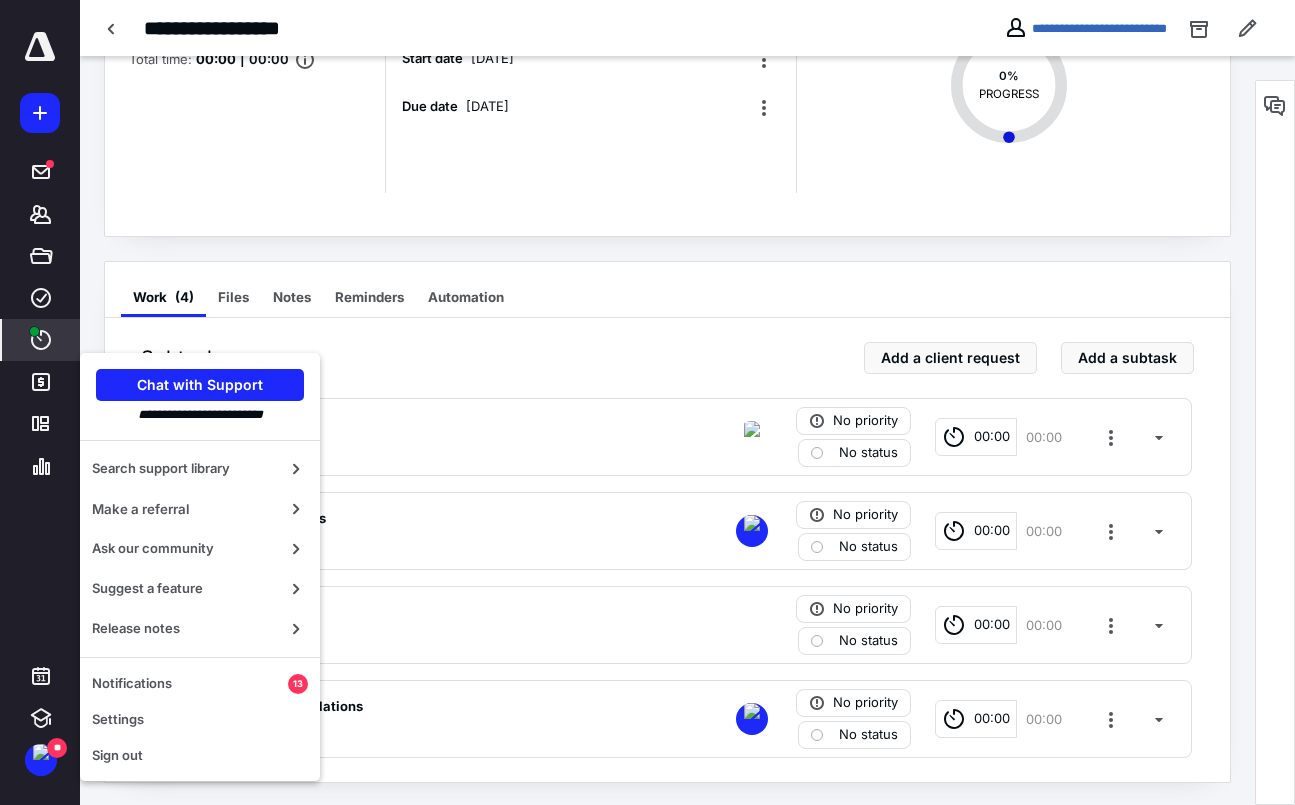 click 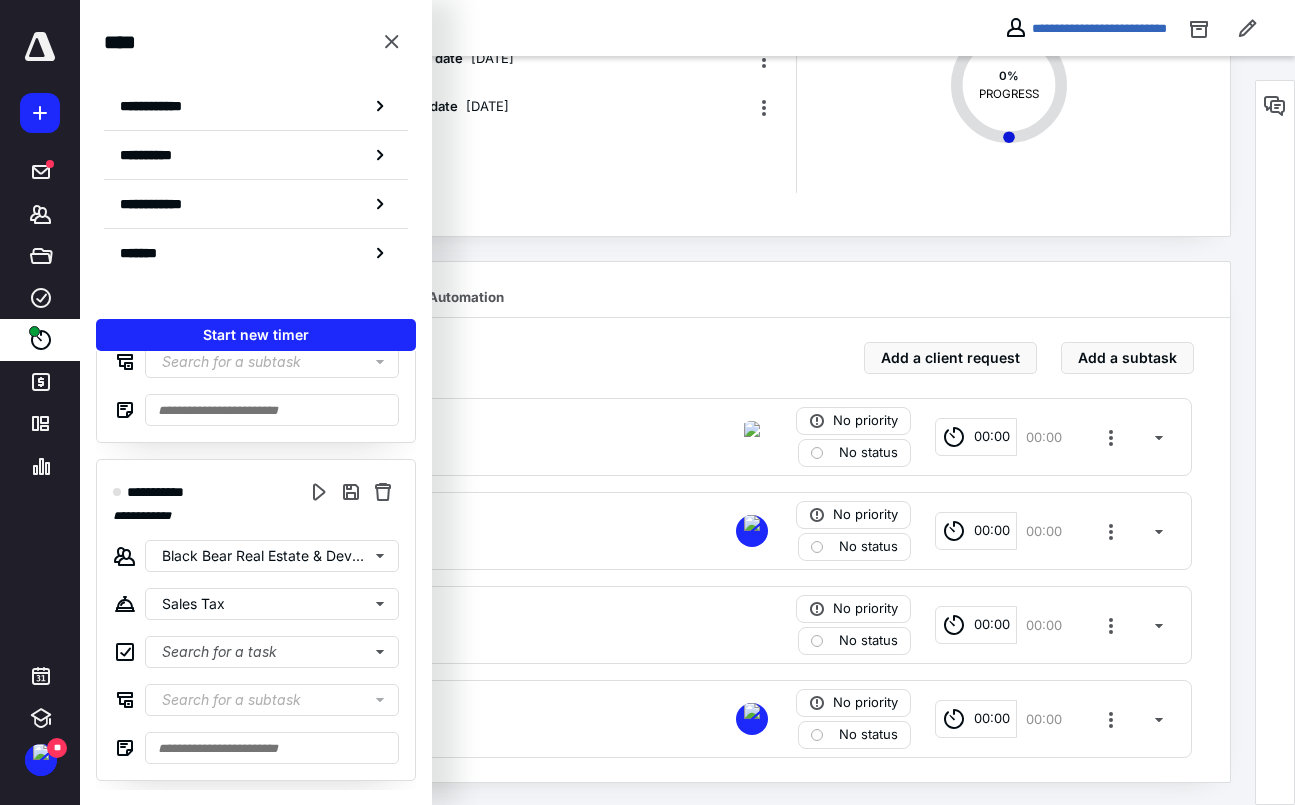 scroll, scrollTop: 2603, scrollLeft: 0, axis: vertical 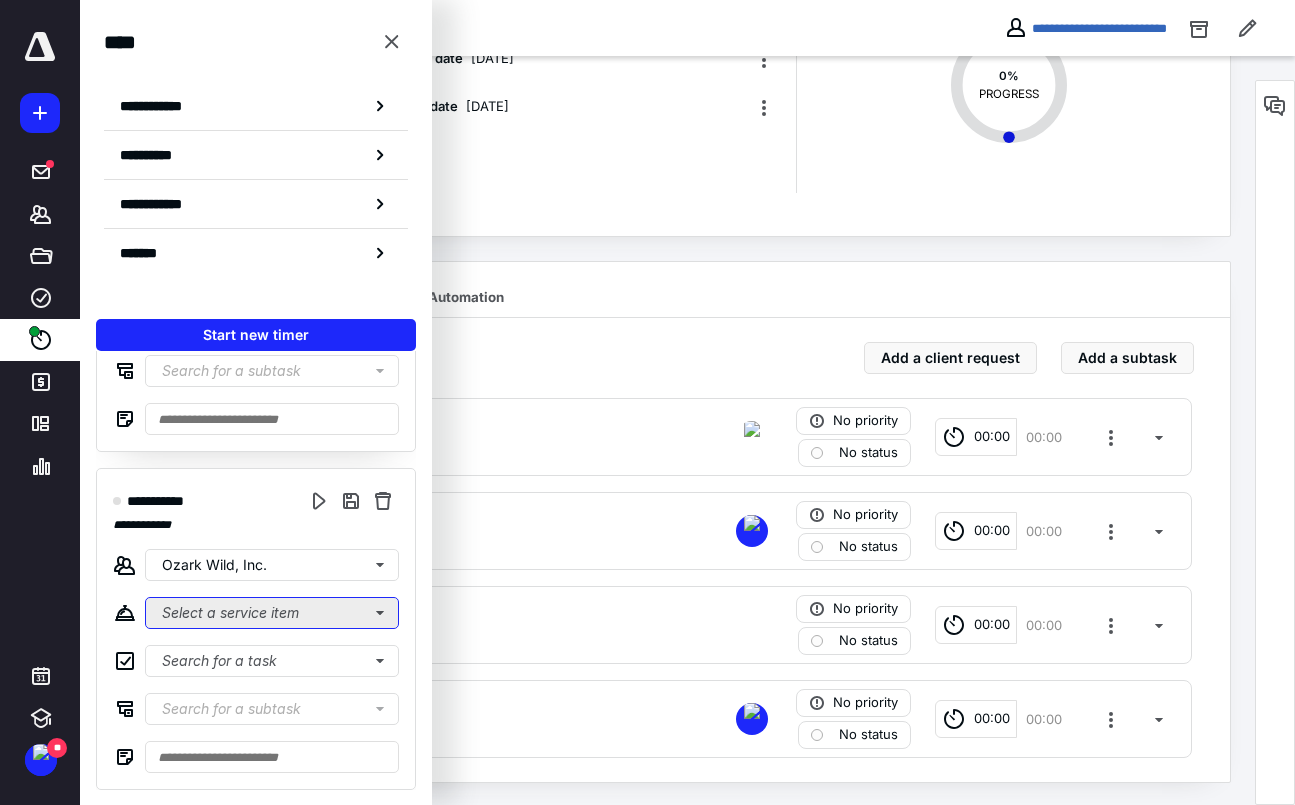 click on "Select a service item" at bounding box center (272, -63) 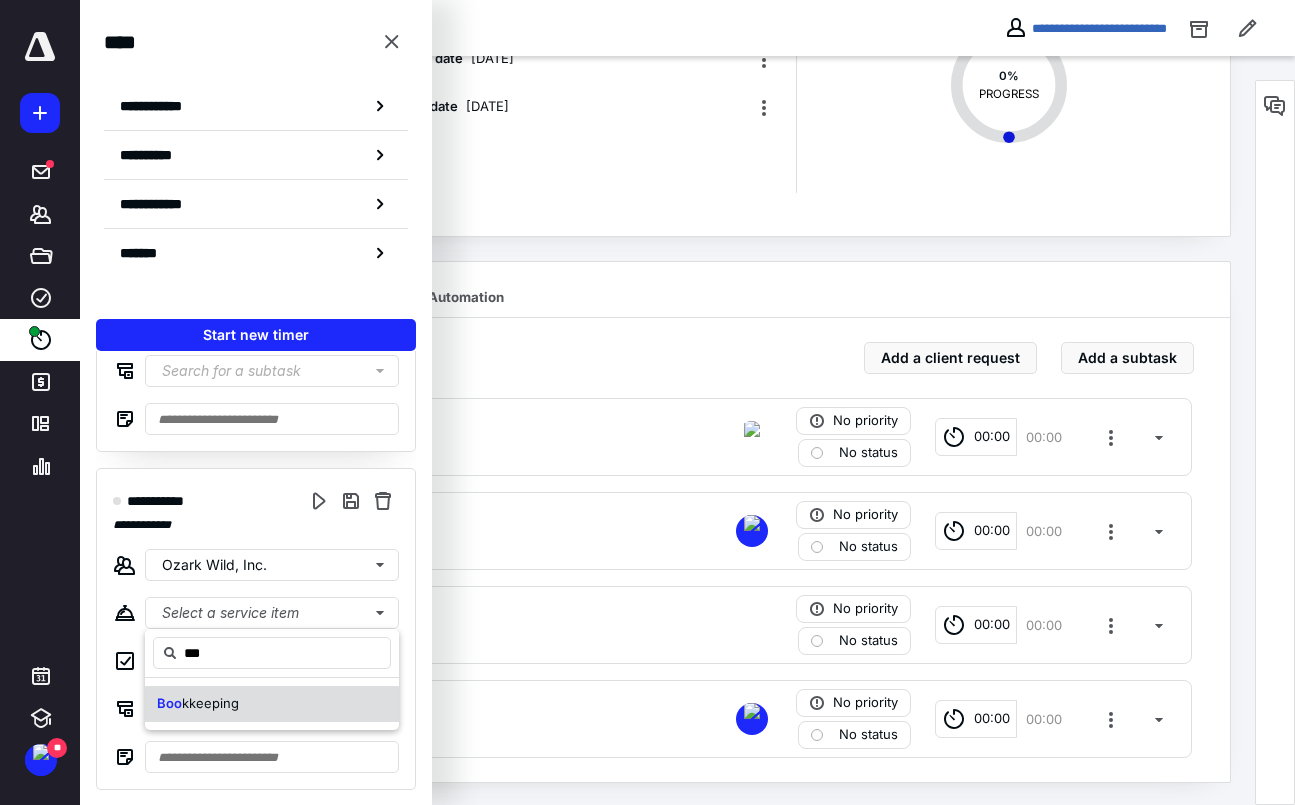 click on "Boo kkeeping" at bounding box center (272, 704) 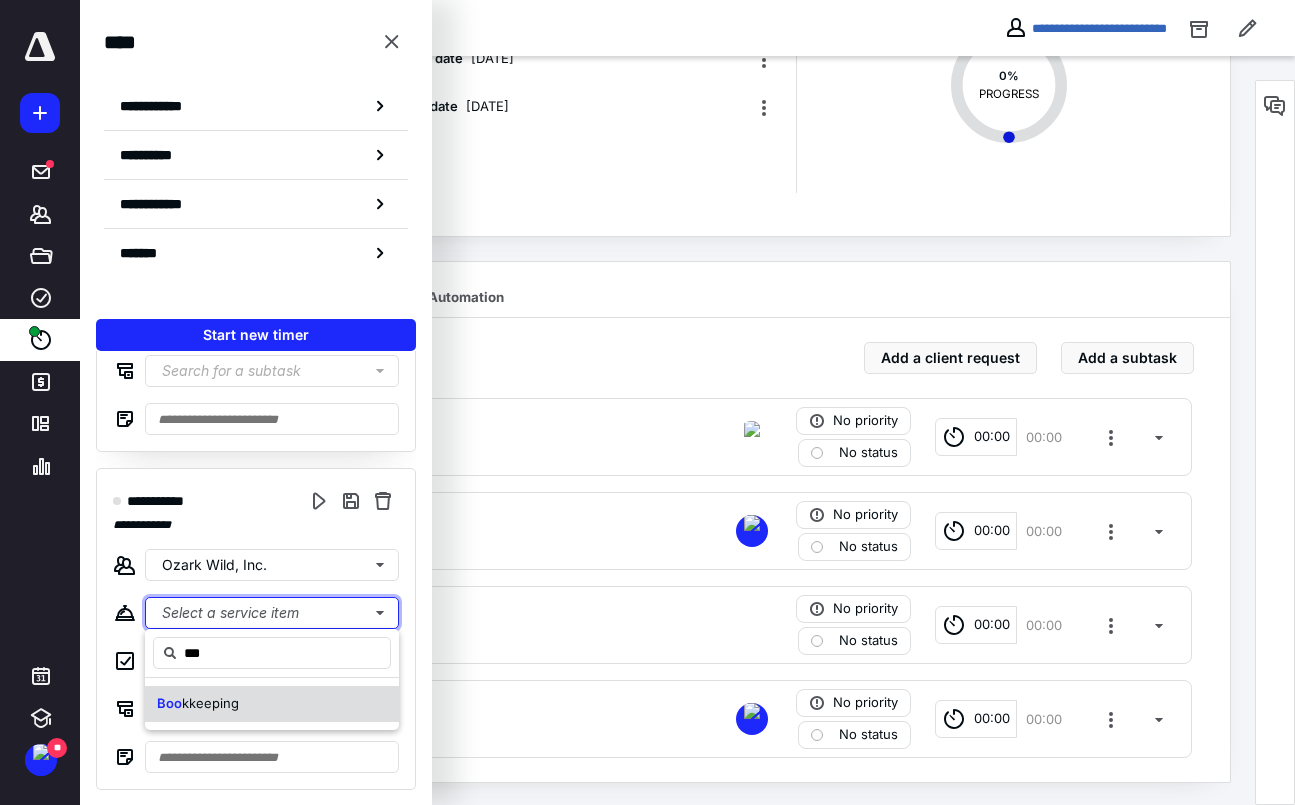 type 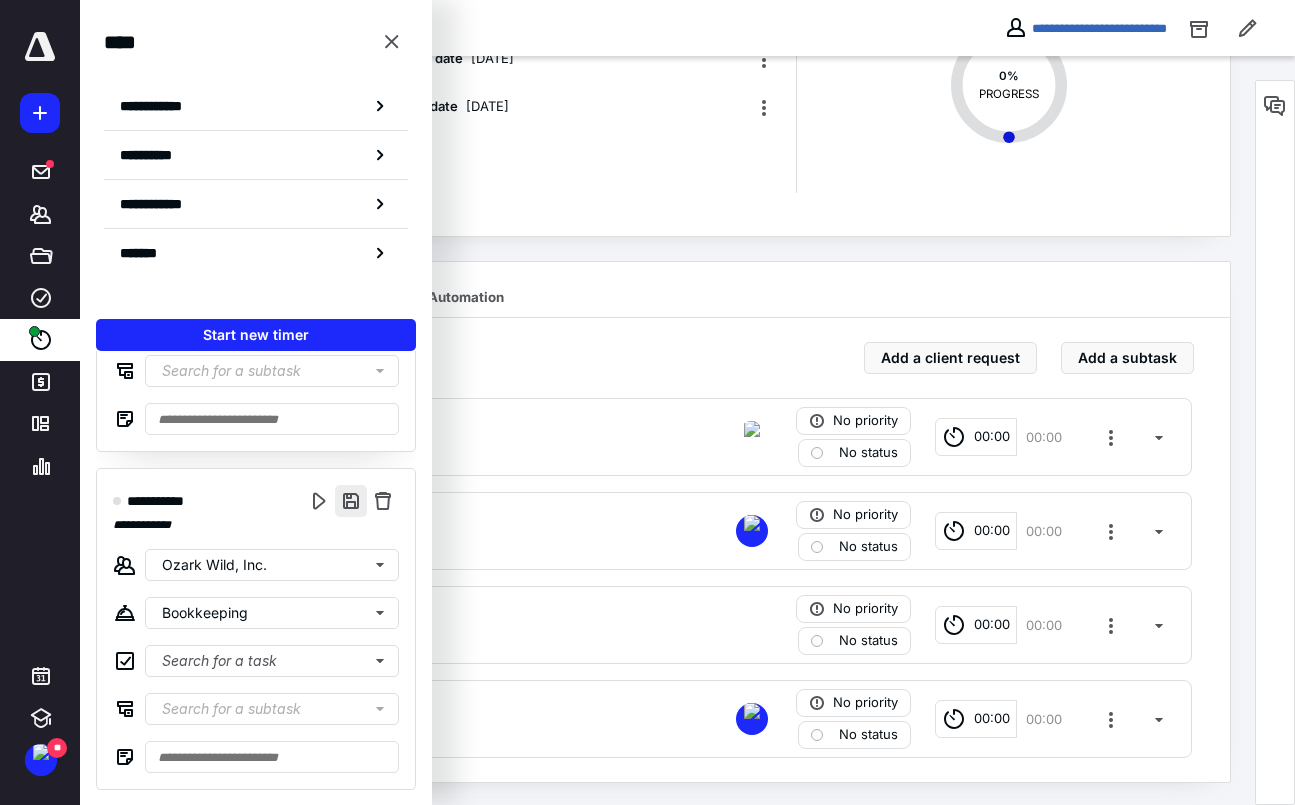 click at bounding box center (351, 501) 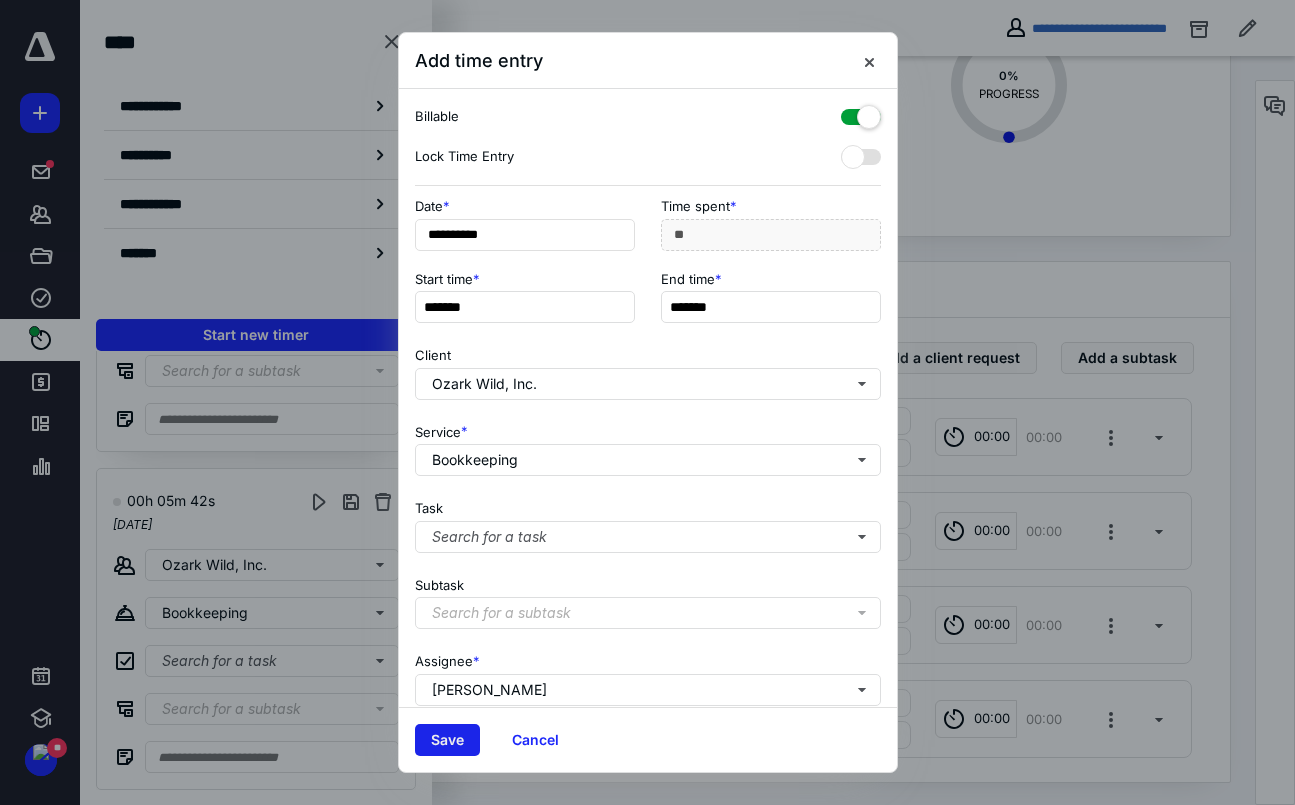 click on "Save" at bounding box center (447, 740) 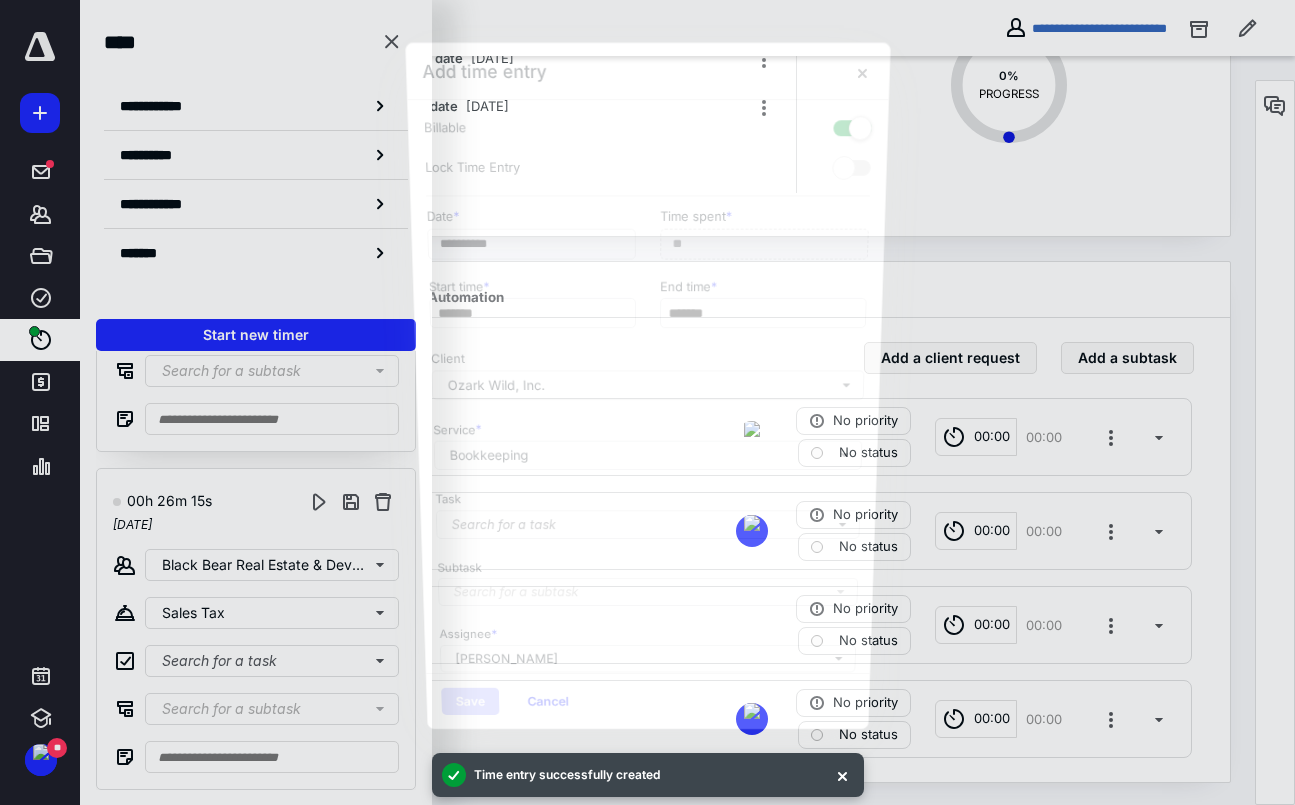 scroll, scrollTop: 2265, scrollLeft: 0, axis: vertical 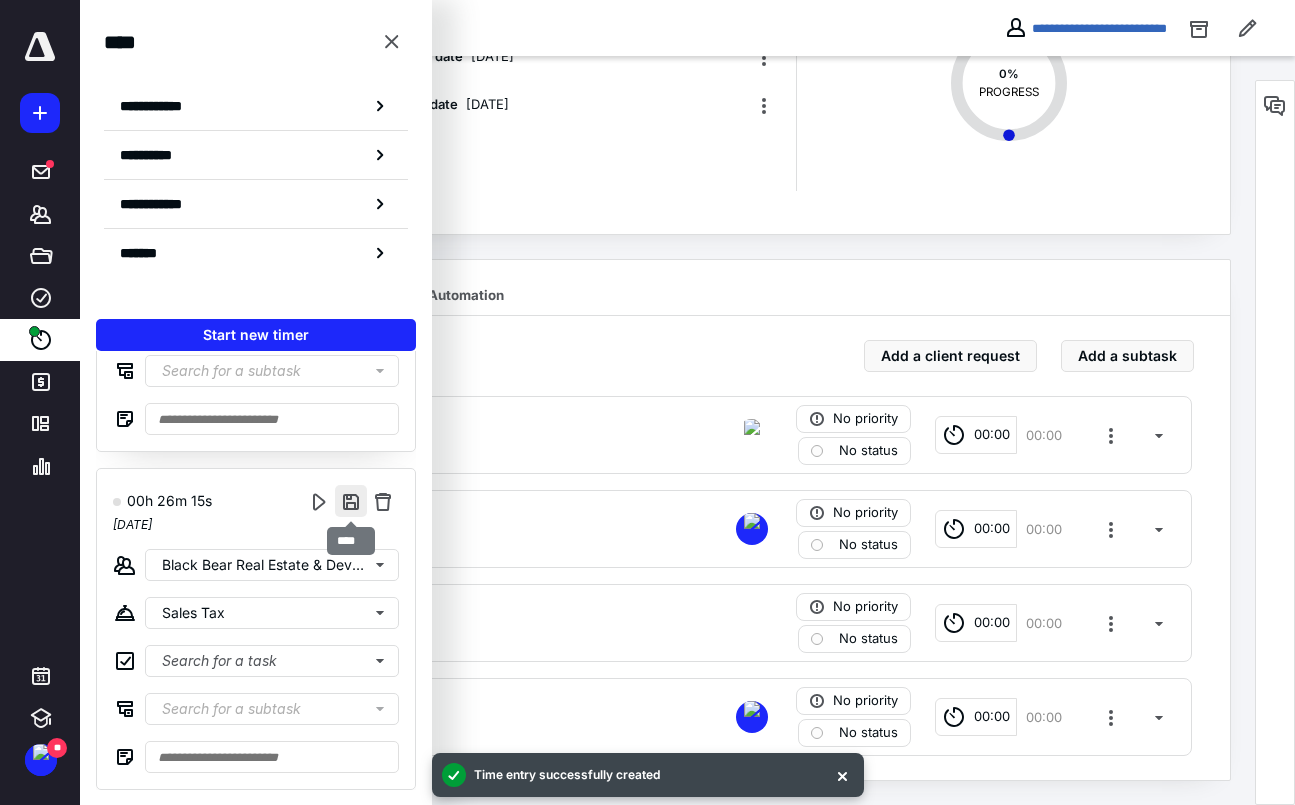 click at bounding box center (351, 501) 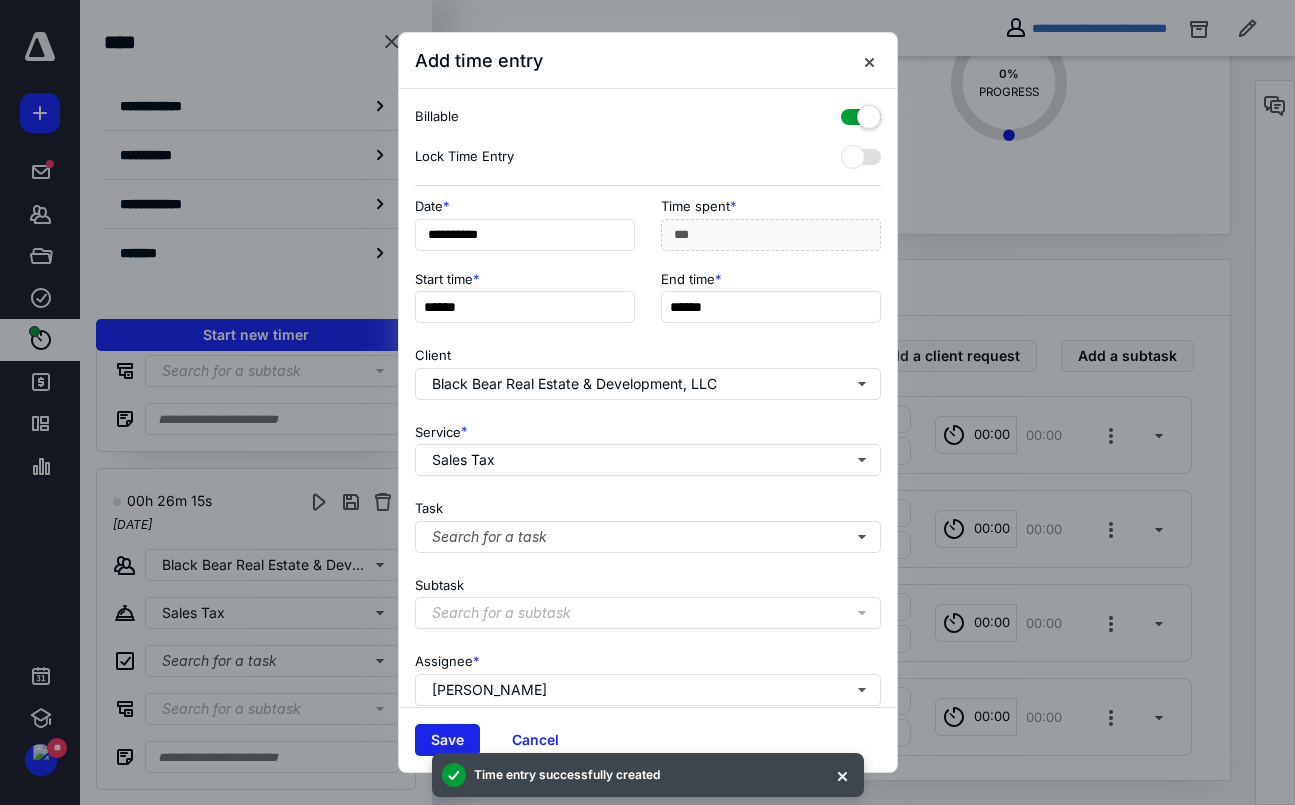 click on "Save" at bounding box center (447, 740) 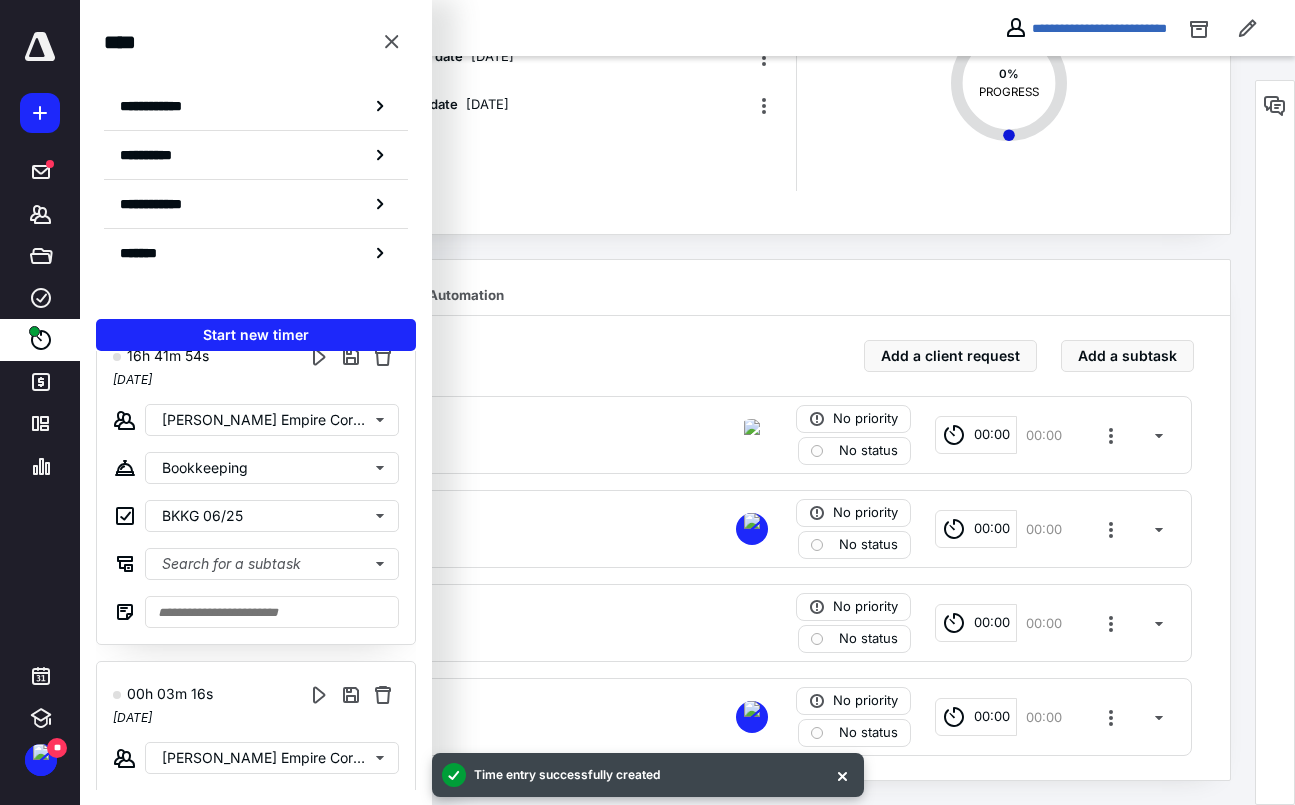 scroll, scrollTop: 967, scrollLeft: 0, axis: vertical 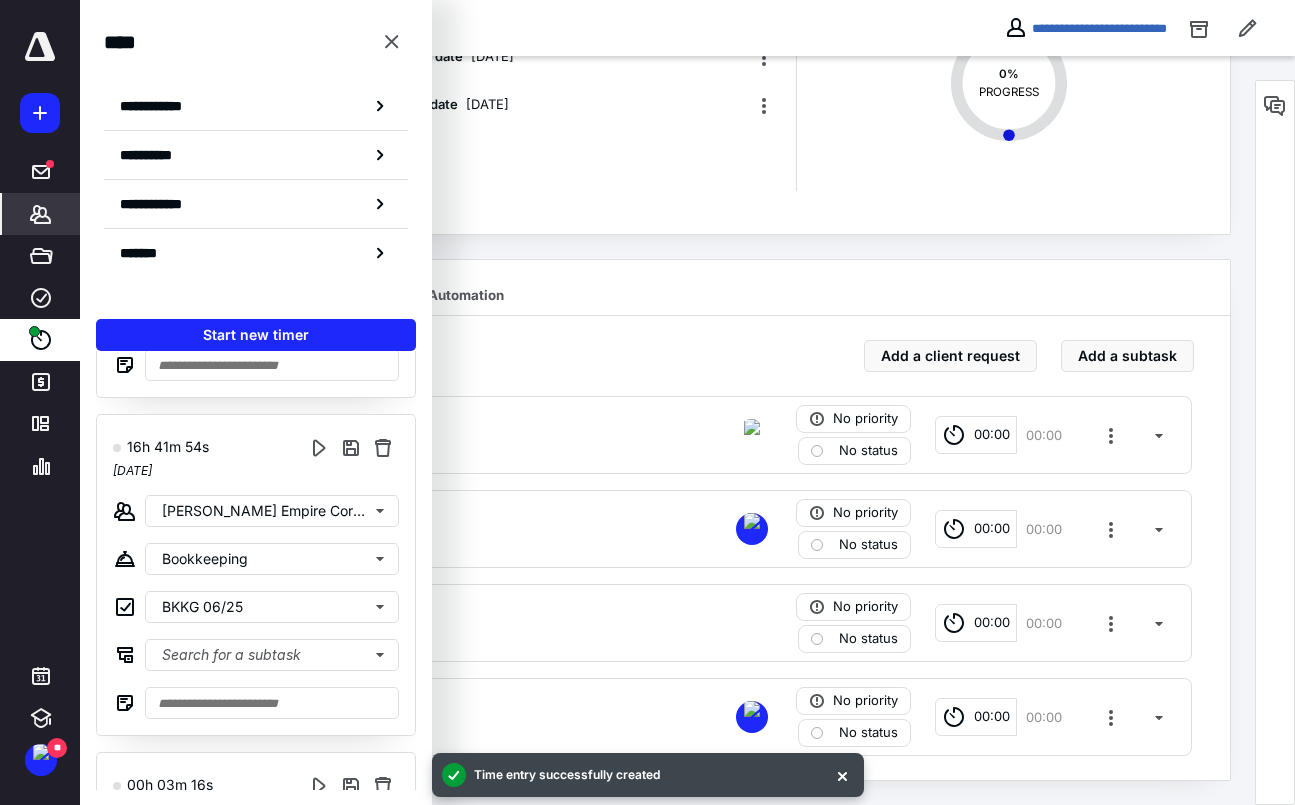 click on "*******" at bounding box center [41, 214] 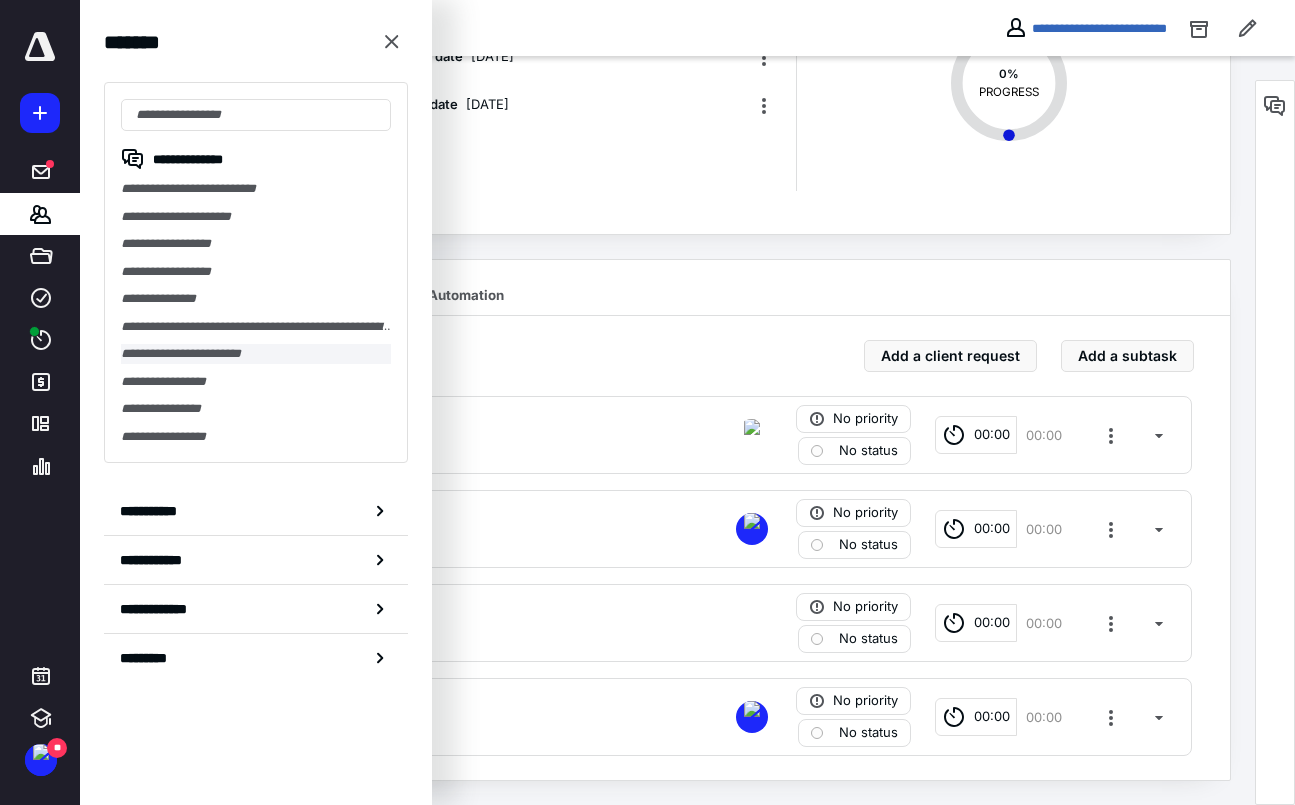 click on "**********" at bounding box center [256, 354] 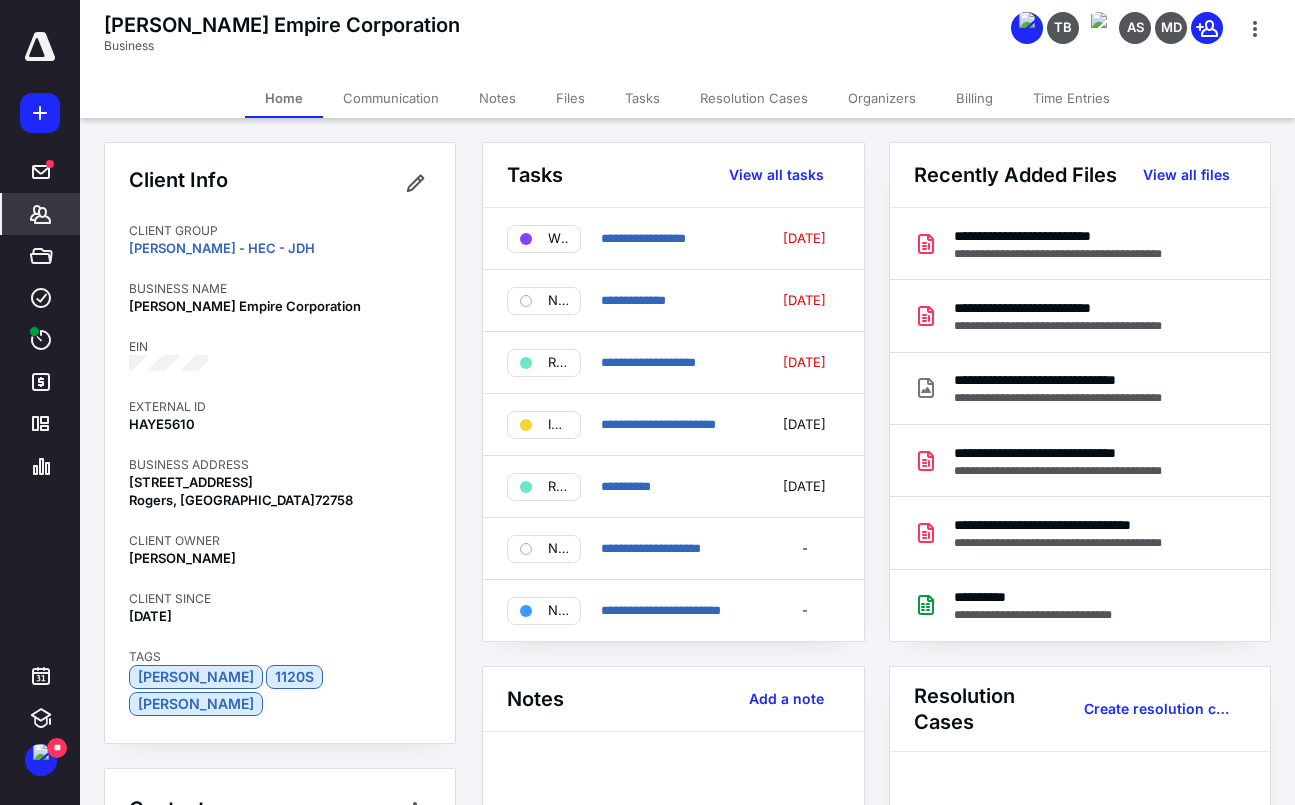 click on "Files" at bounding box center [570, 98] 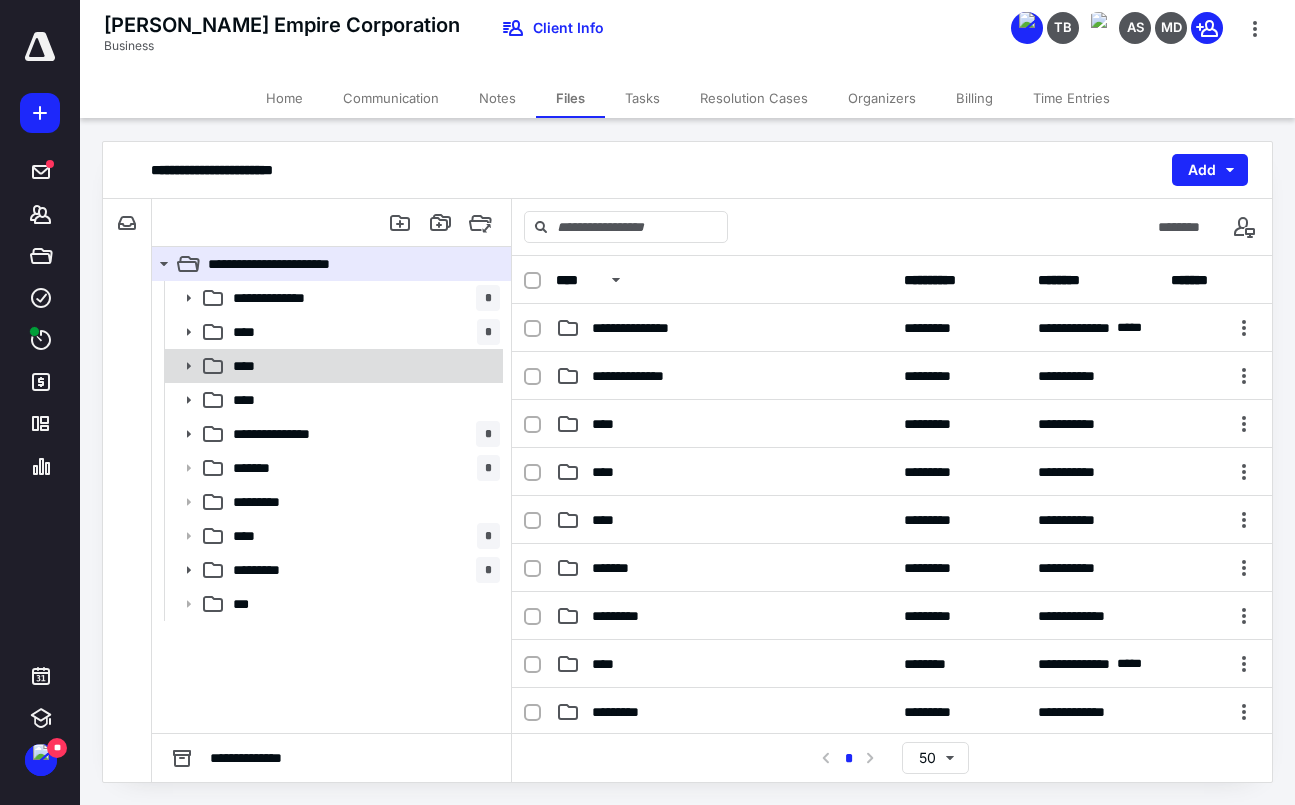 click 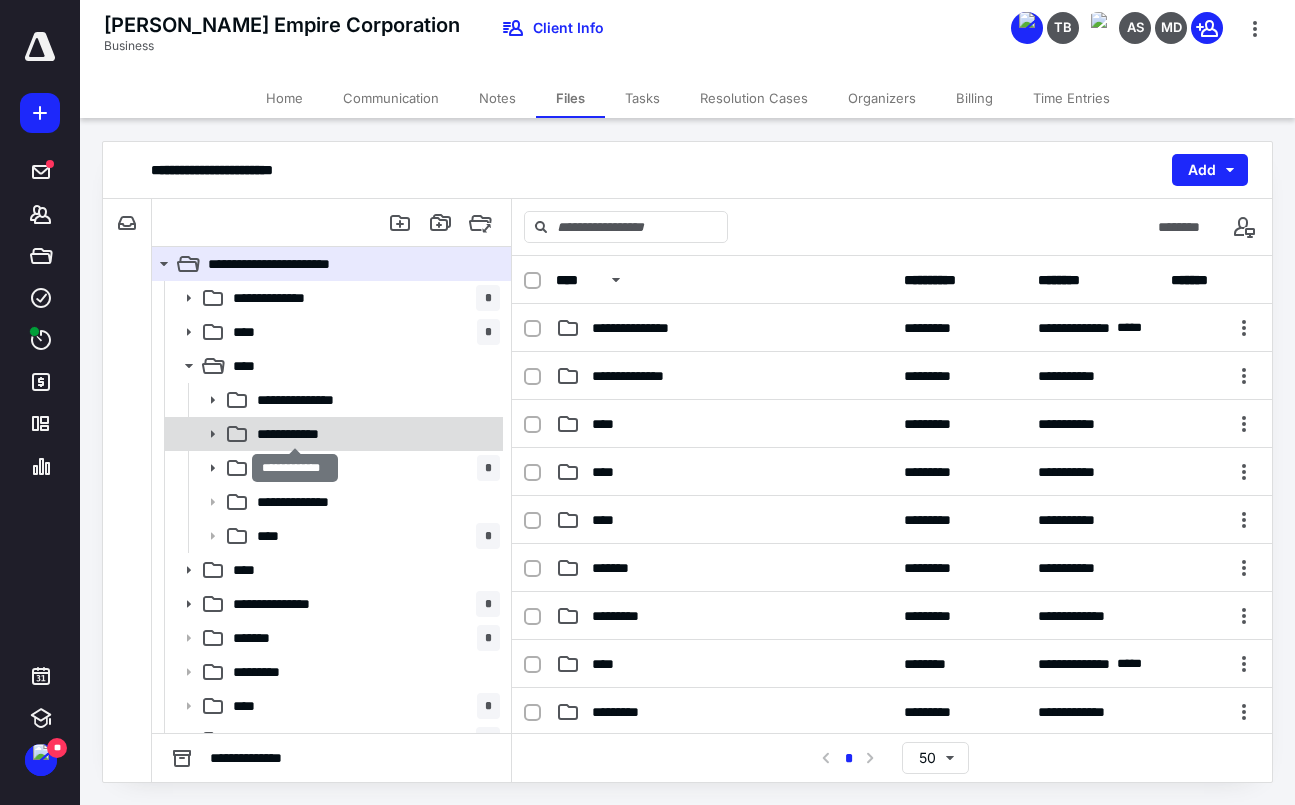 click on "**********" at bounding box center (295, 434) 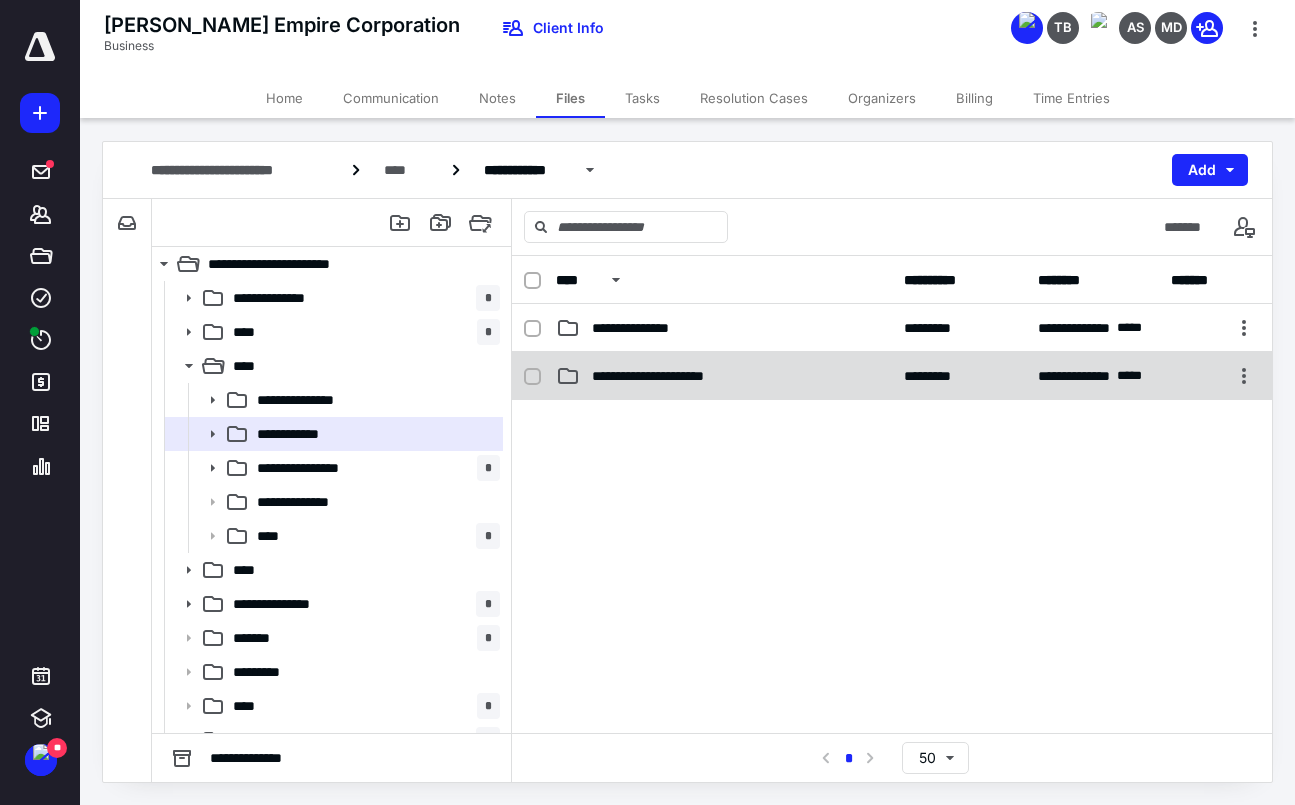 click on "**********" at bounding box center (667, 376) 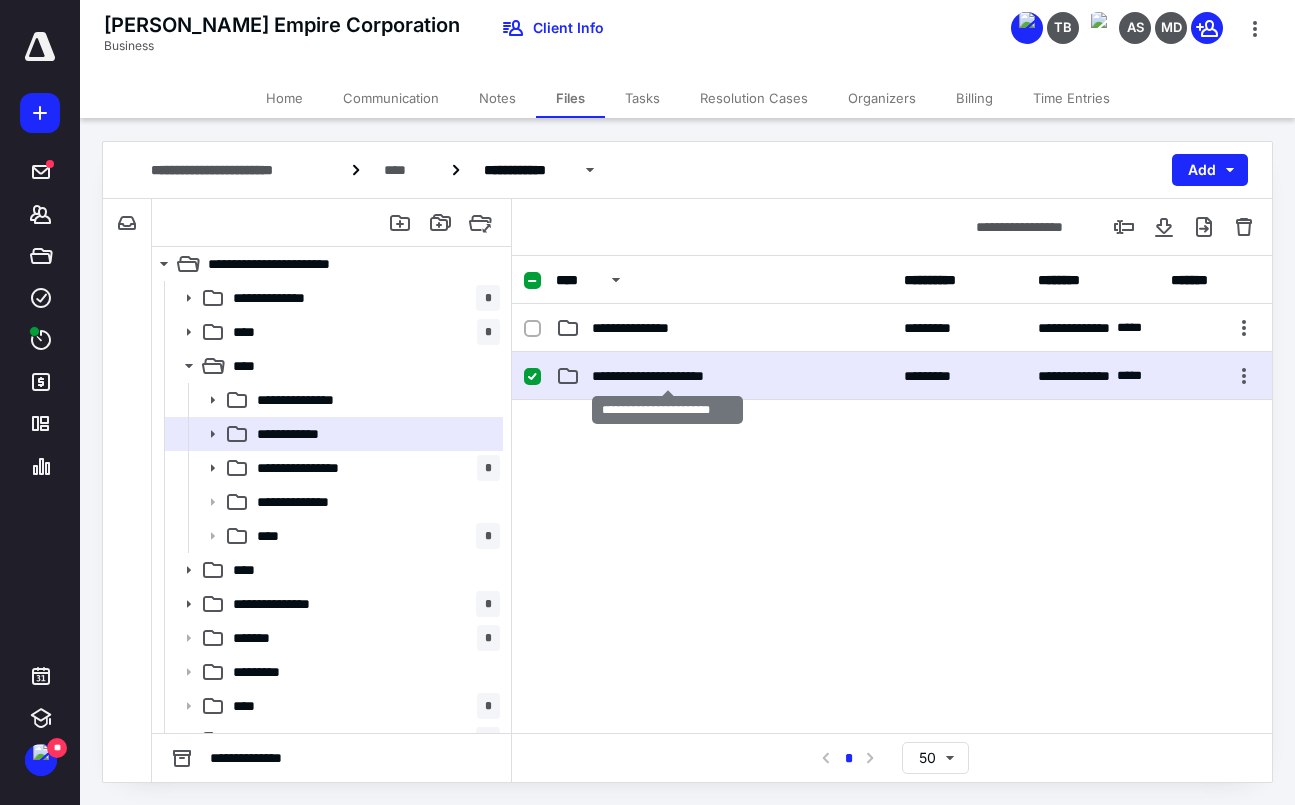 click on "**********" at bounding box center (667, 376) 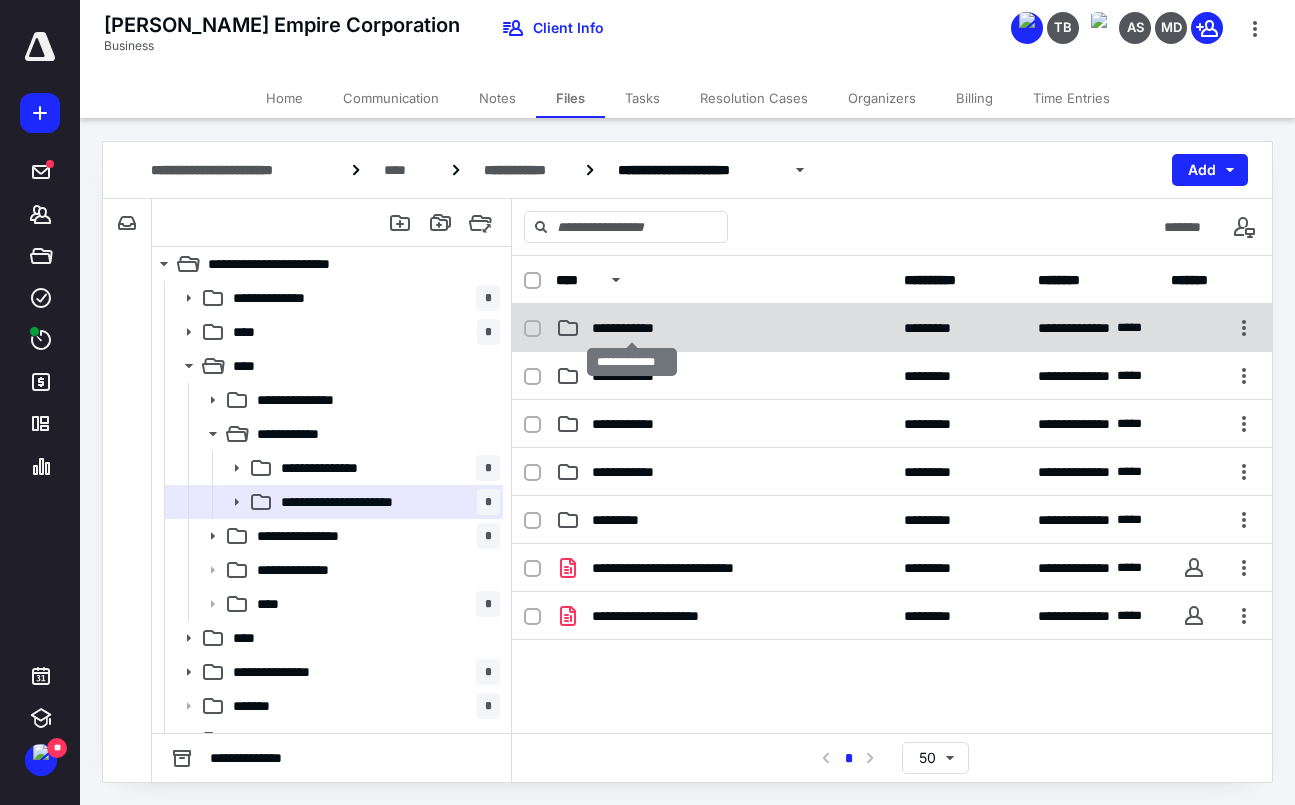 click on "**********" at bounding box center [632, 328] 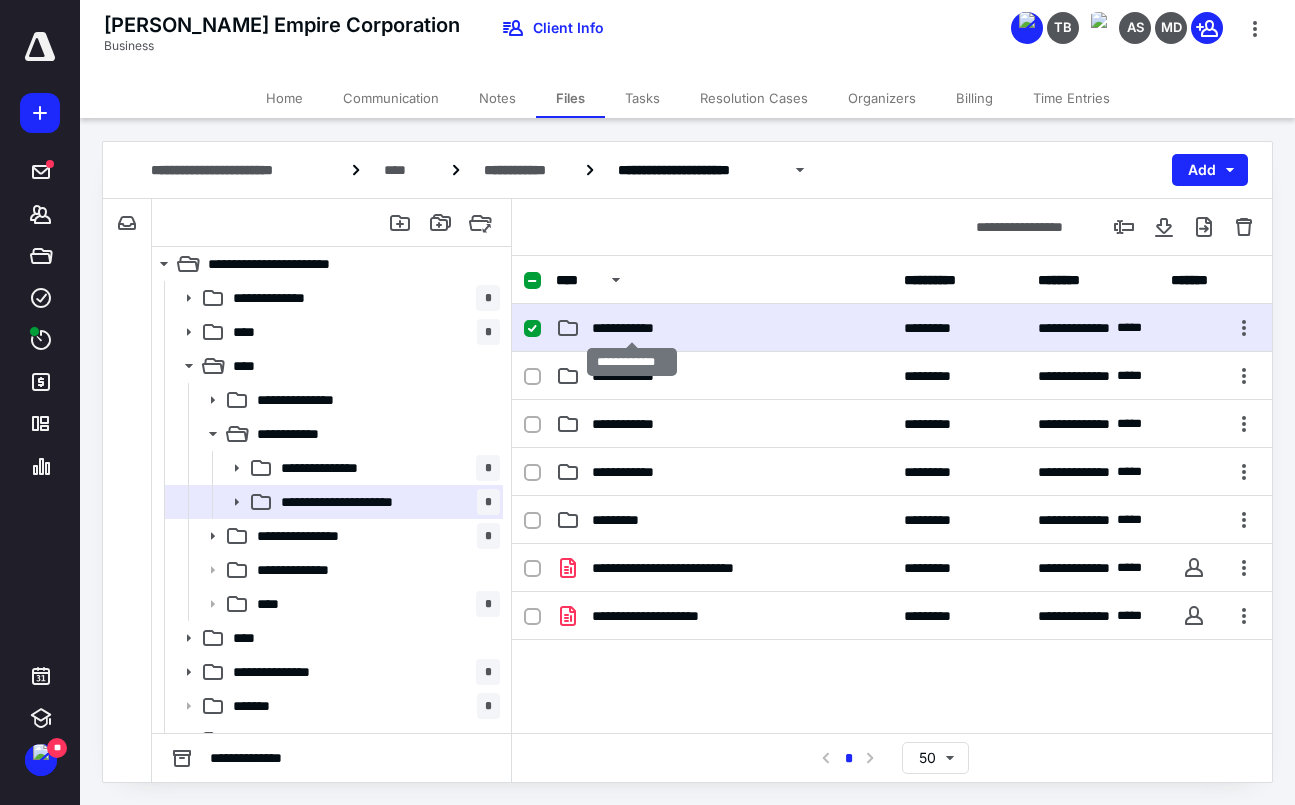 click on "**********" at bounding box center [632, 328] 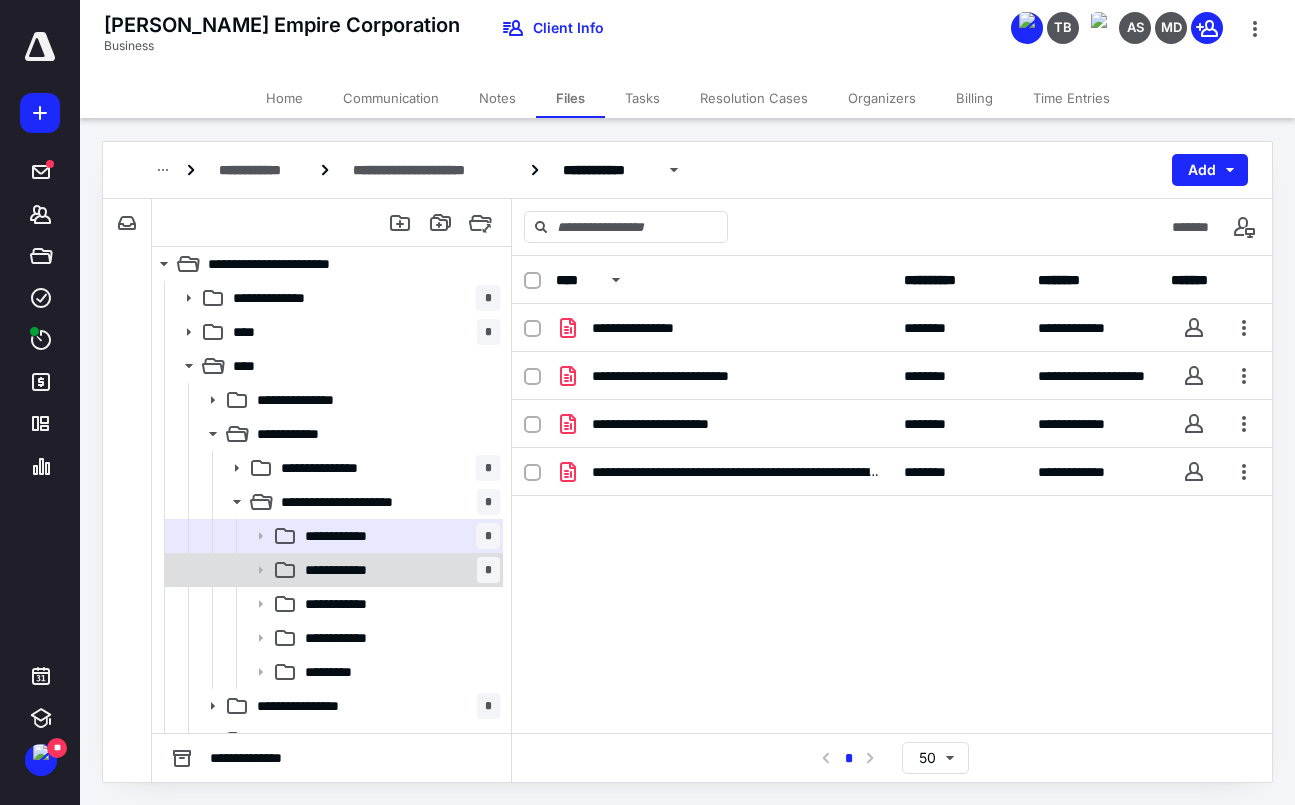 click on "**********" at bounding box center [398, 570] 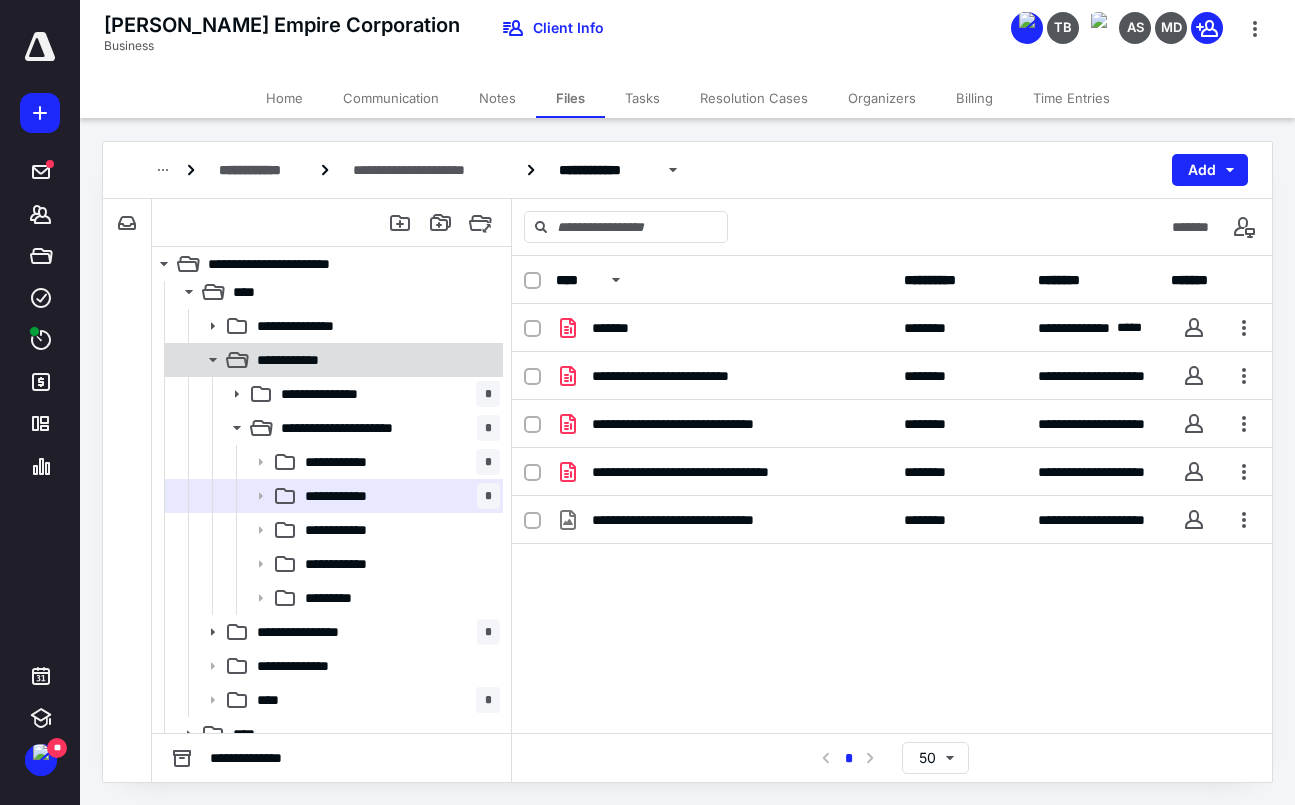 scroll, scrollTop: 76, scrollLeft: 0, axis: vertical 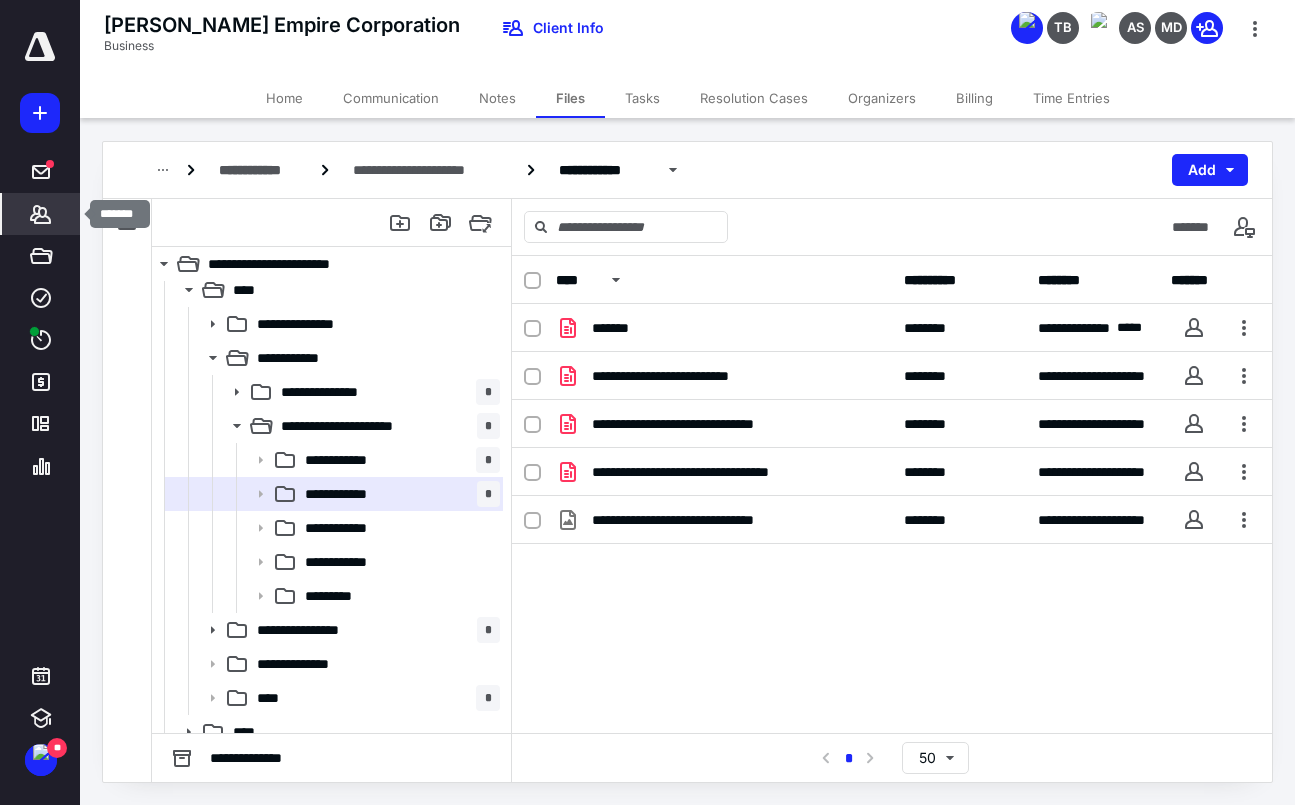 click 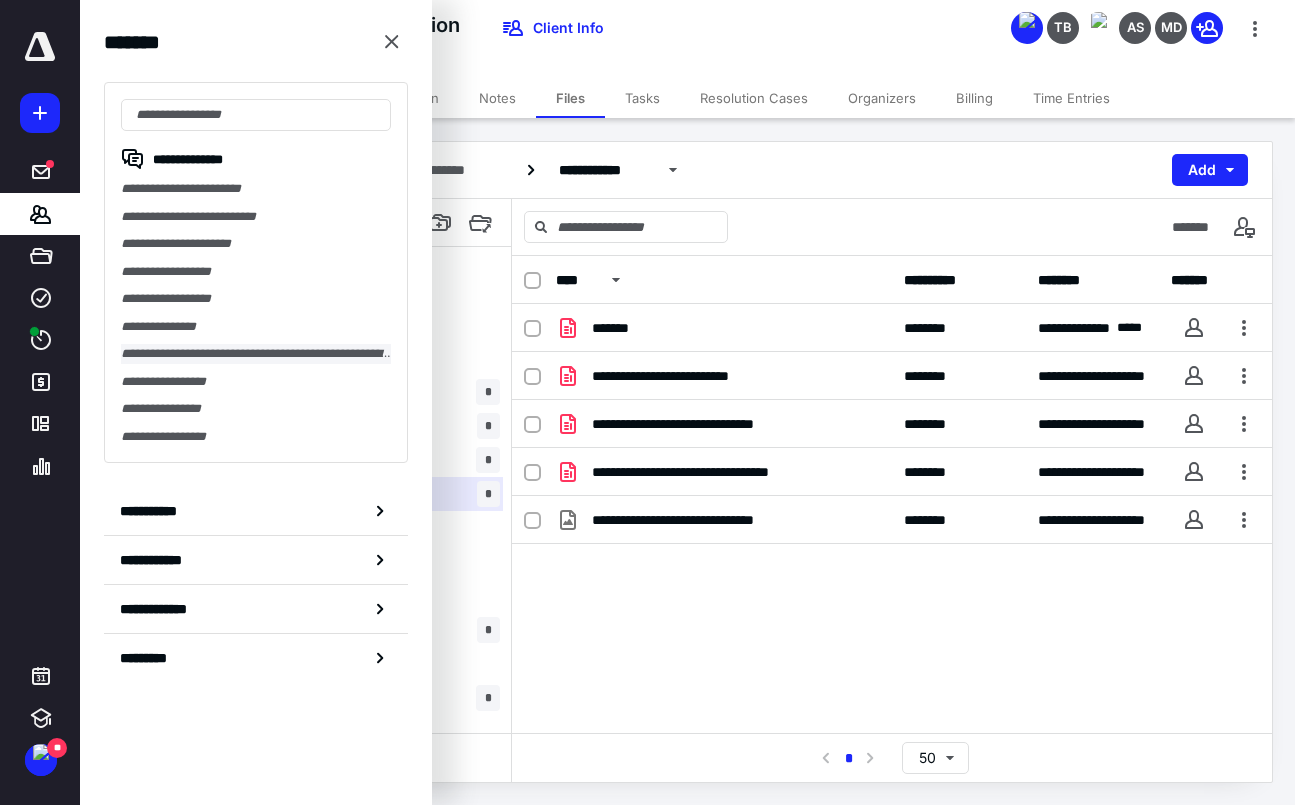 click on "**********" at bounding box center (256, 354) 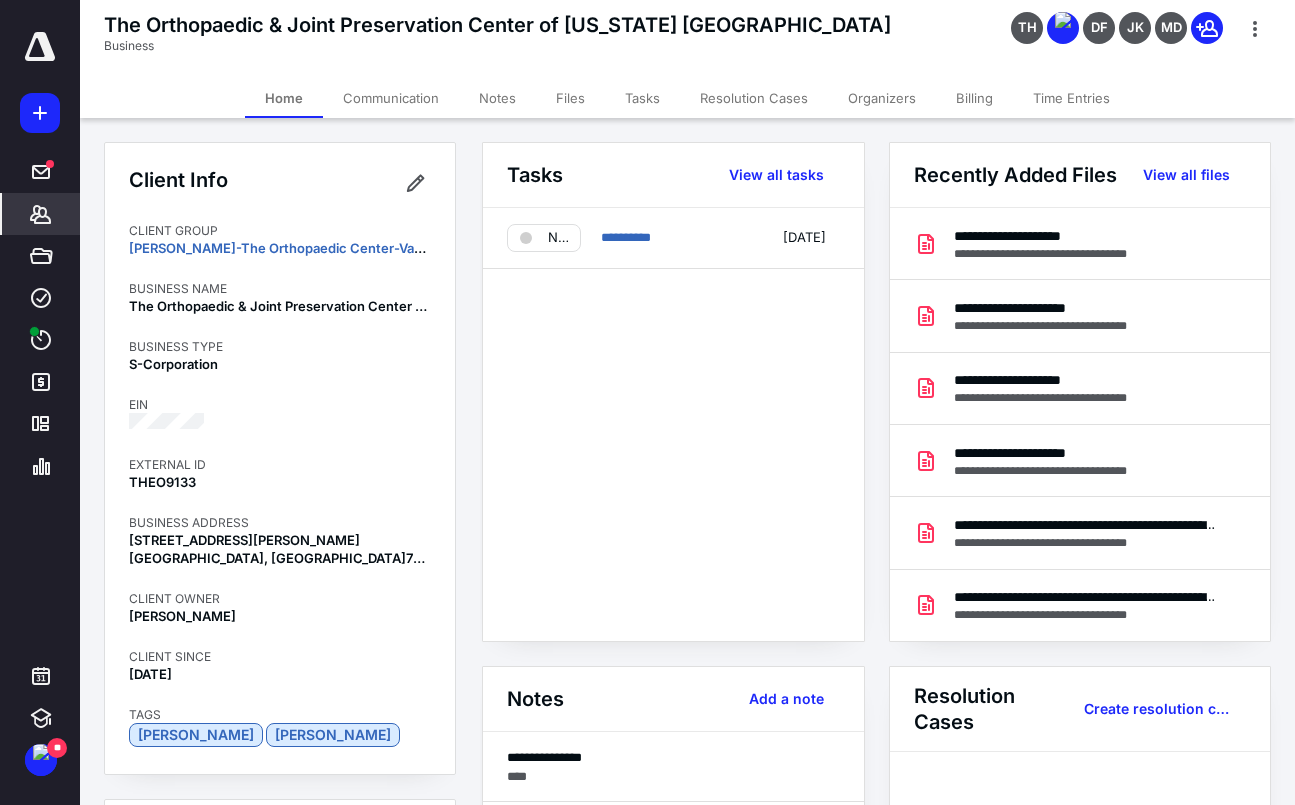 click on "Tasks" at bounding box center [642, 98] 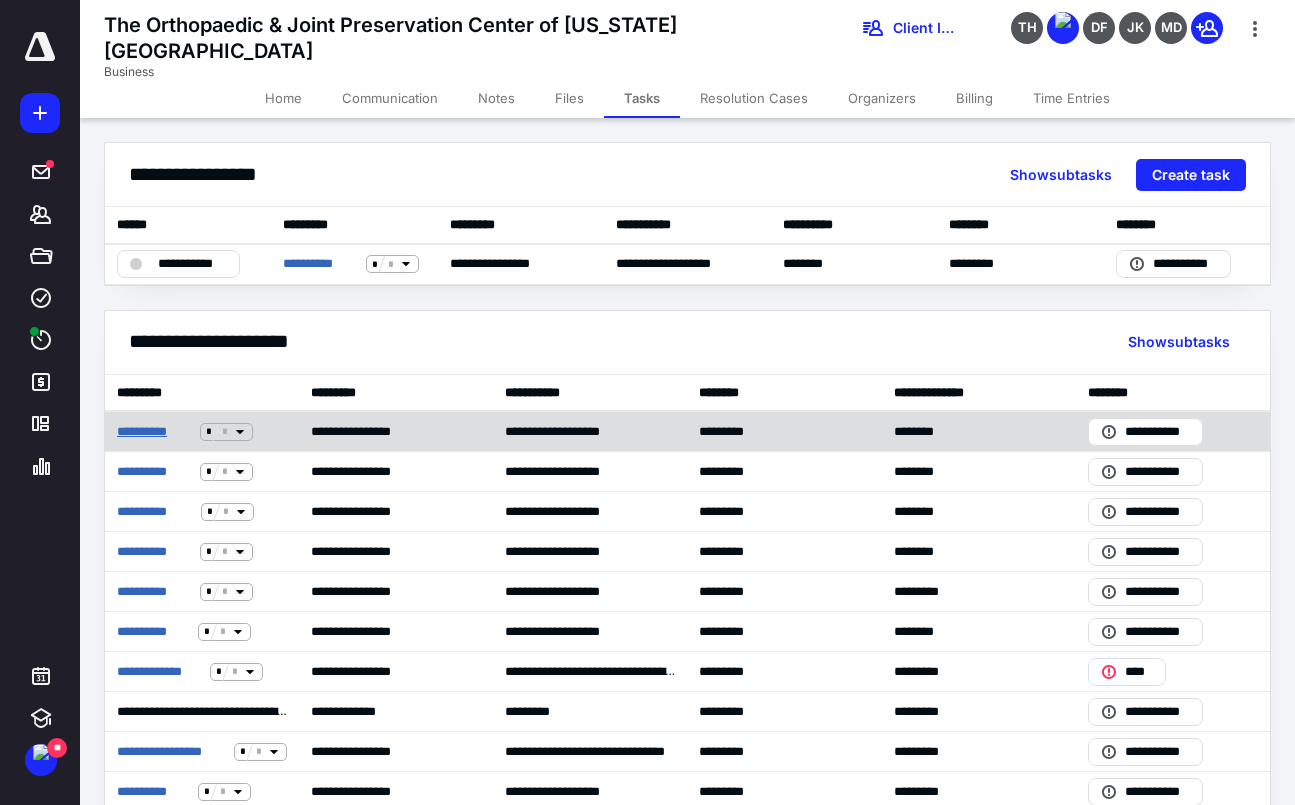 click on "**********" at bounding box center (154, 432) 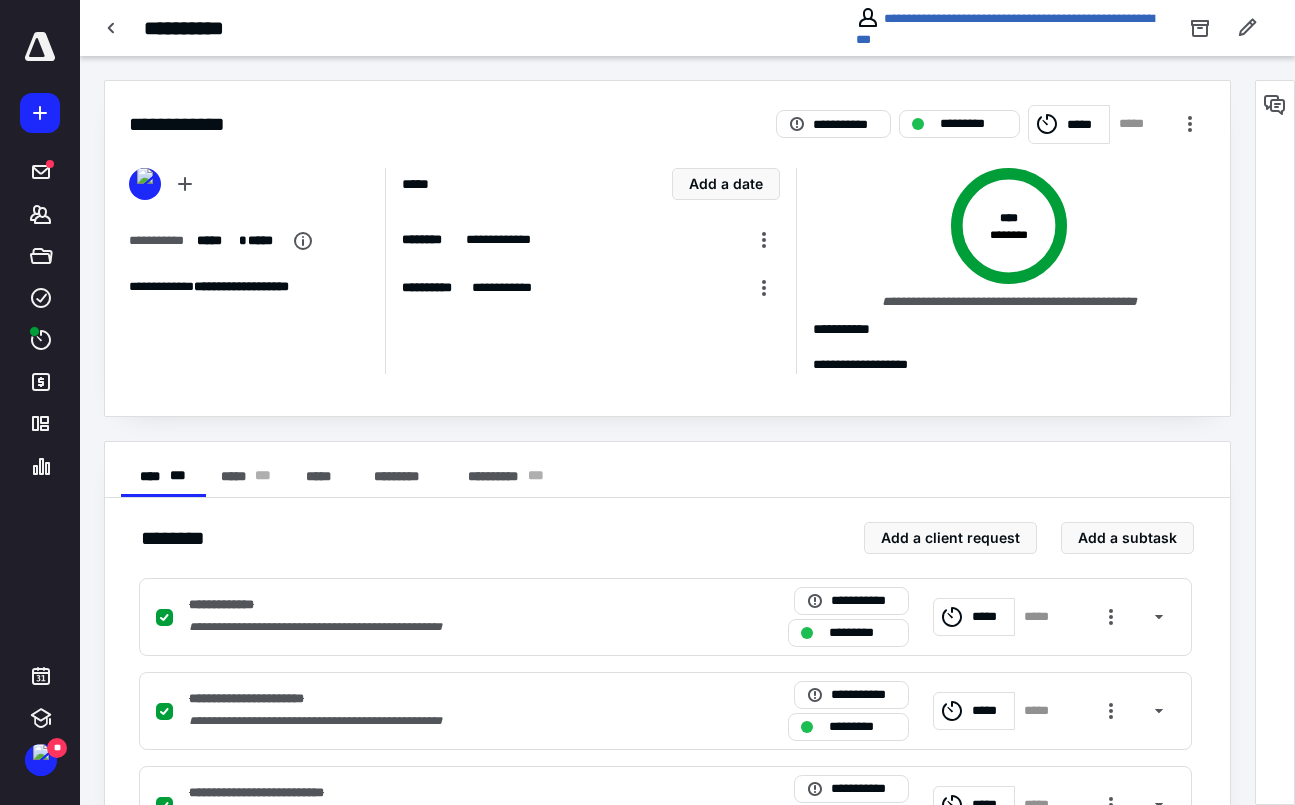 click 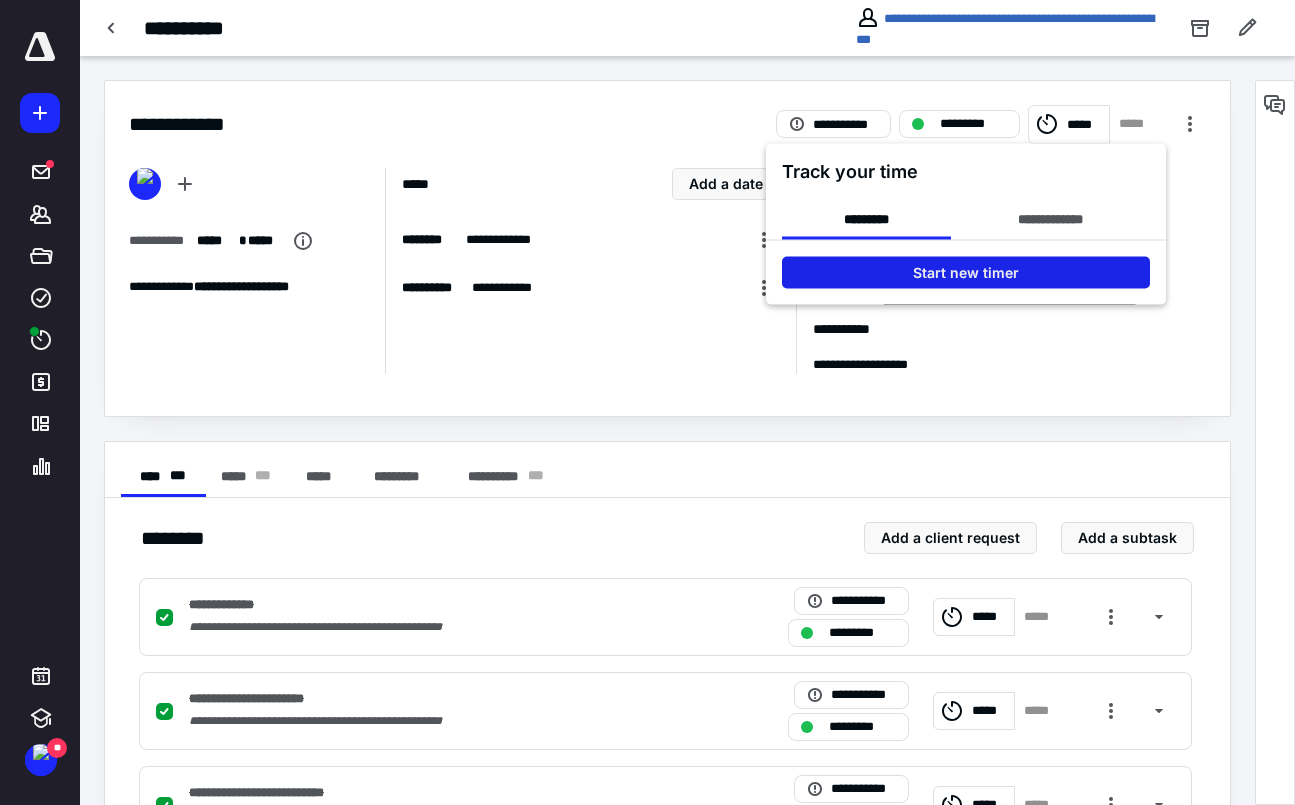 click on "Start new timer" at bounding box center [966, 273] 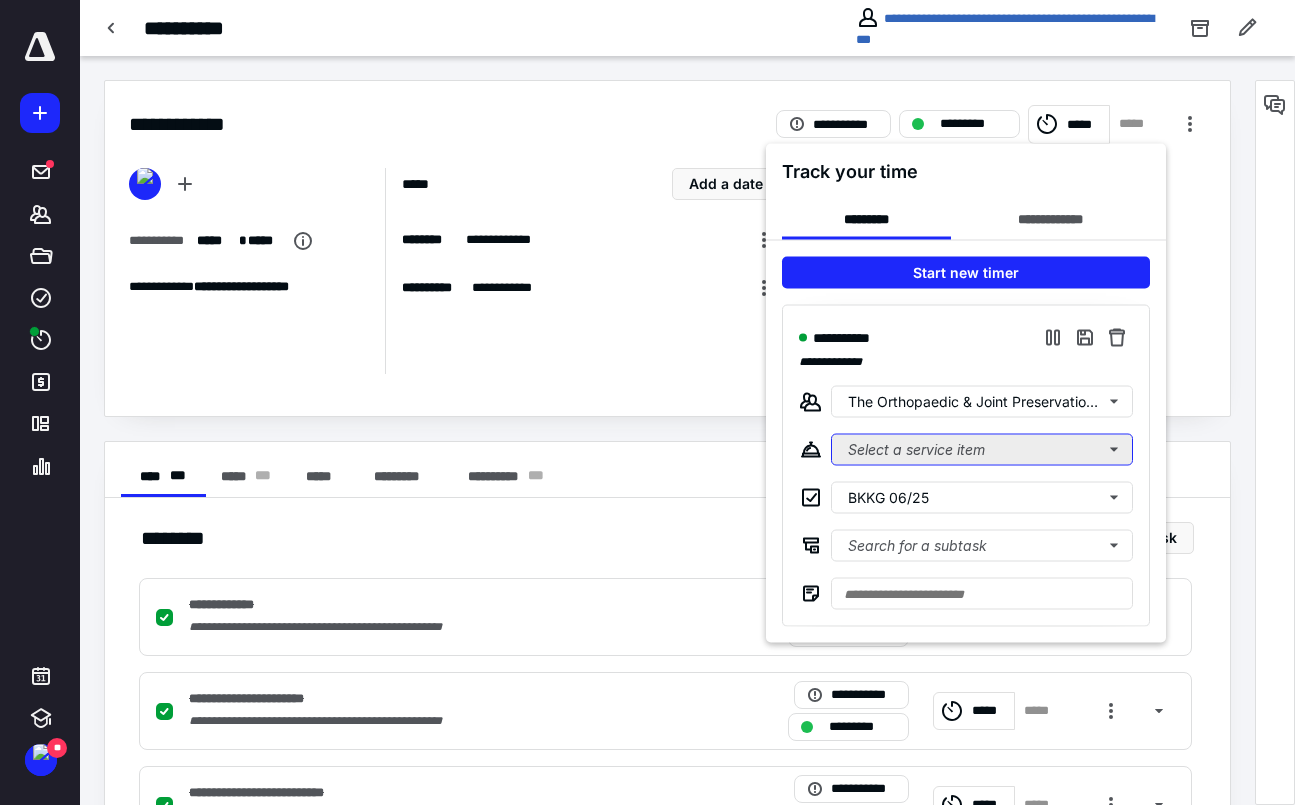 click on "Select a service item" at bounding box center [982, 450] 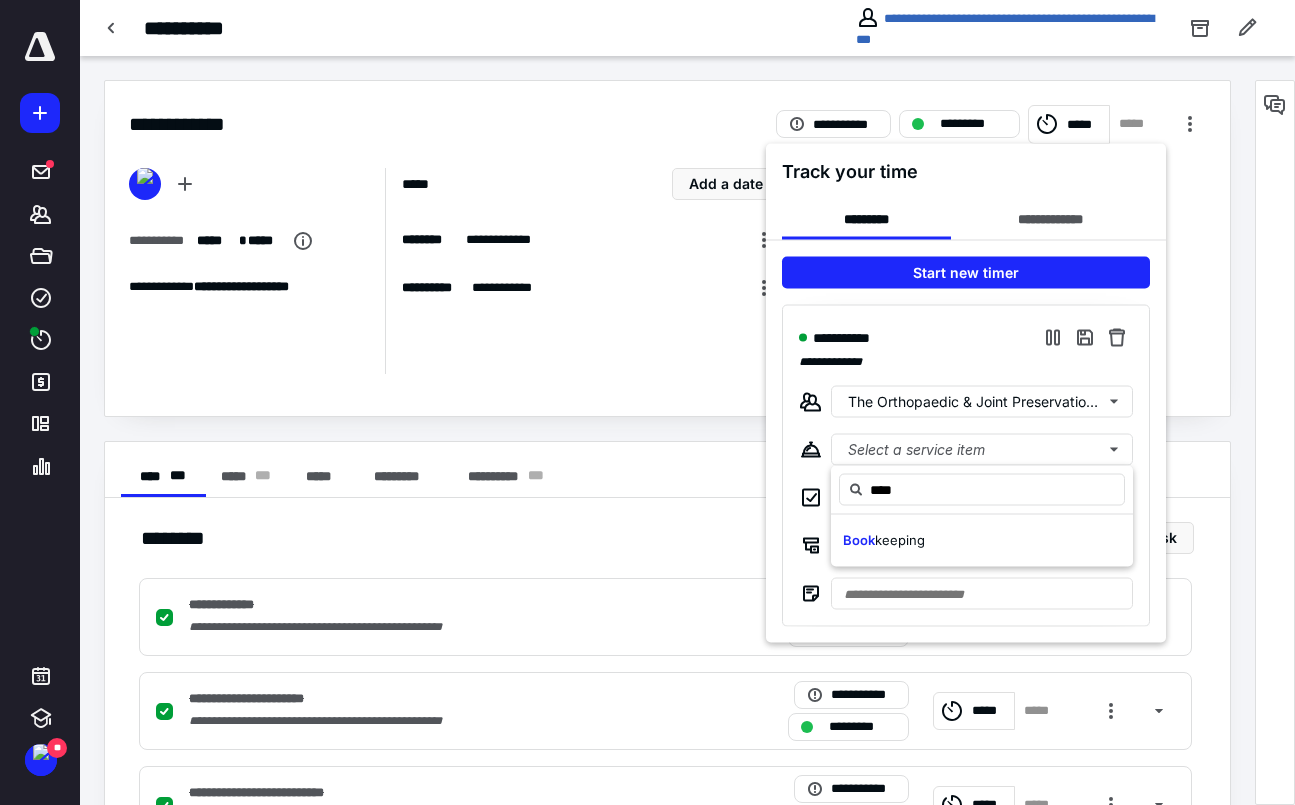 type on "****" 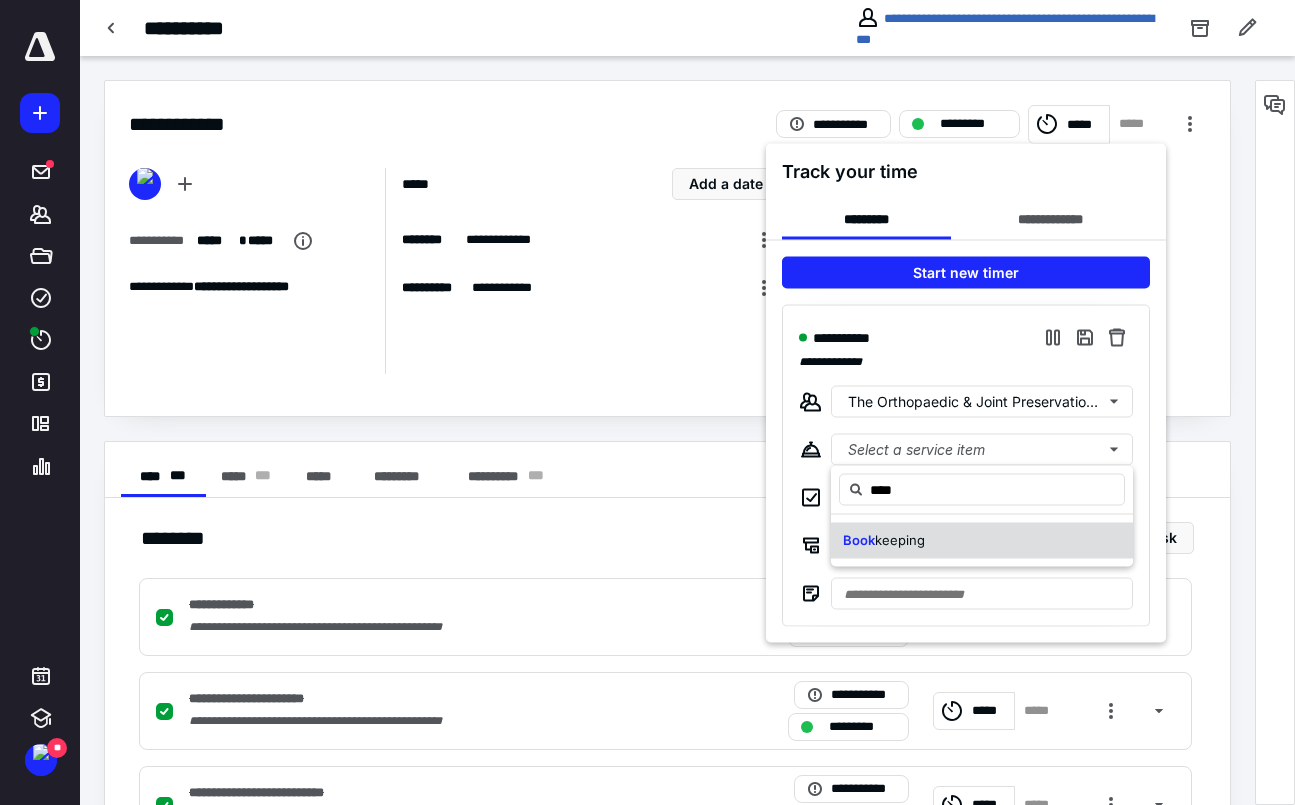 click on "Book" at bounding box center (859, 540) 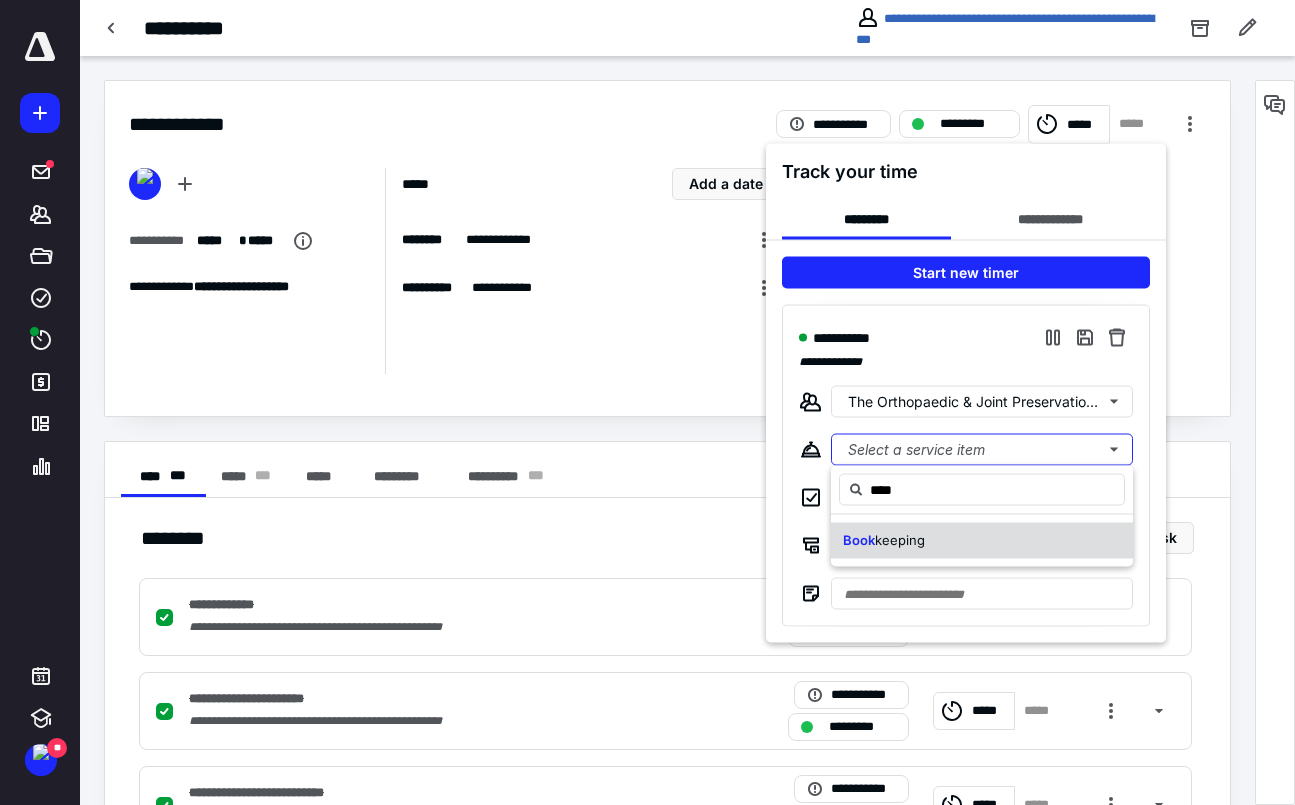 type 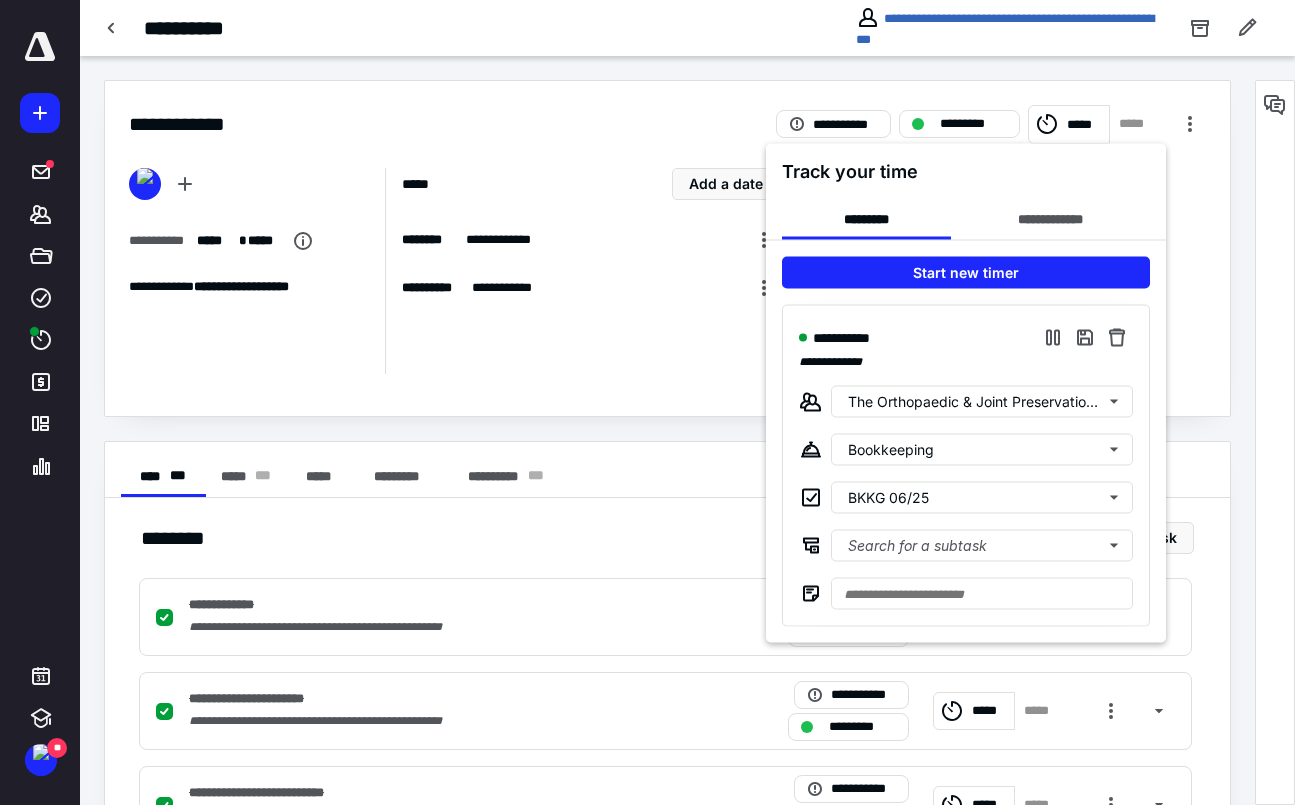 click at bounding box center [647, 402] 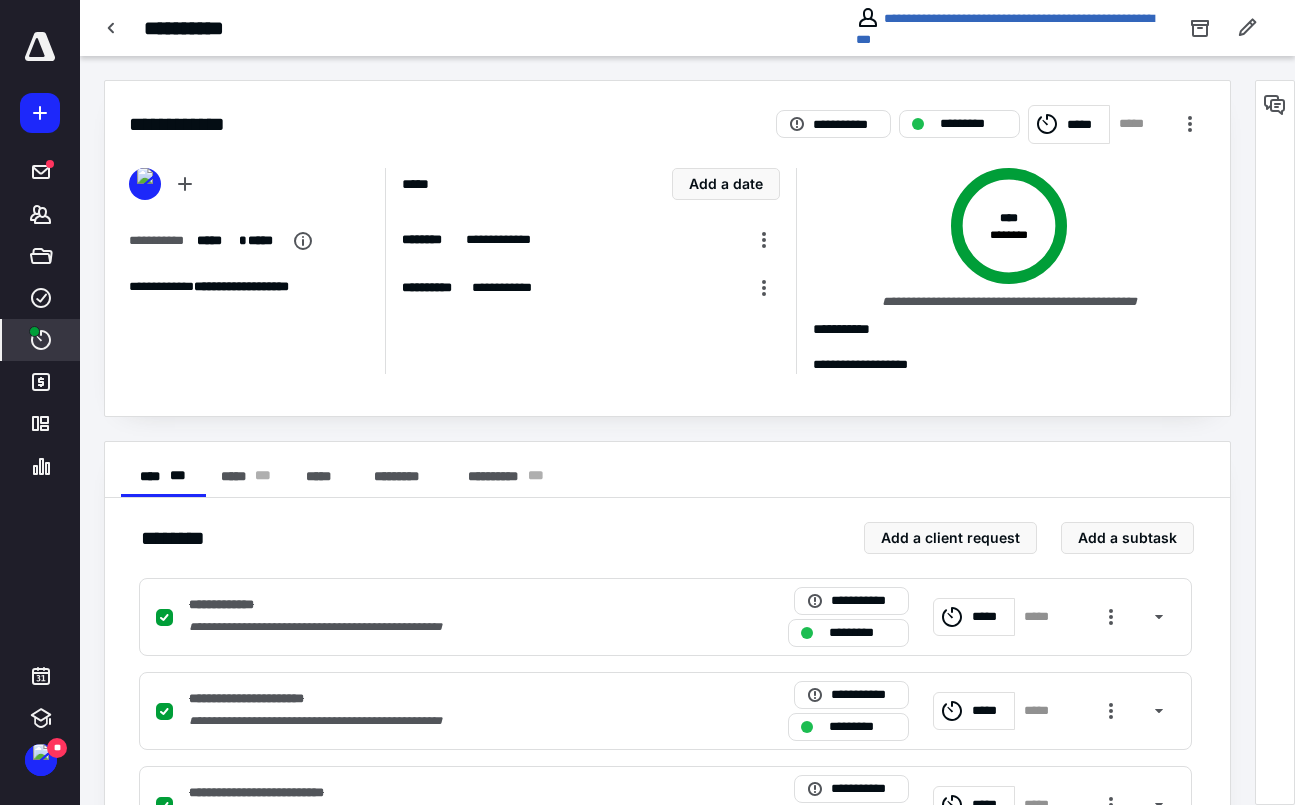 click 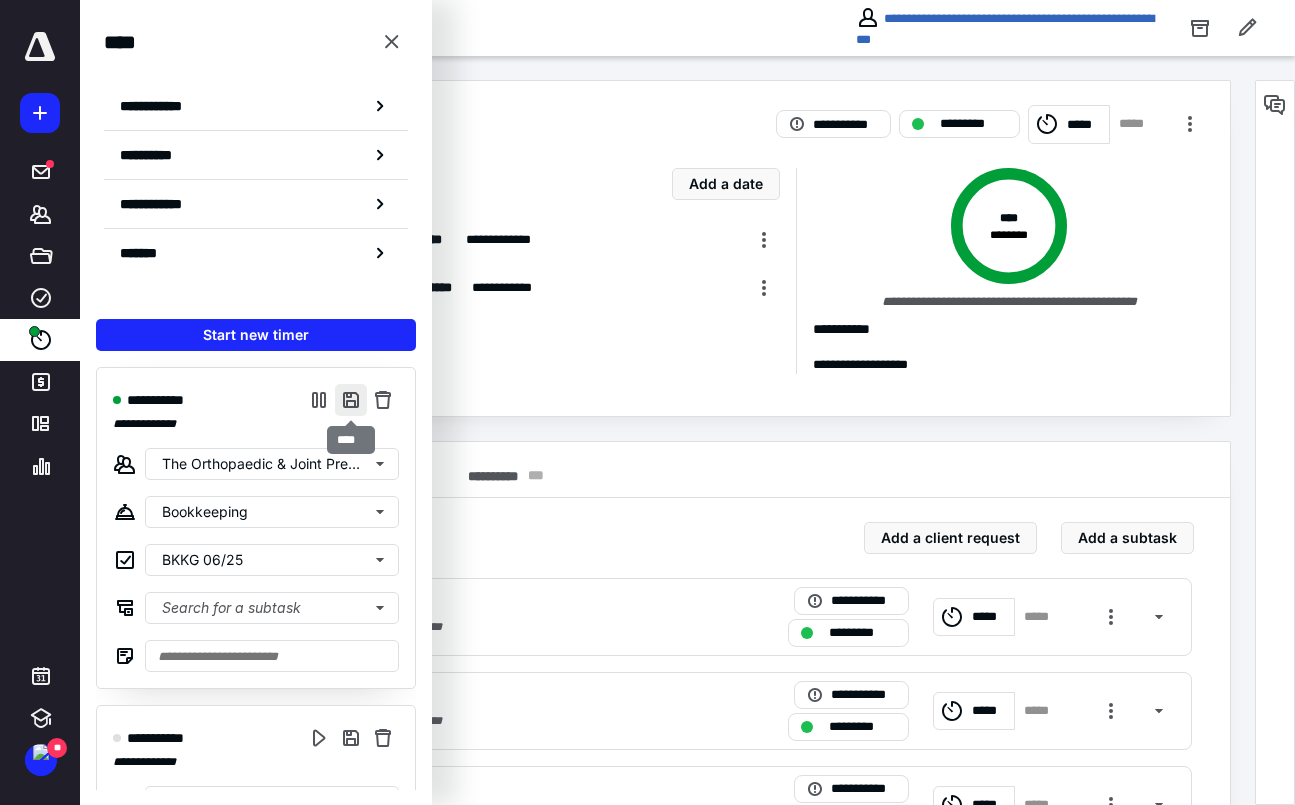 click at bounding box center [351, 400] 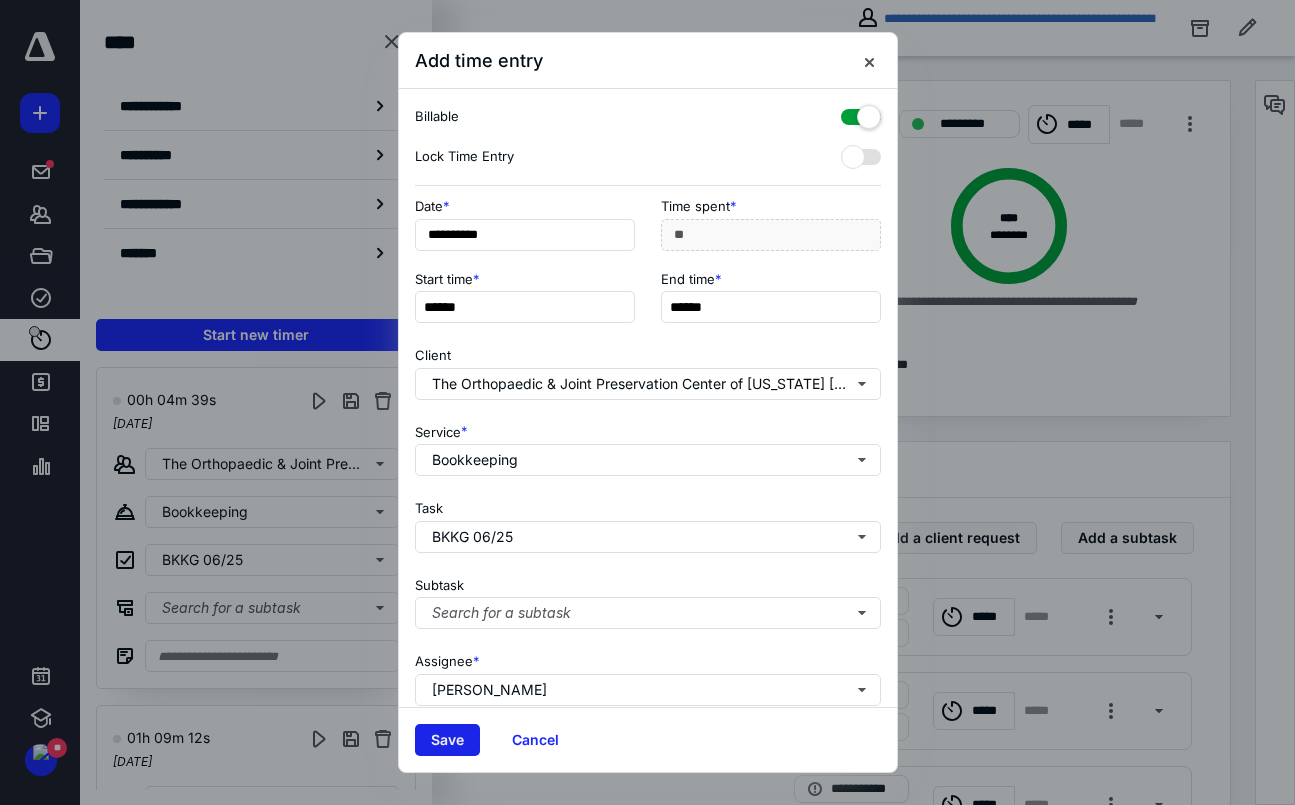 click on "Save" at bounding box center [447, 740] 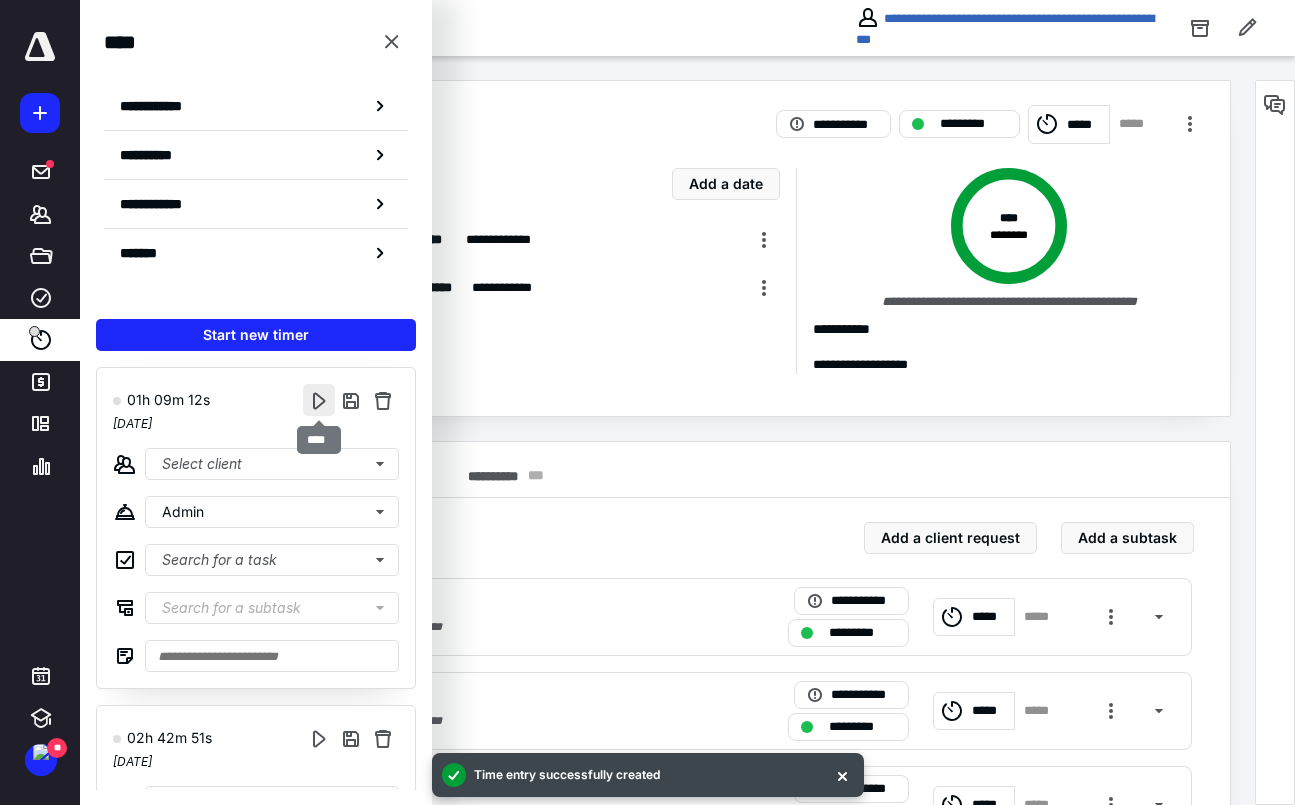 click at bounding box center [319, 400] 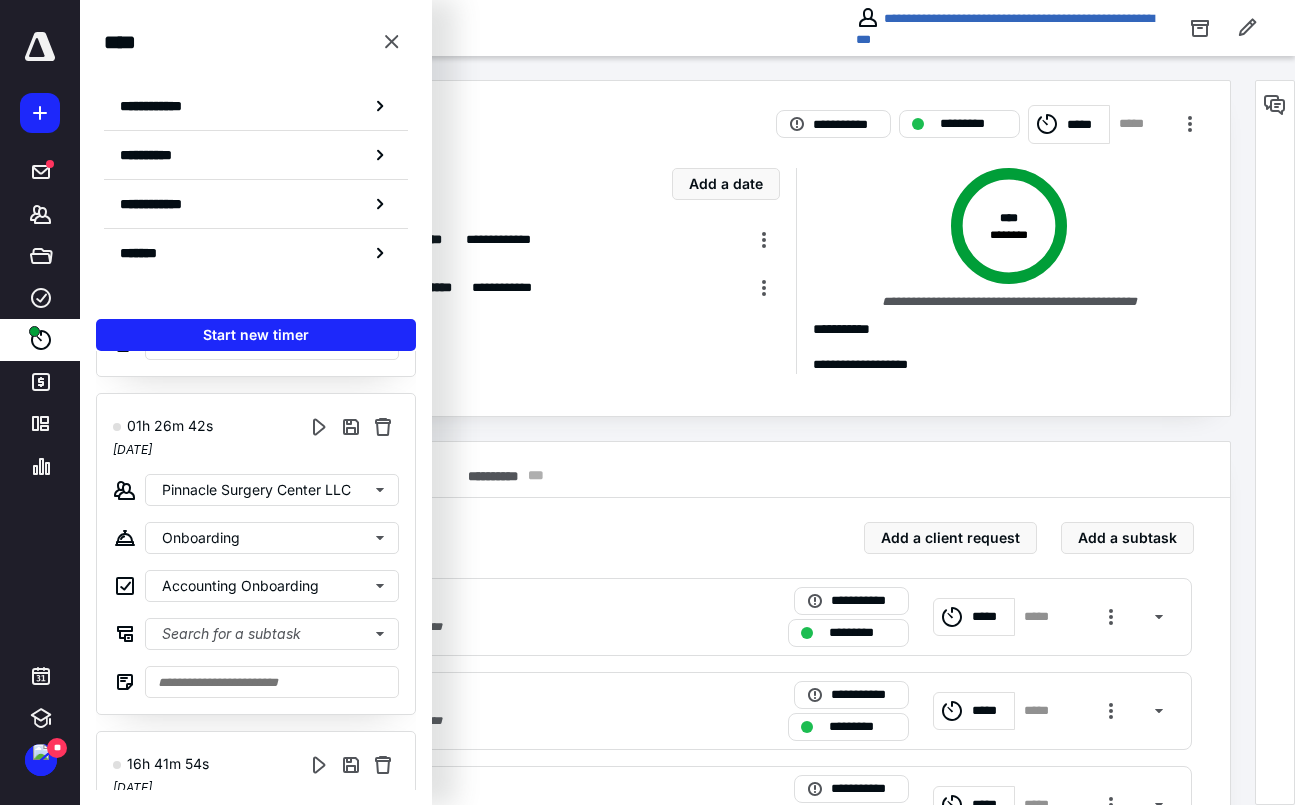 scroll, scrollTop: 651, scrollLeft: 0, axis: vertical 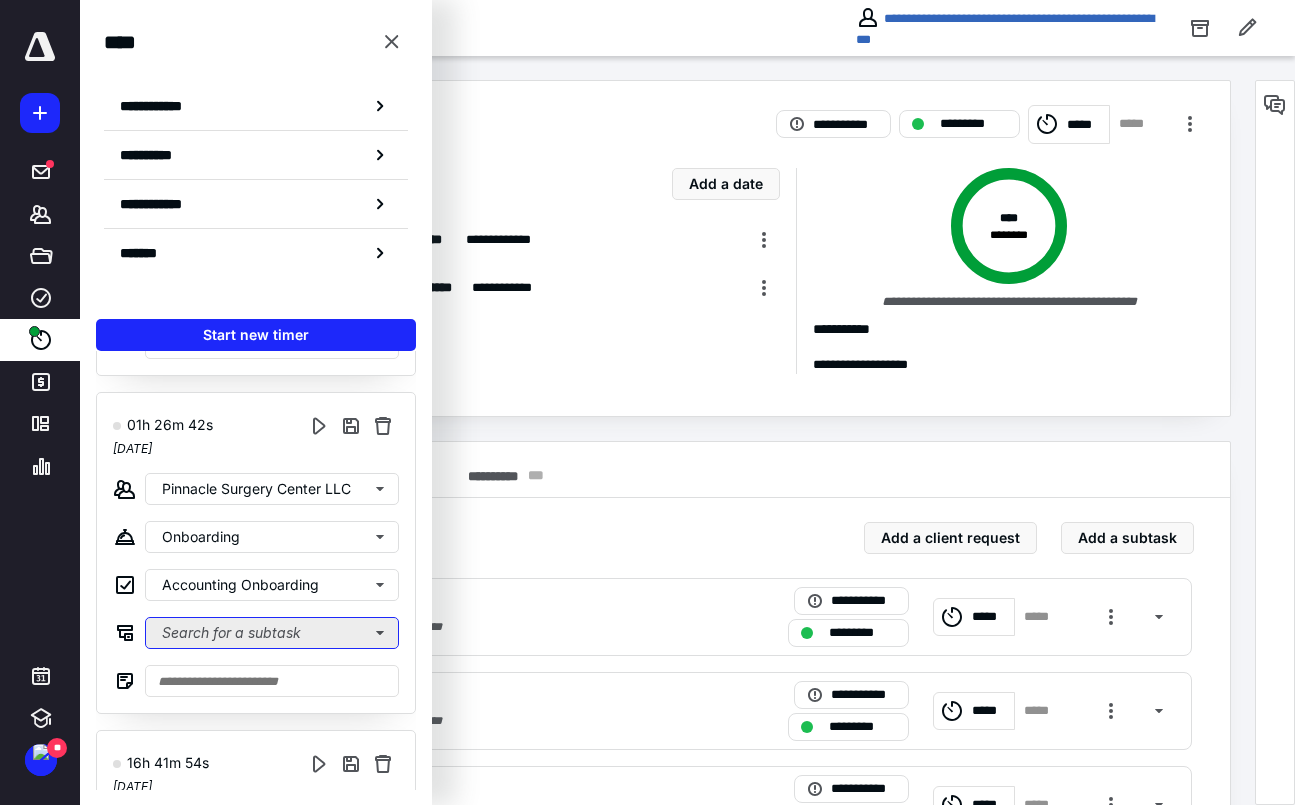click on "Search for a subtask" at bounding box center [272, 633] 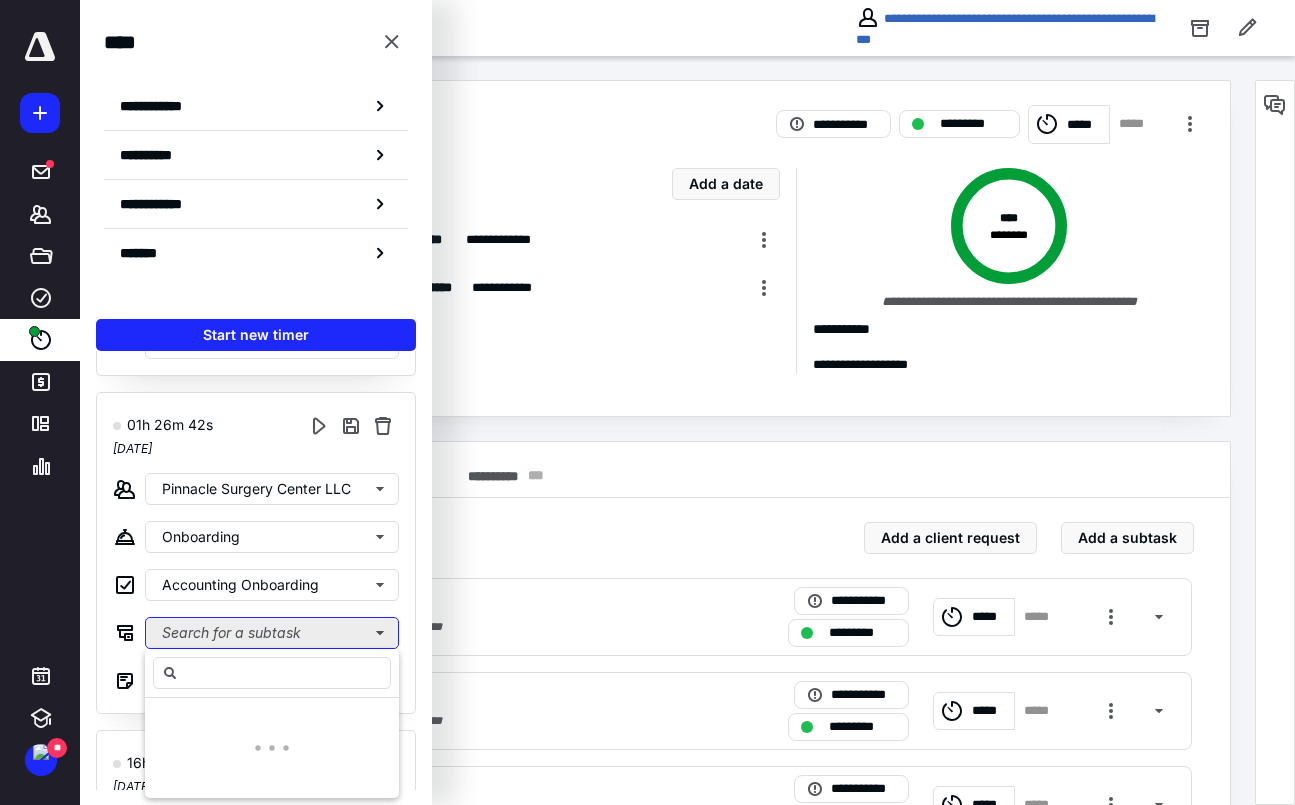 click on "Search for a subtask" at bounding box center [272, 633] 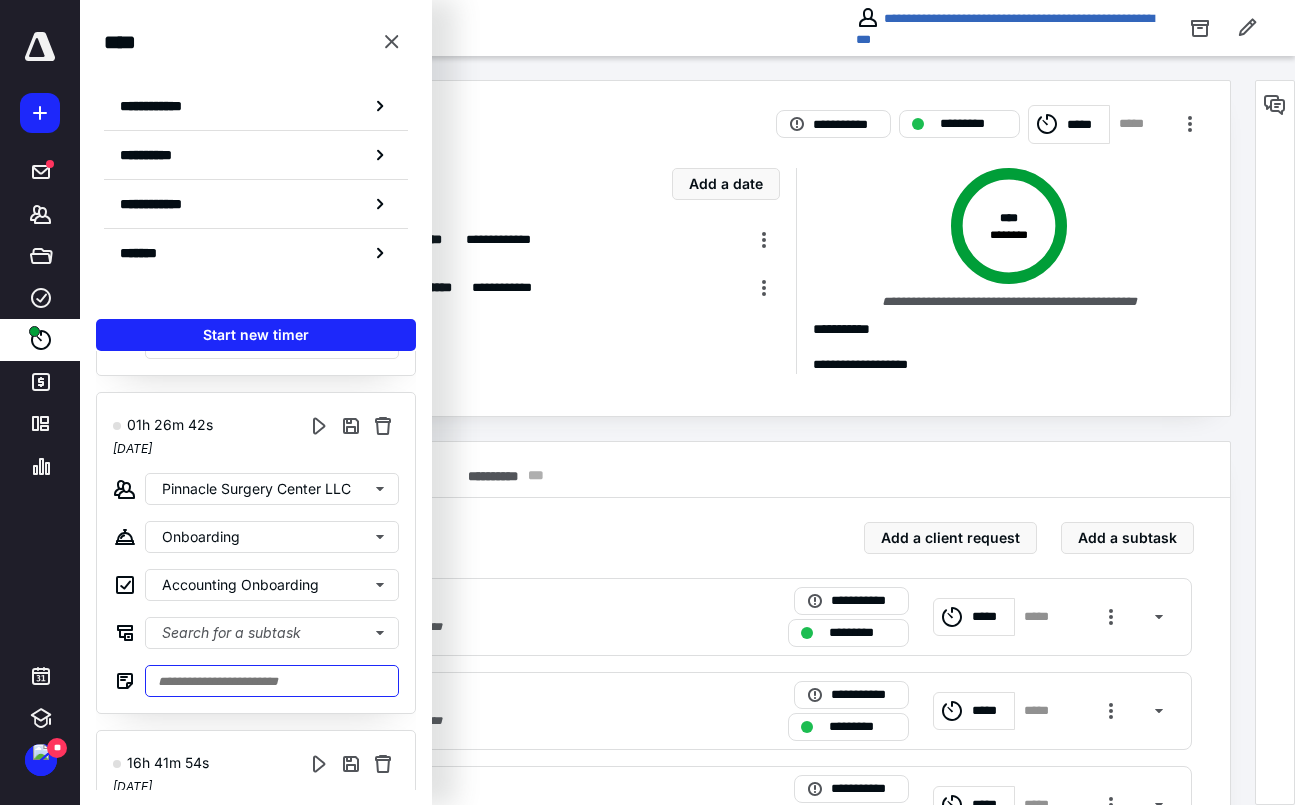 click at bounding box center (272, 681) 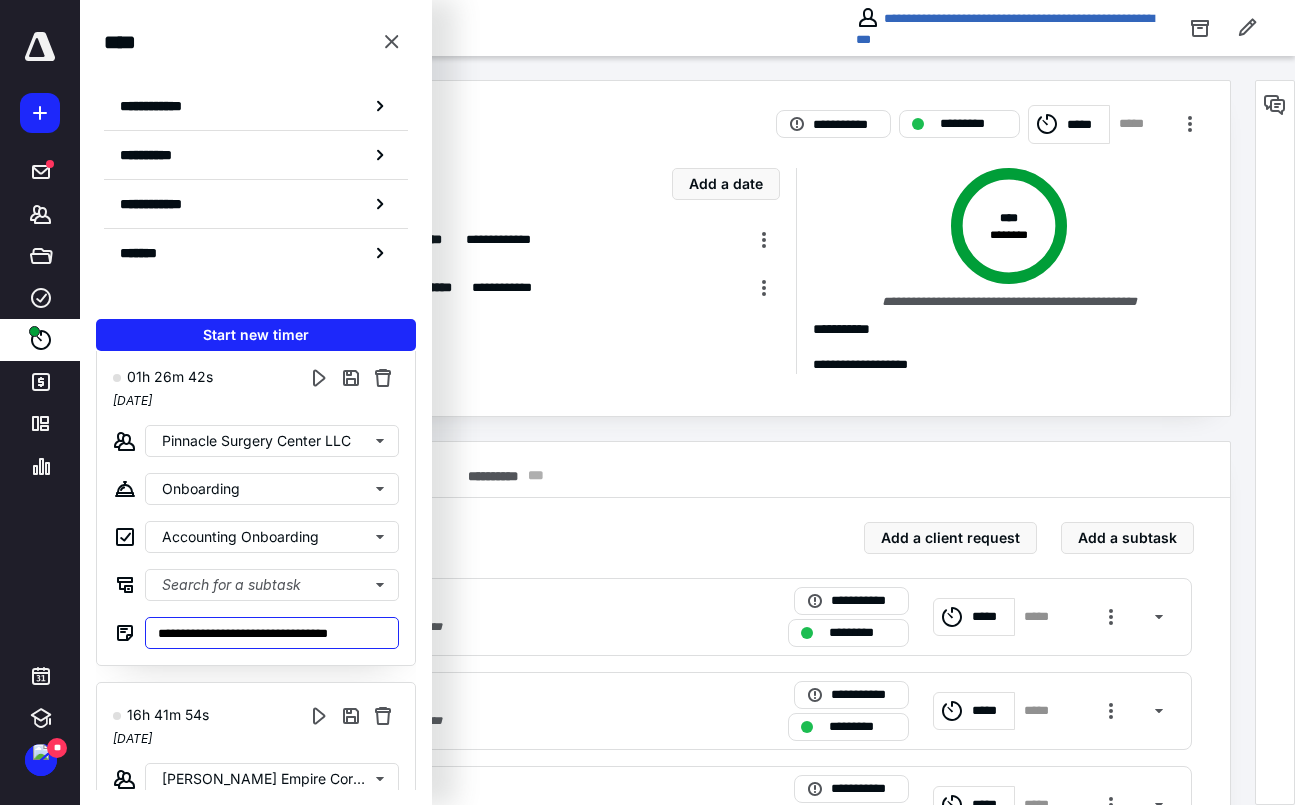 scroll, scrollTop: 690, scrollLeft: 0, axis: vertical 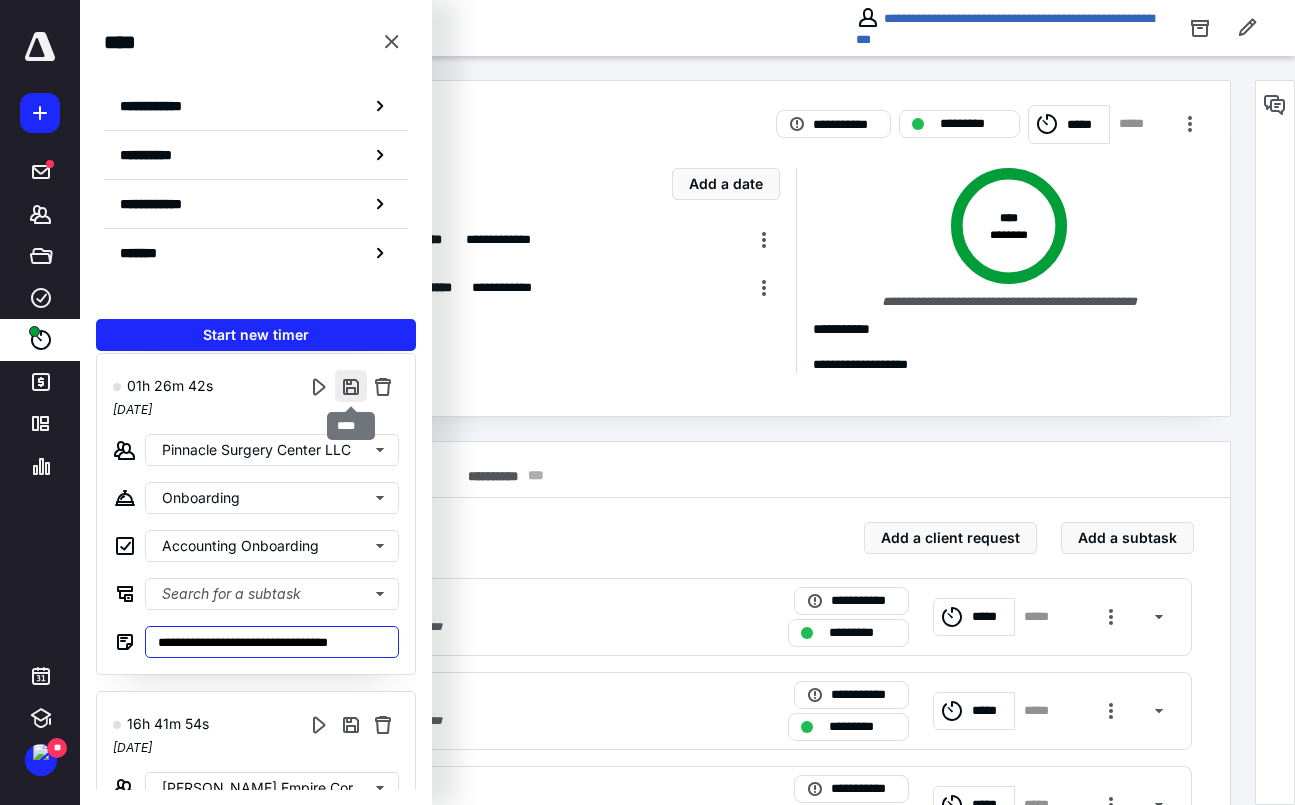 type on "**********" 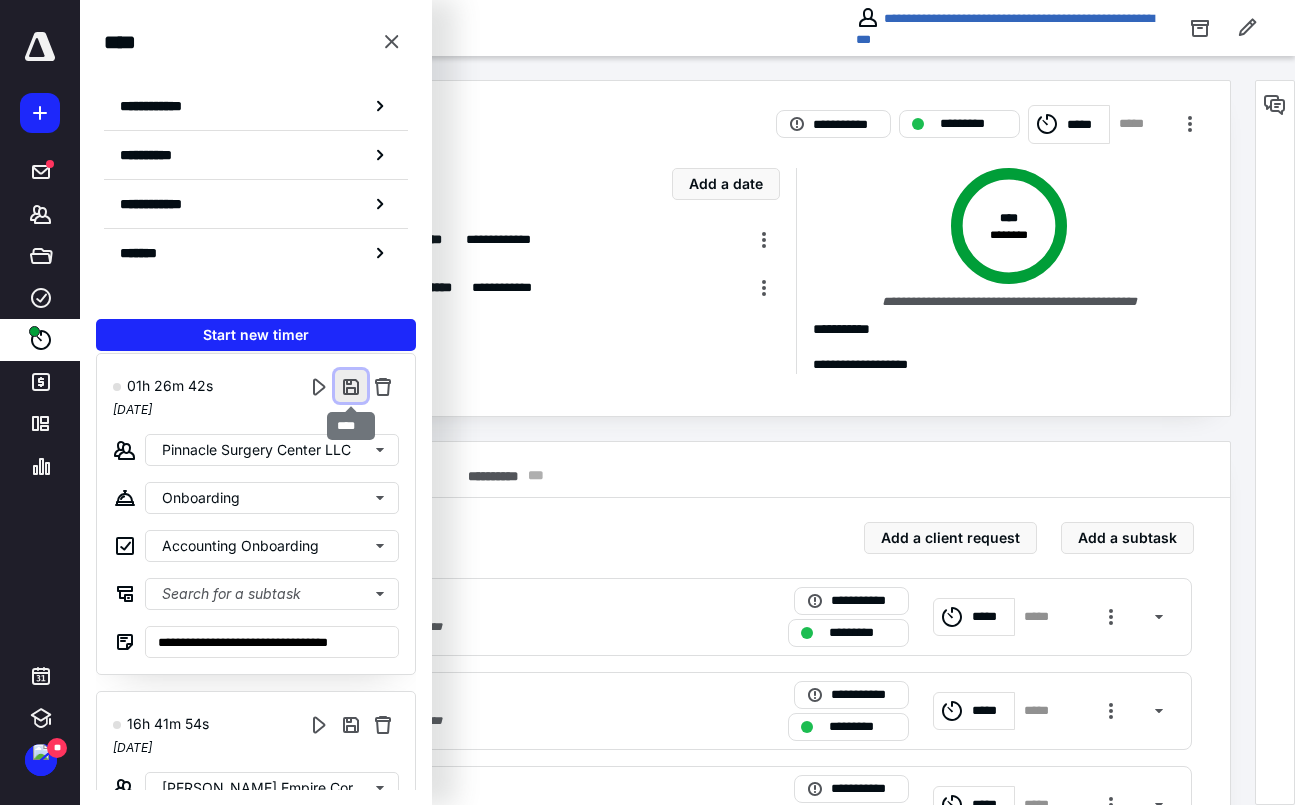 click at bounding box center (351, 386) 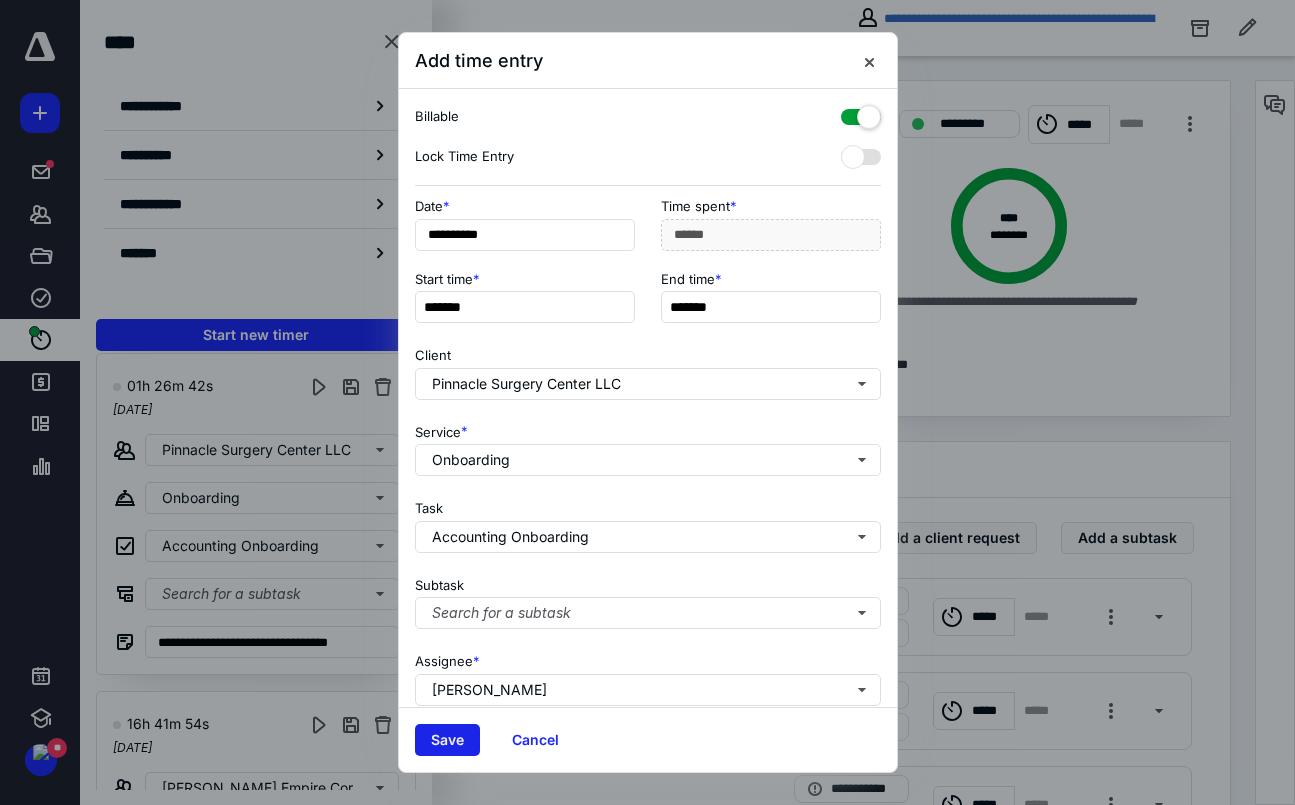click on "Save" at bounding box center (447, 740) 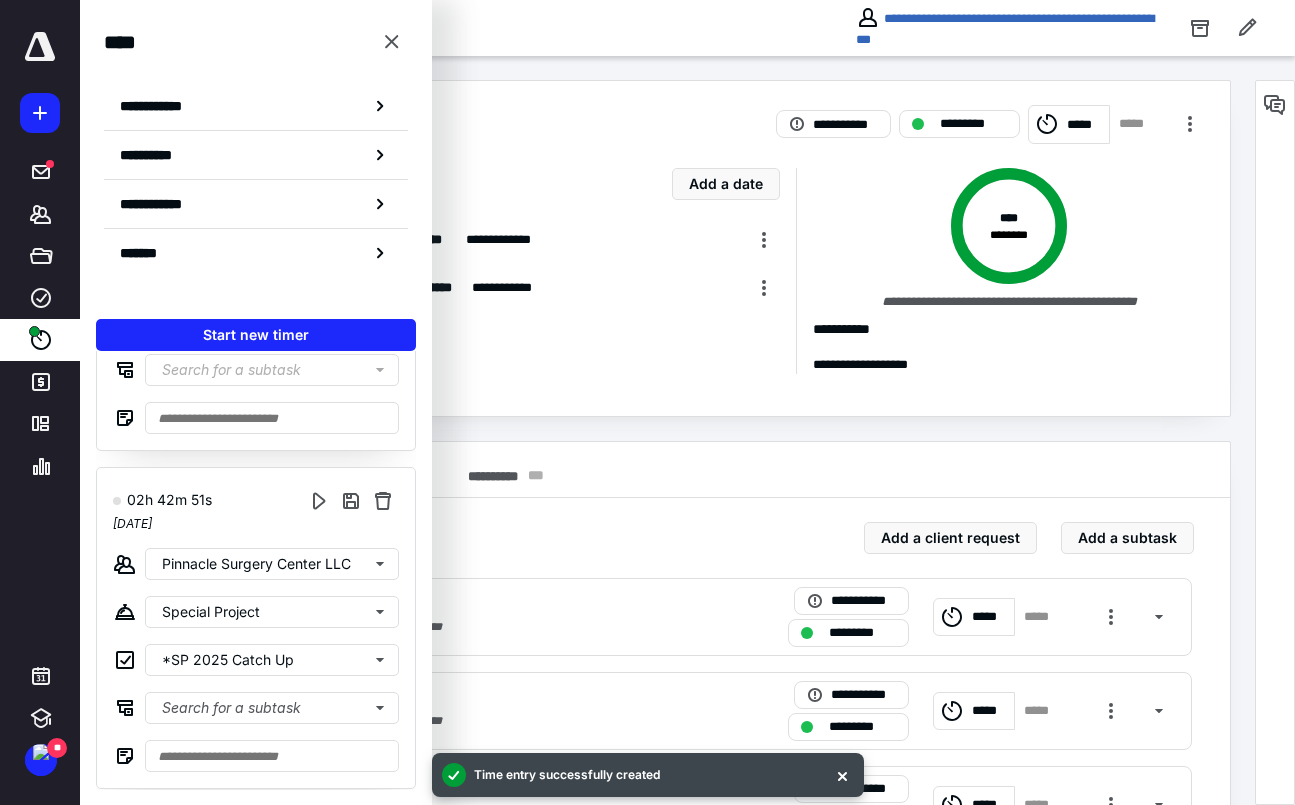 scroll, scrollTop: 251, scrollLeft: 0, axis: vertical 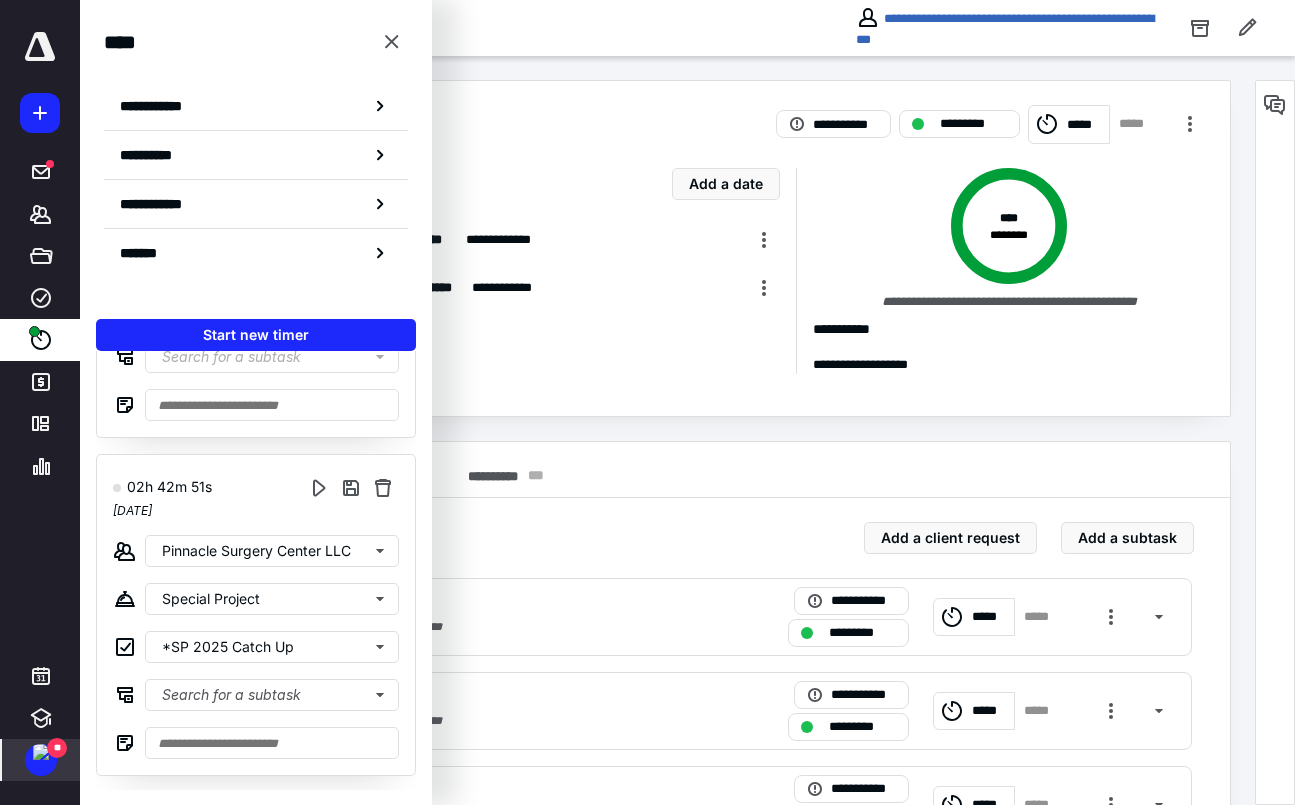 click on "**" at bounding box center [57, 748] 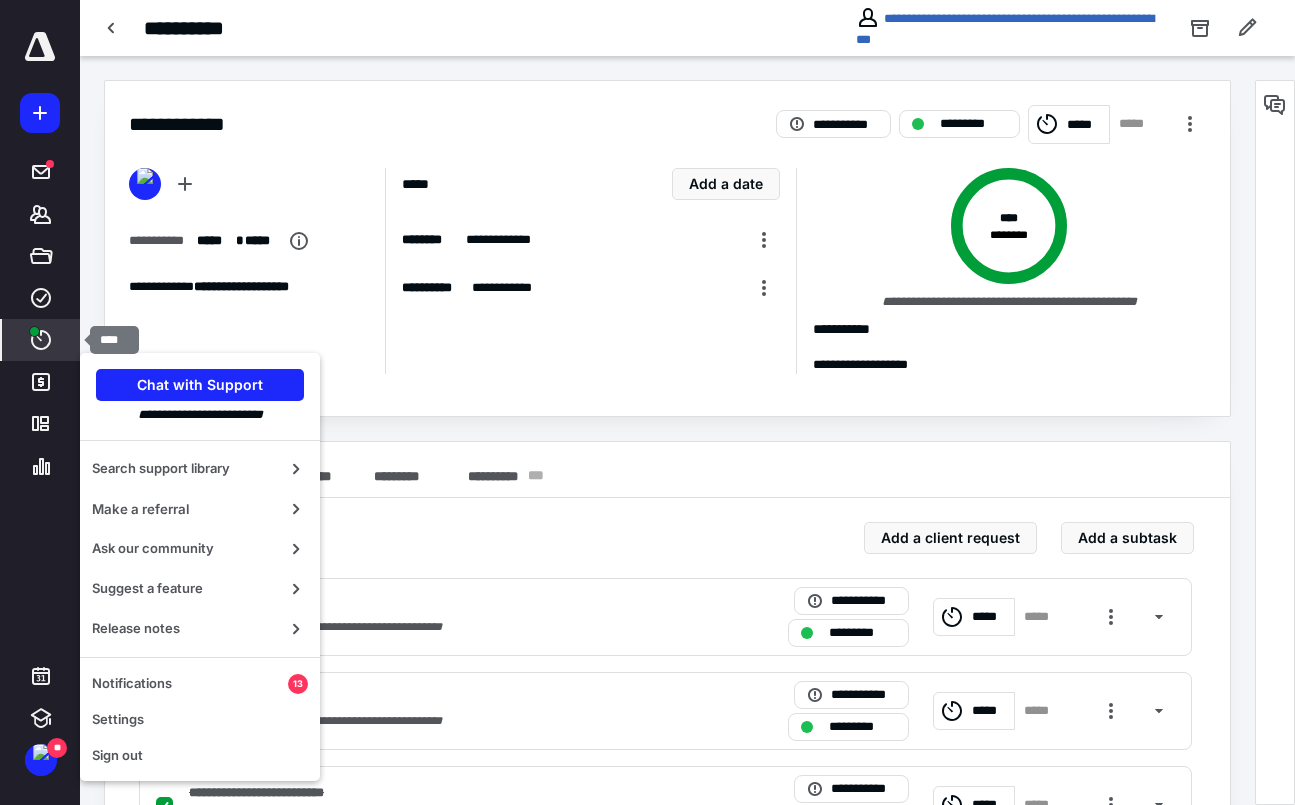 click 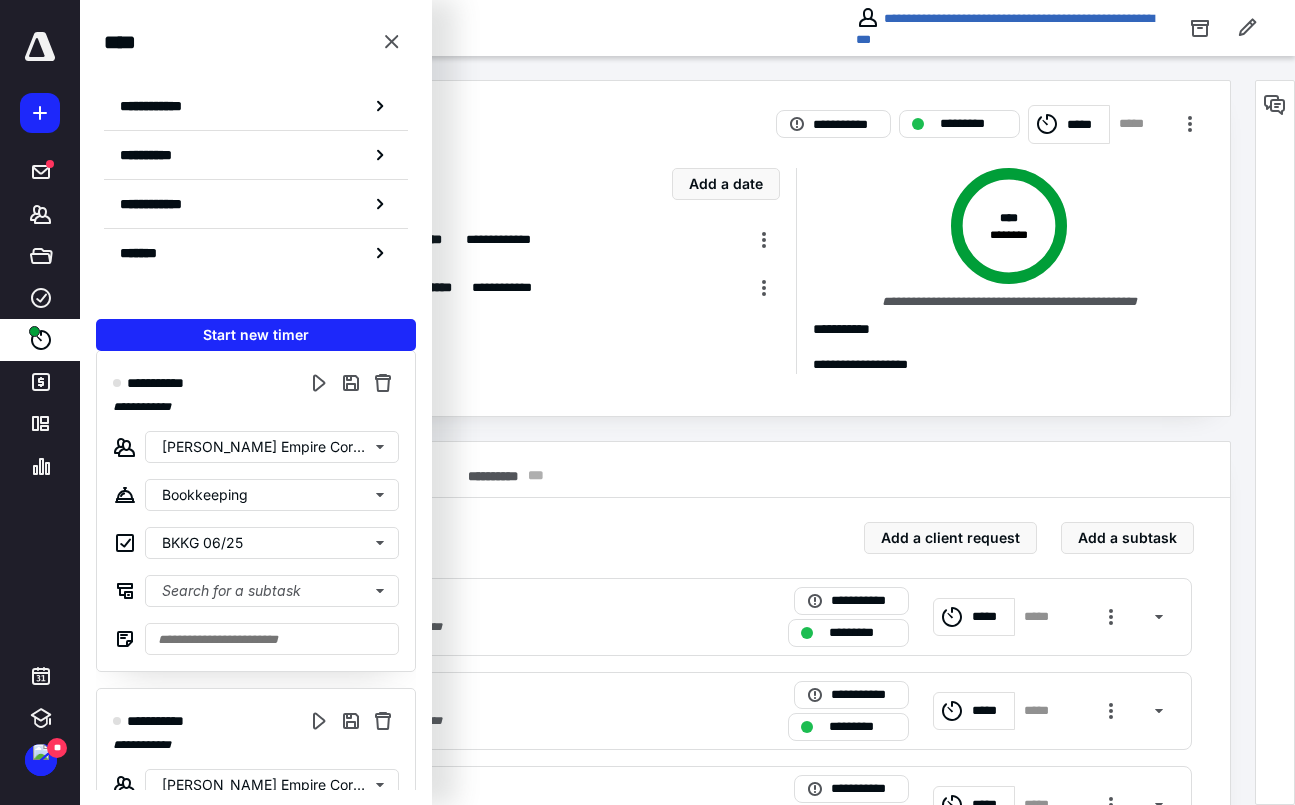 scroll, scrollTop: 989, scrollLeft: 0, axis: vertical 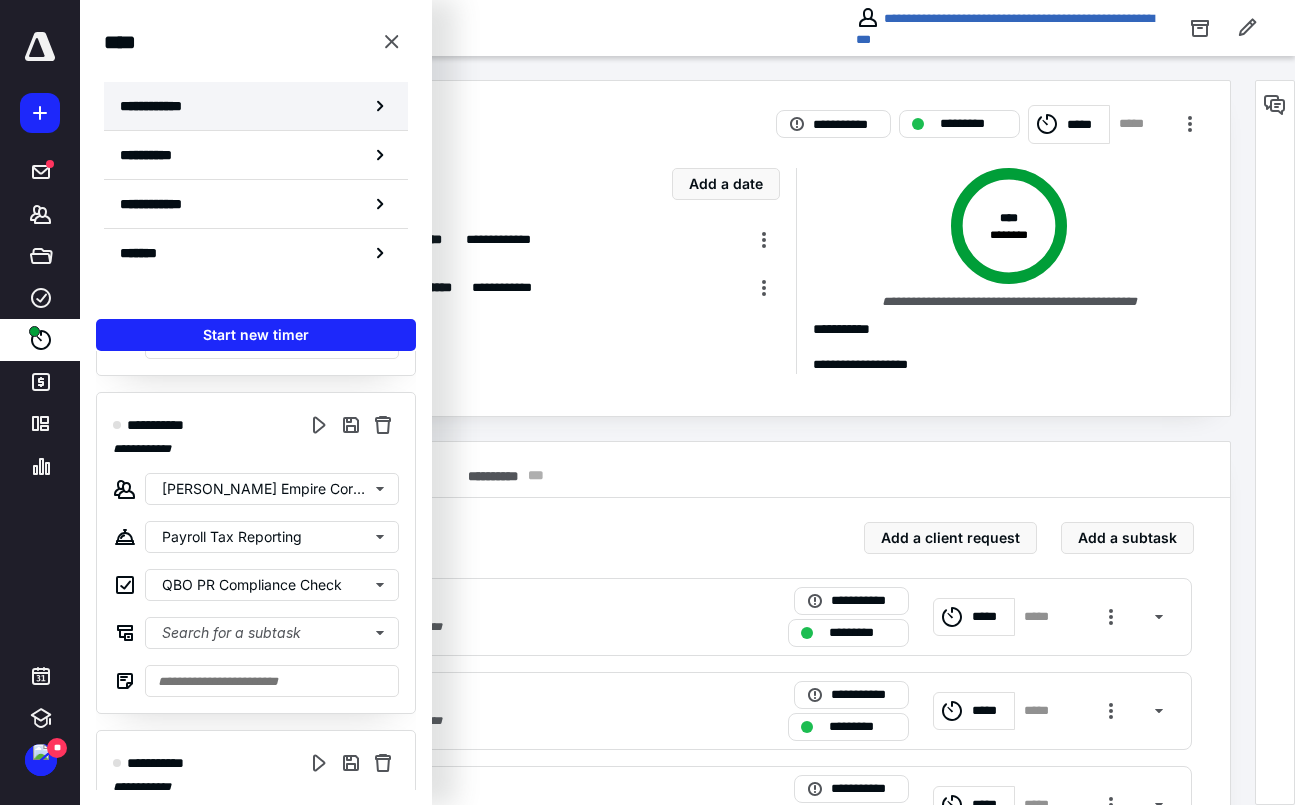 click on "**********" at bounding box center (256, 106) 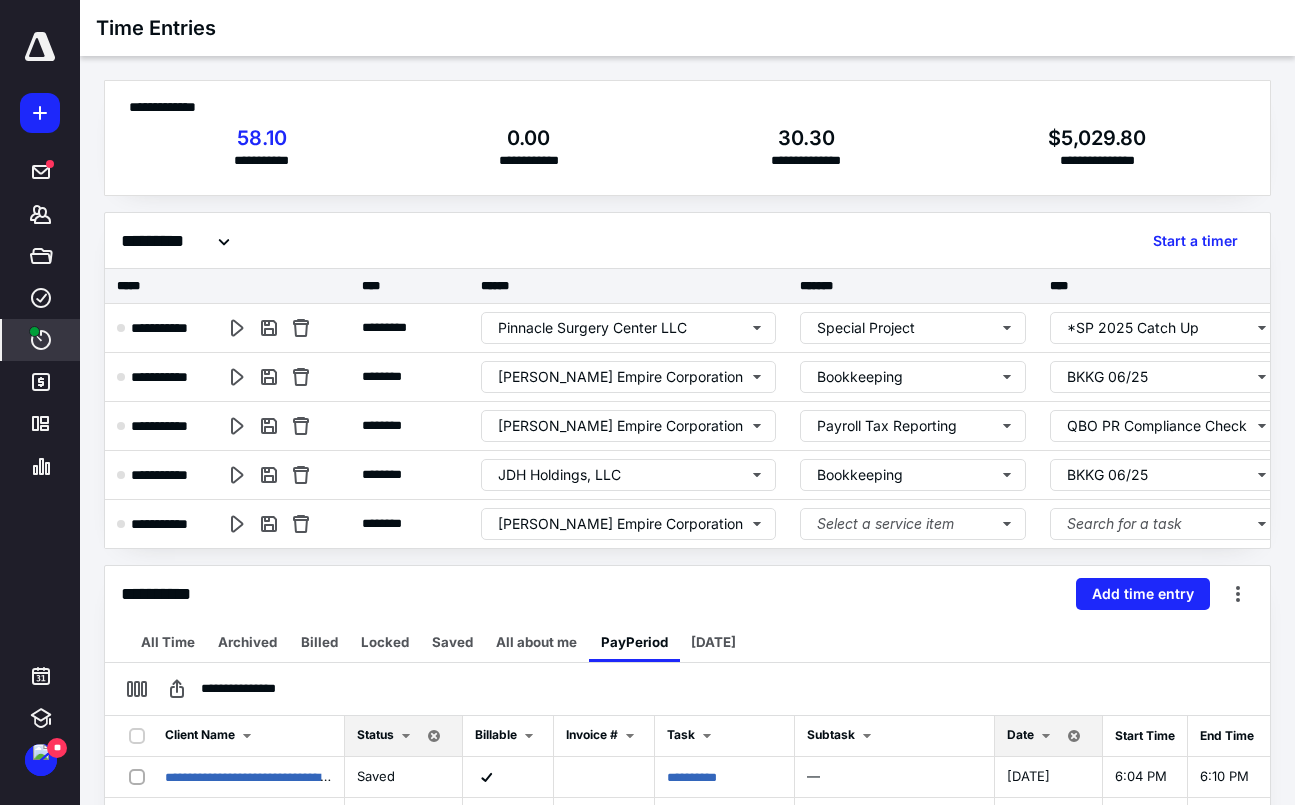 scroll, scrollTop: 0, scrollLeft: 0, axis: both 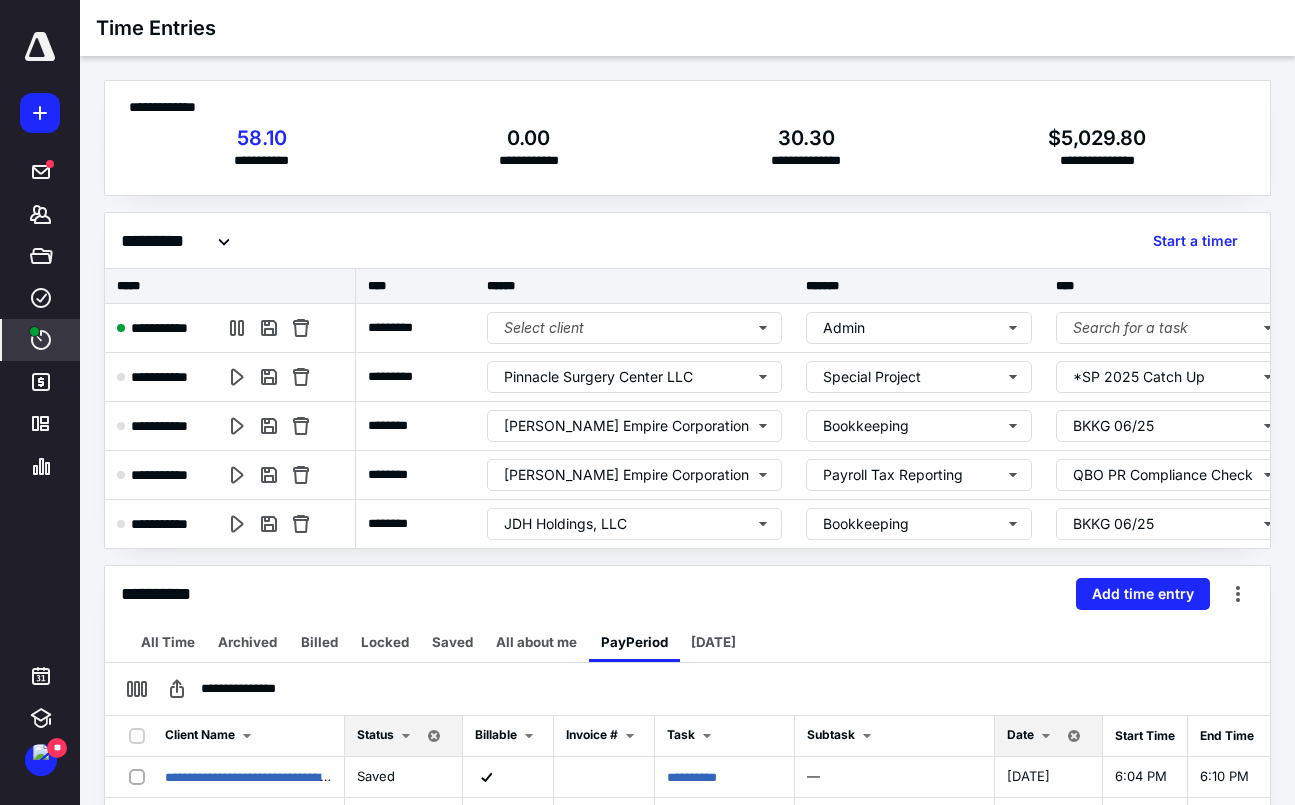 click on "****" at bounding box center [41, 340] 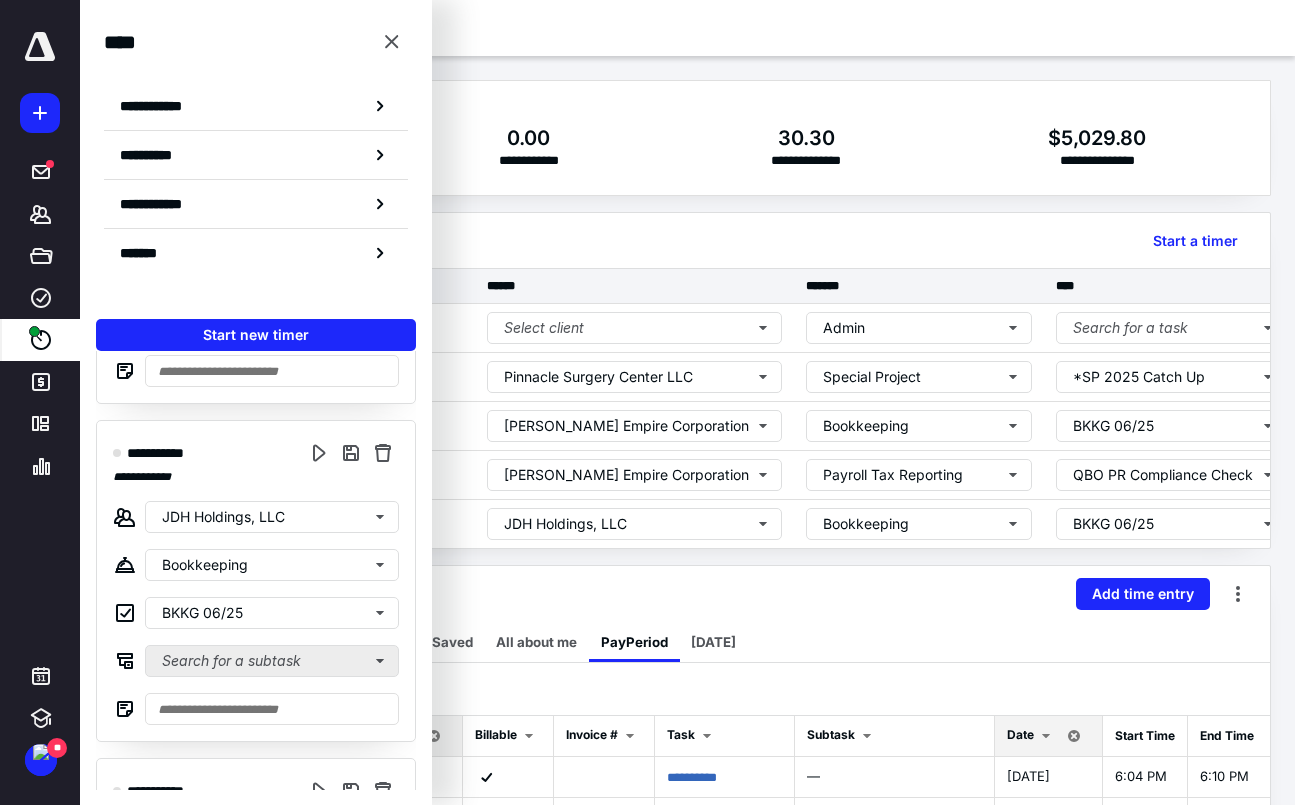 scroll, scrollTop: 1314, scrollLeft: 0, axis: vertical 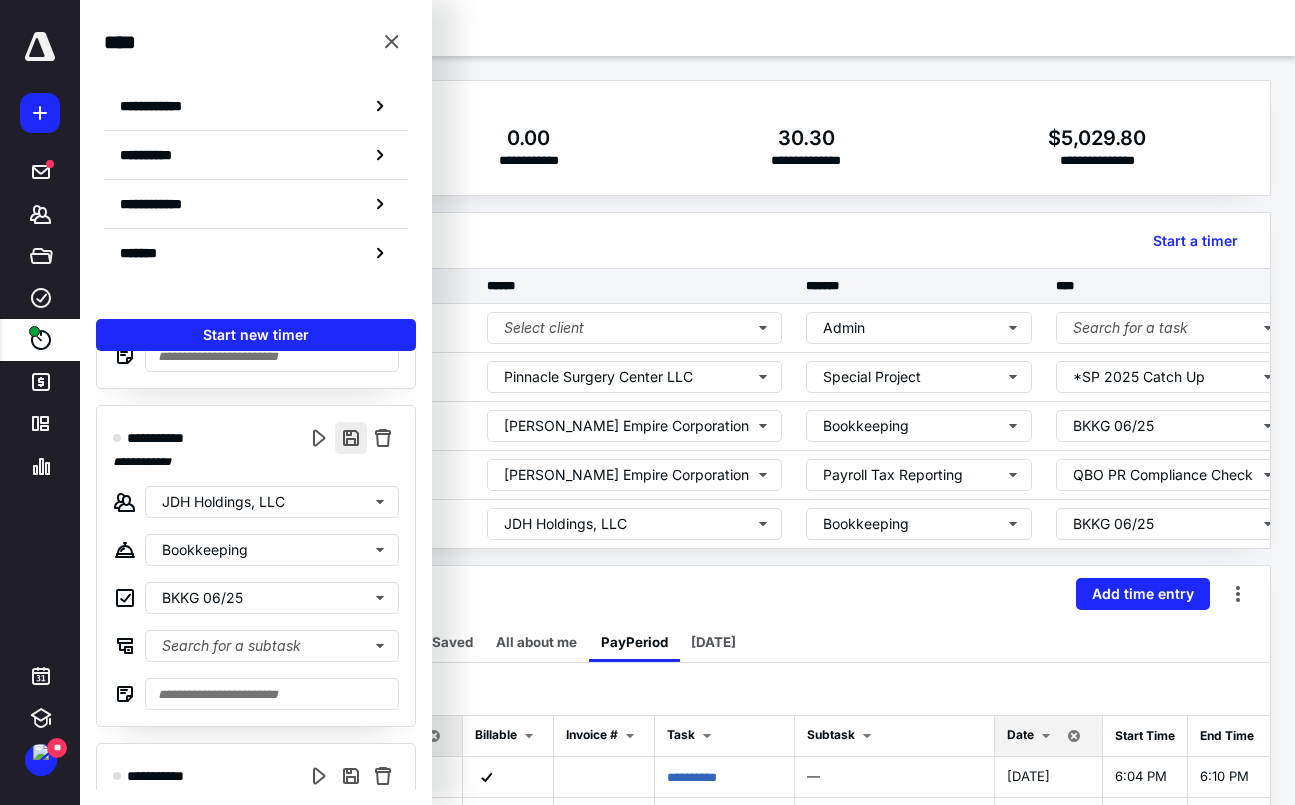 click at bounding box center [351, 438] 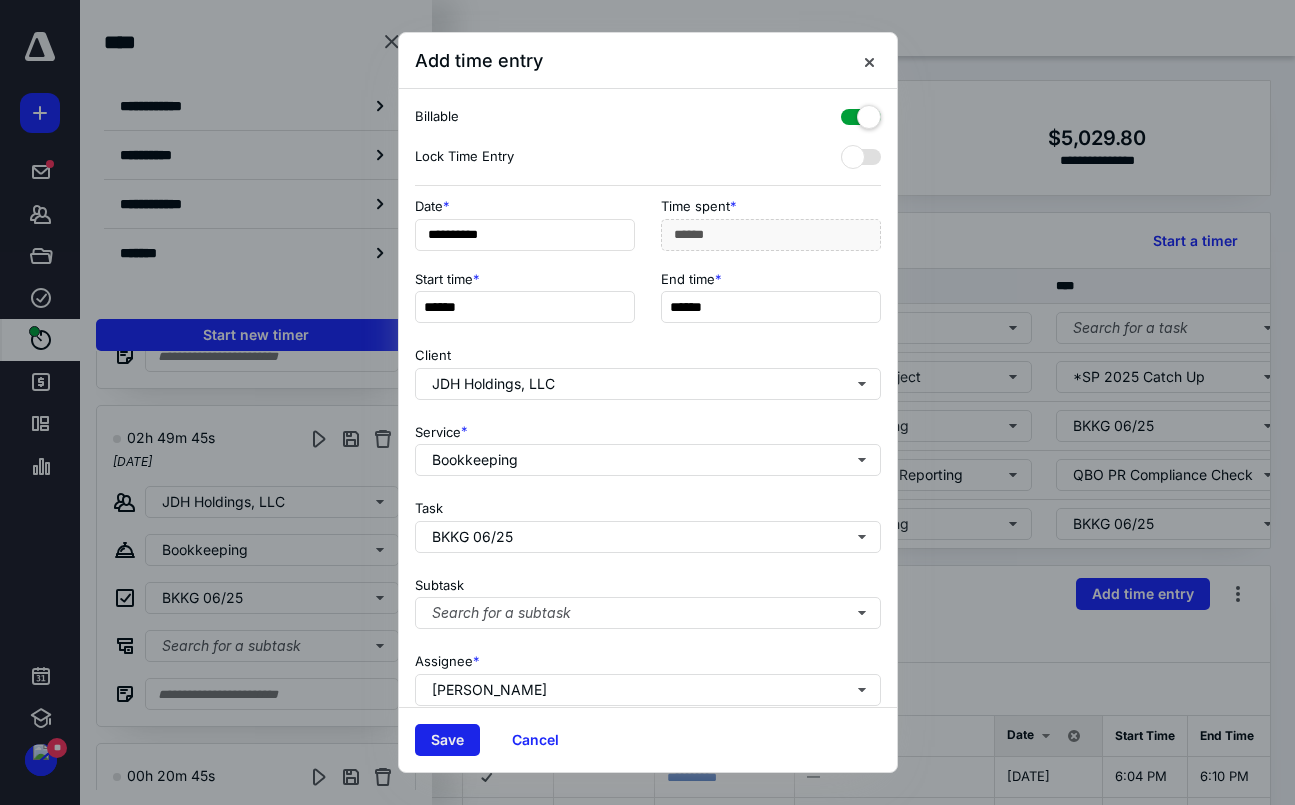 click on "Save" at bounding box center (447, 740) 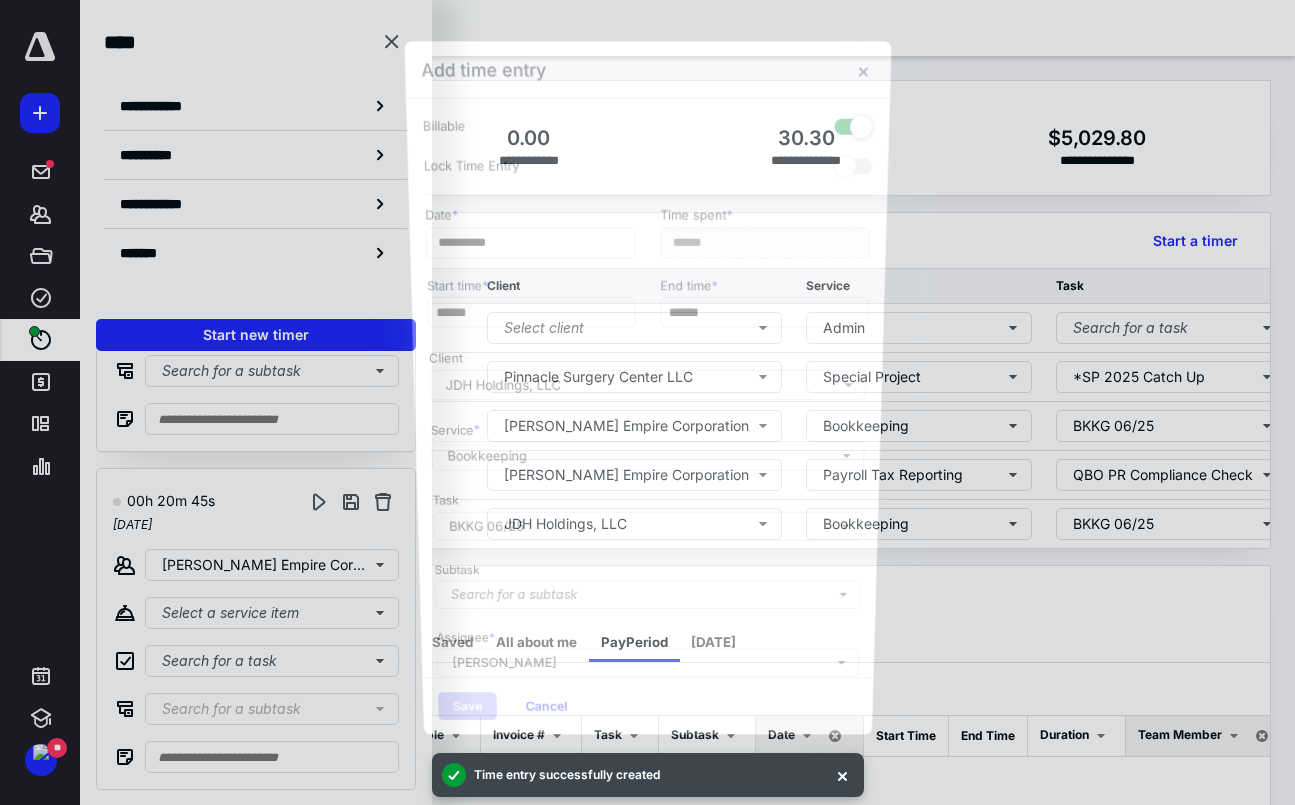 scroll, scrollTop: 1251, scrollLeft: 0, axis: vertical 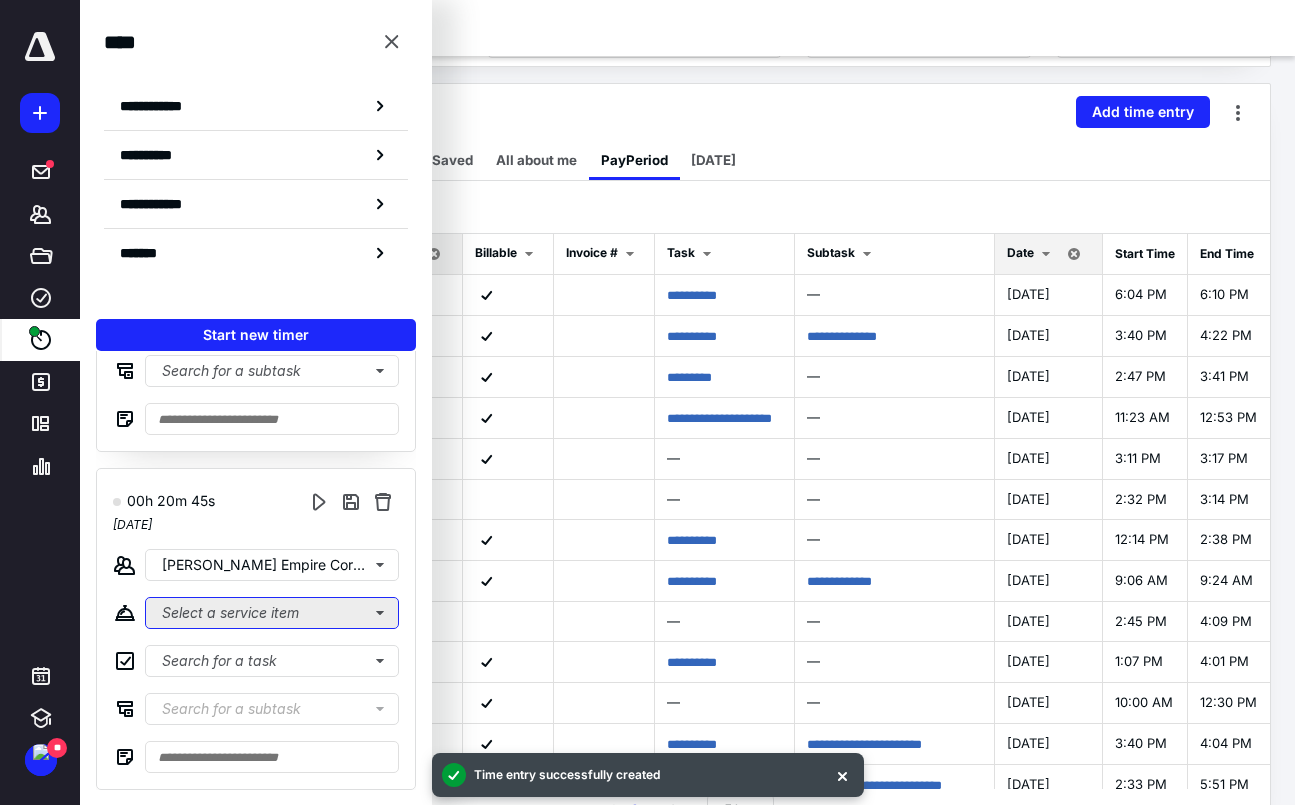 click on "Select a service item" at bounding box center (272, 613) 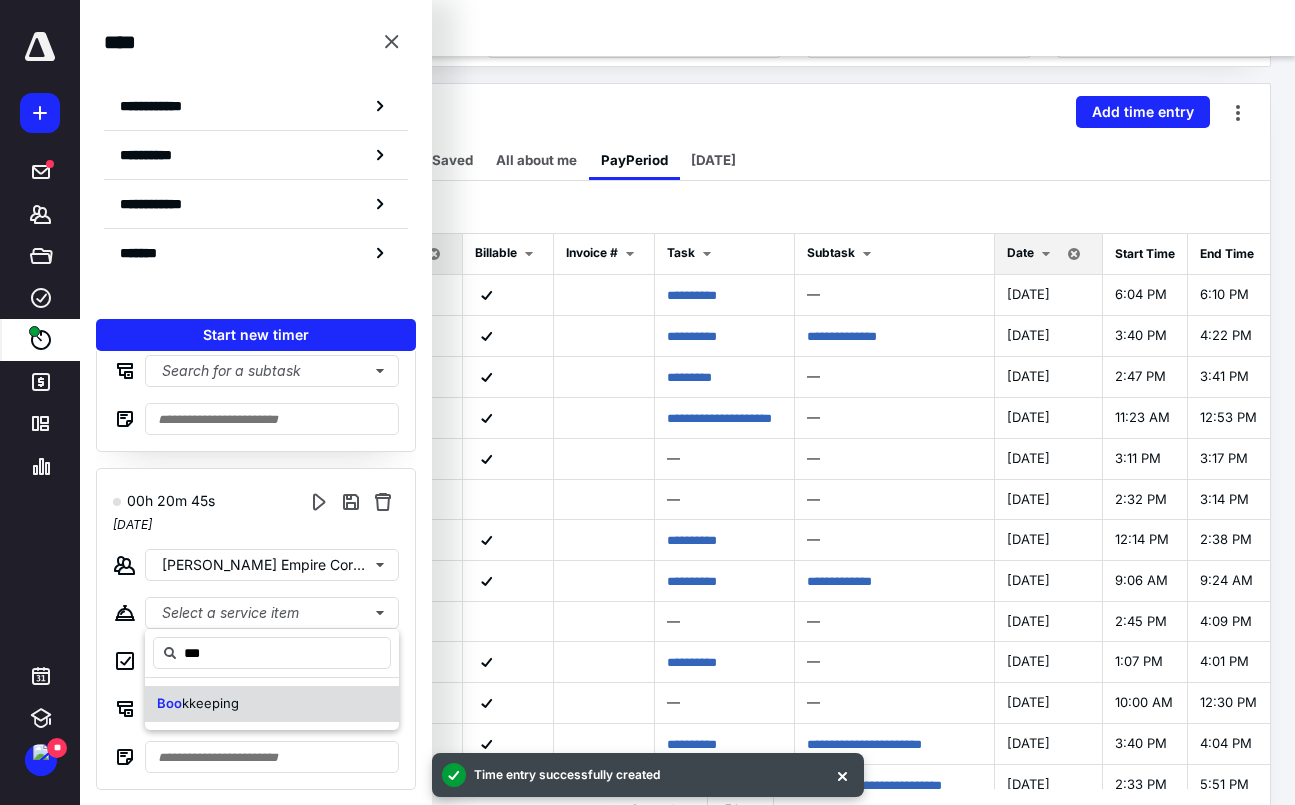 click on "kkeeping" at bounding box center (210, 703) 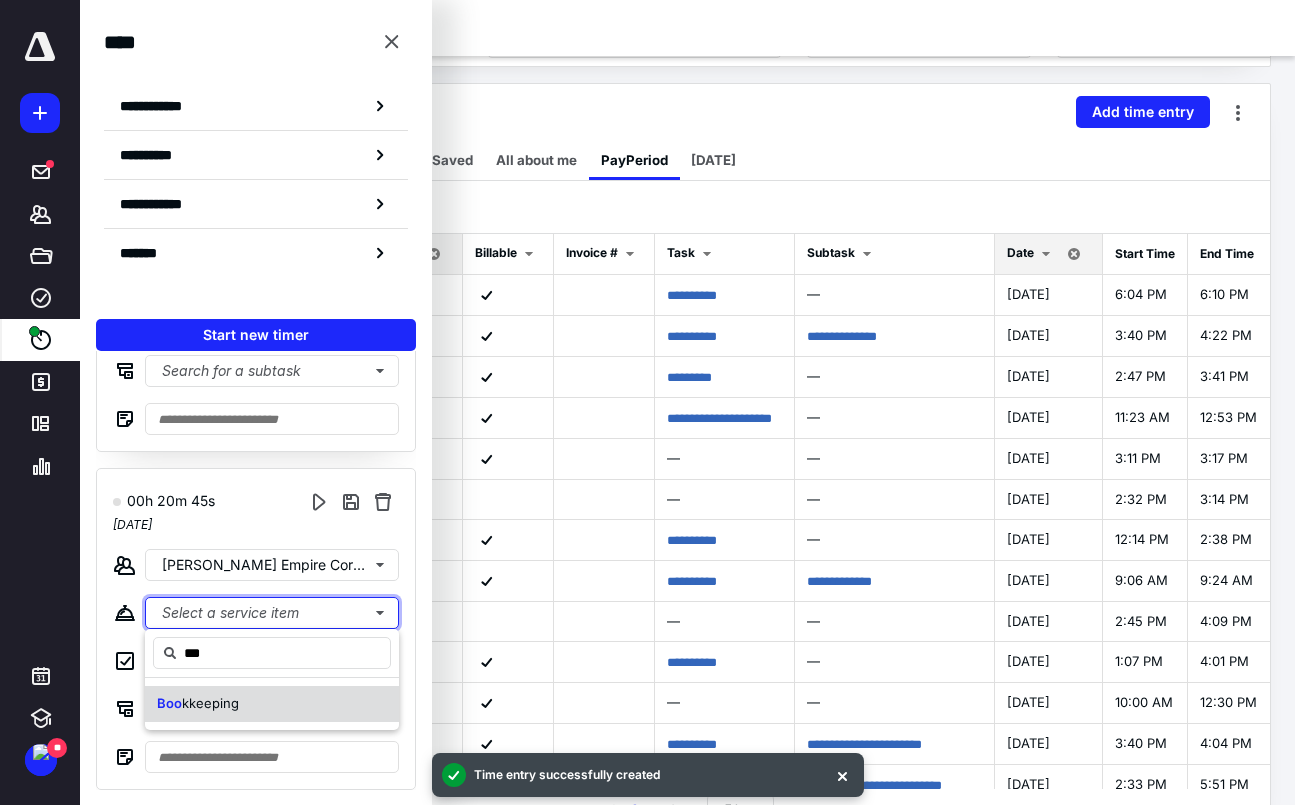 type 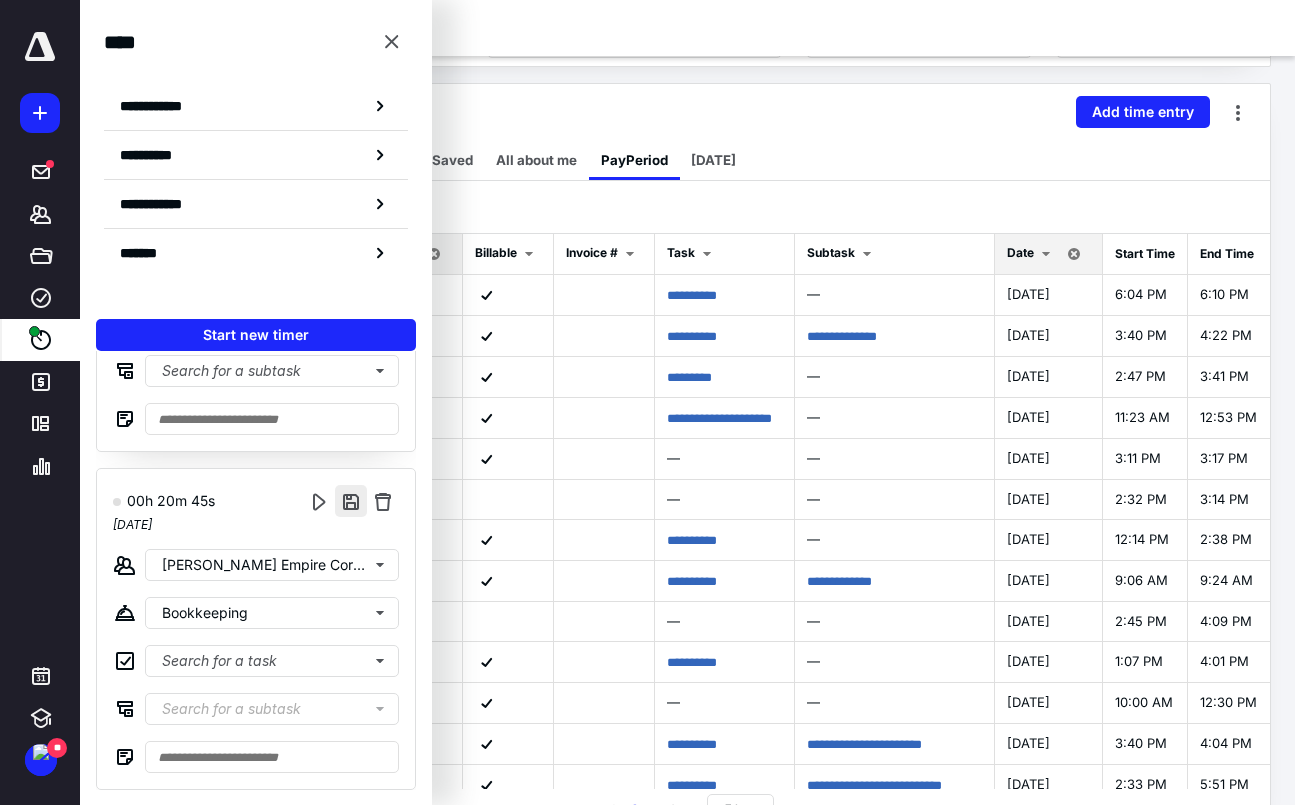 click at bounding box center [351, 501] 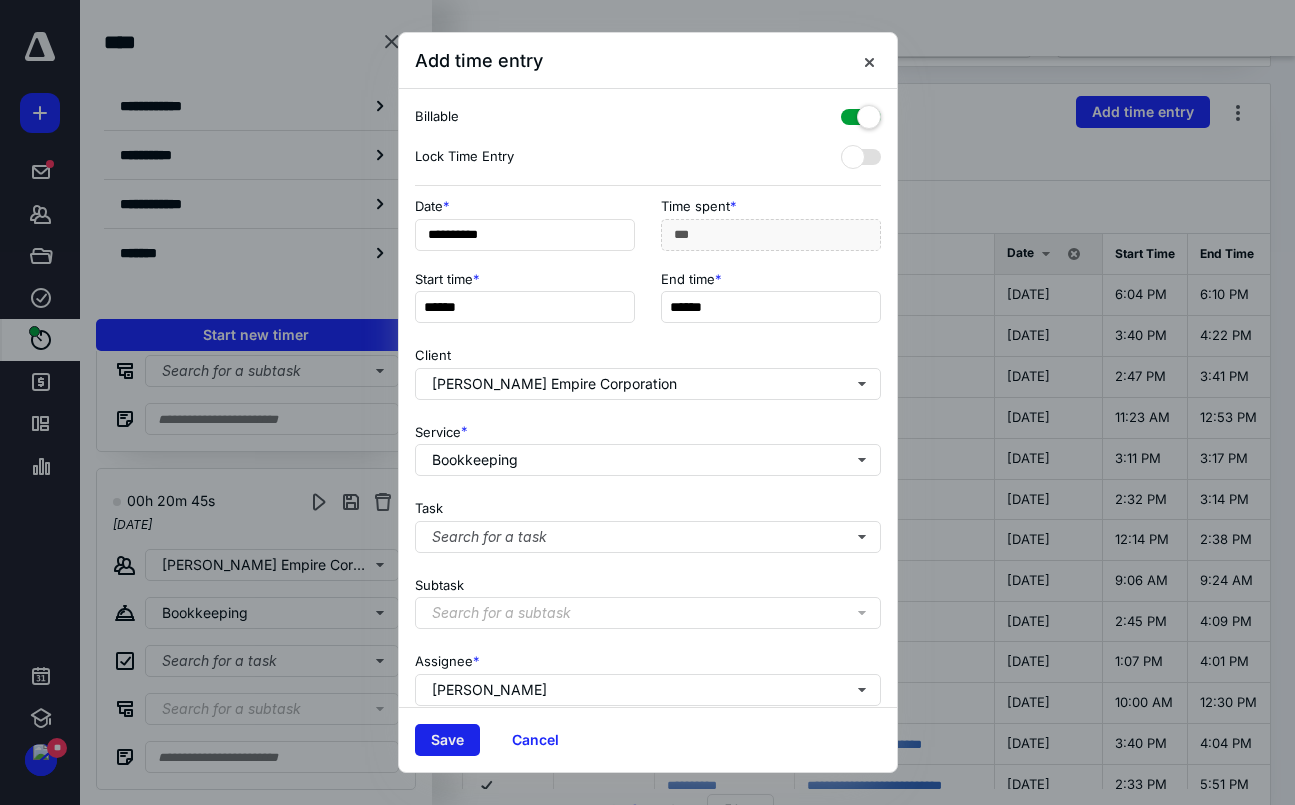 click on "Save" at bounding box center [447, 740] 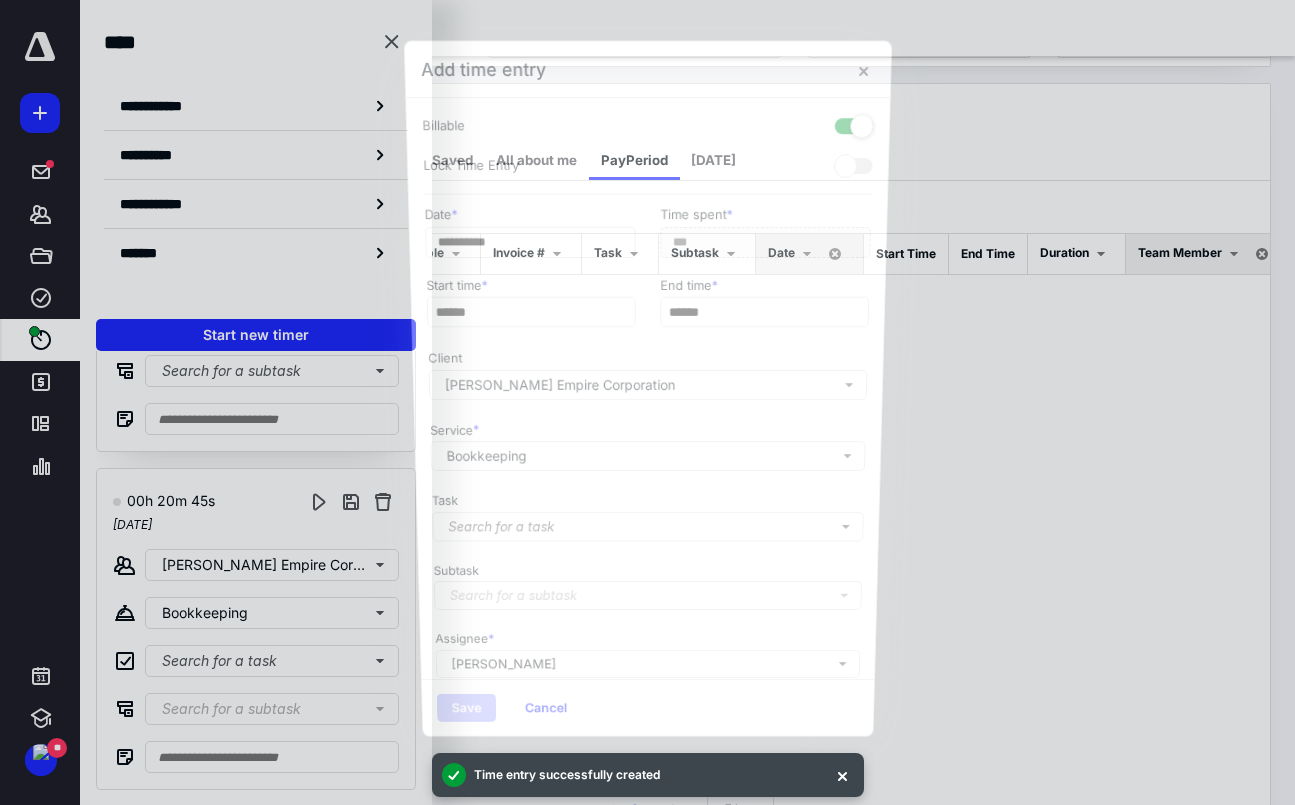 scroll, scrollTop: 913, scrollLeft: 0, axis: vertical 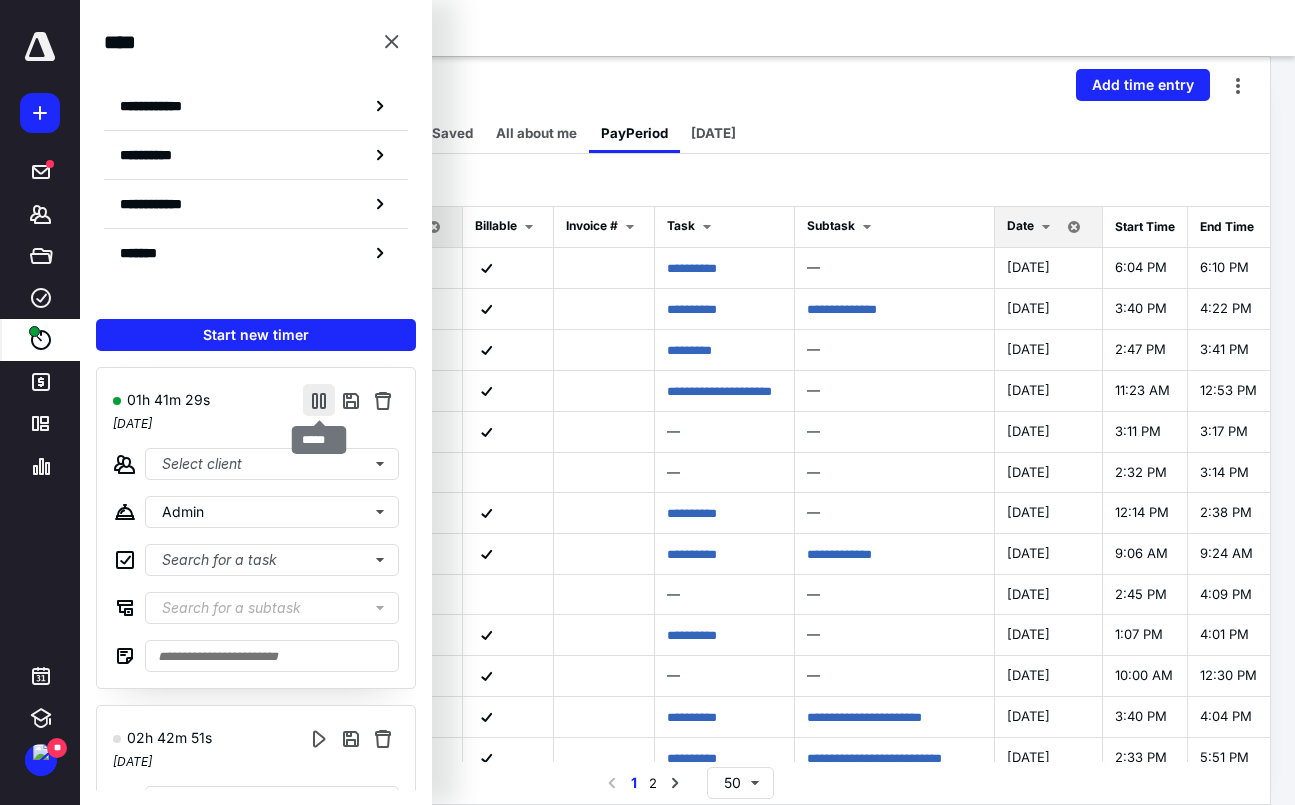 click at bounding box center [319, 400] 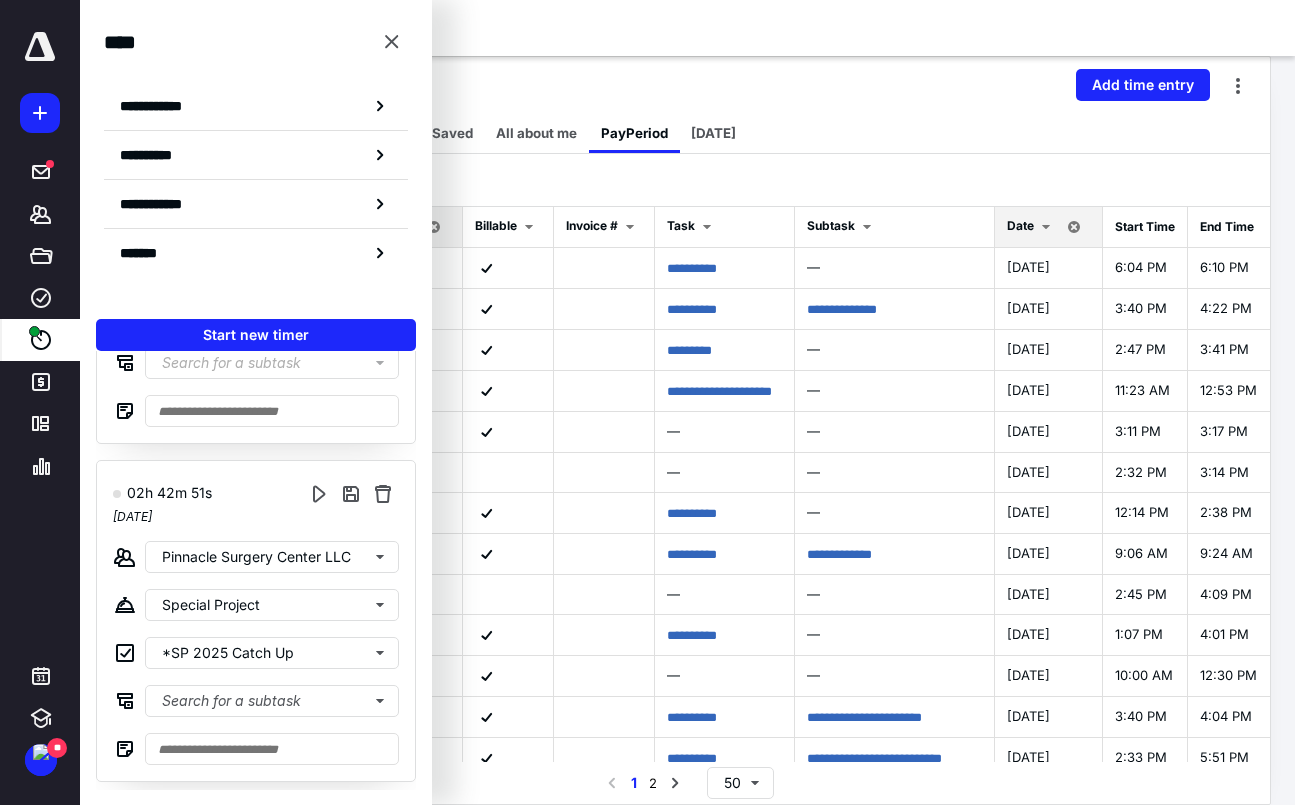 scroll, scrollTop: 276, scrollLeft: 0, axis: vertical 